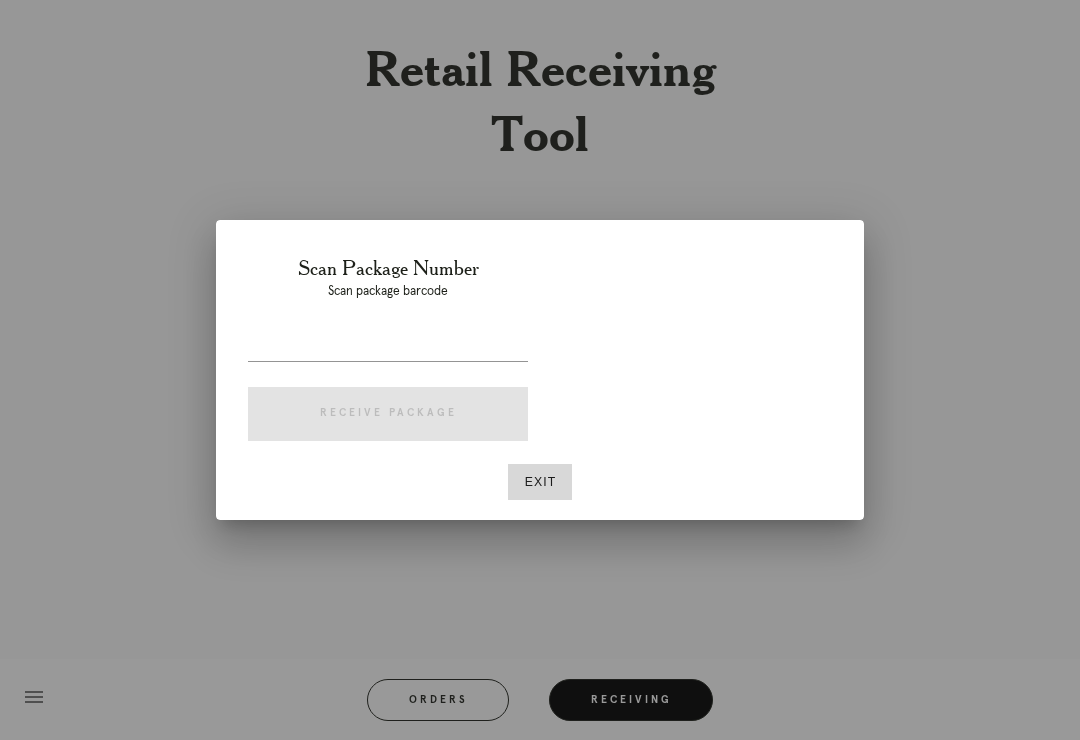 scroll, scrollTop: 31, scrollLeft: 0, axis: vertical 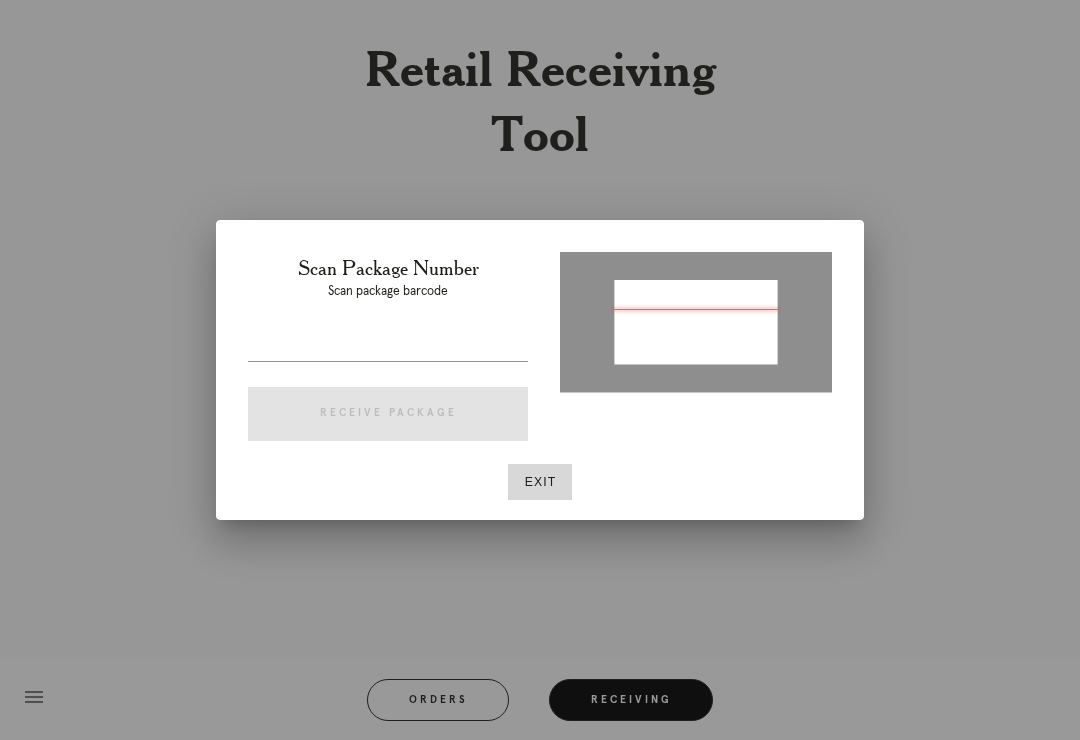 click on "Exit" at bounding box center [540, 482] 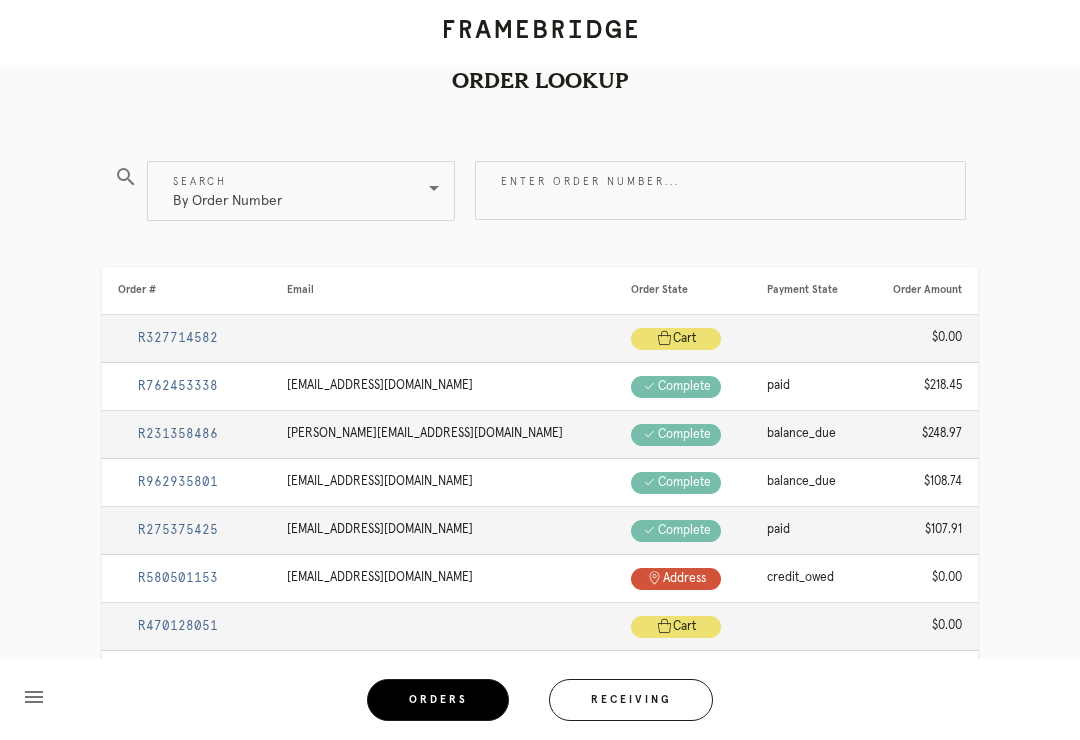 click on "Enter order number..." at bounding box center (720, 190) 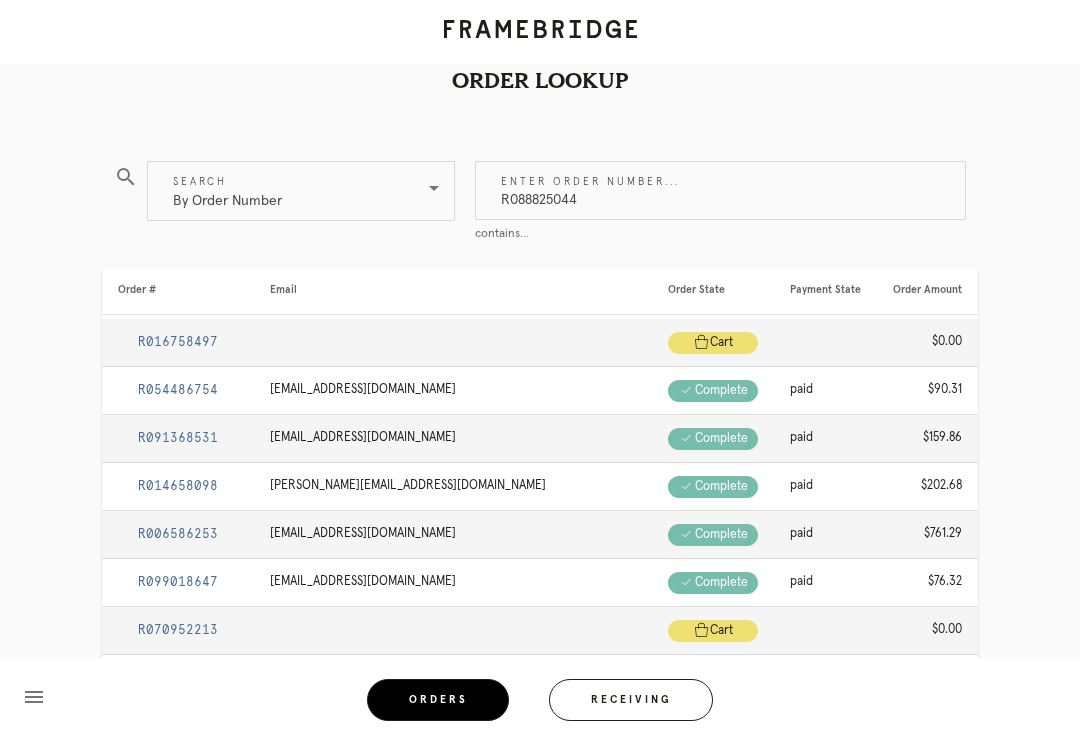 type on "R088825044" 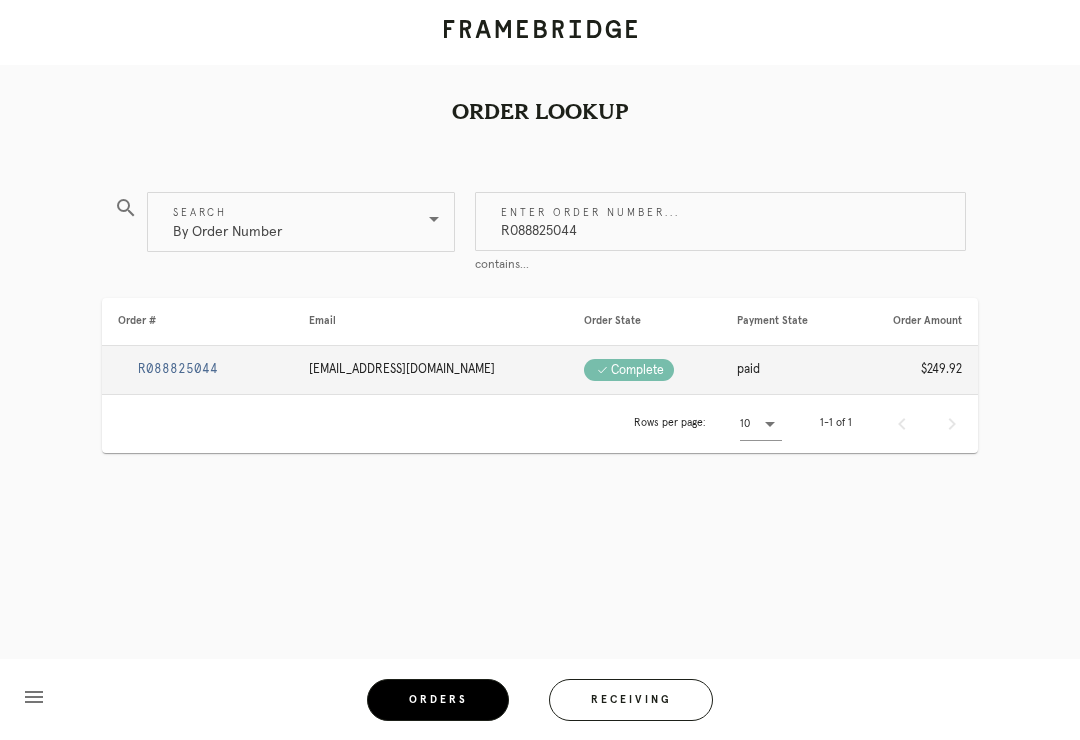 click on "R088825044" at bounding box center (178, 369) 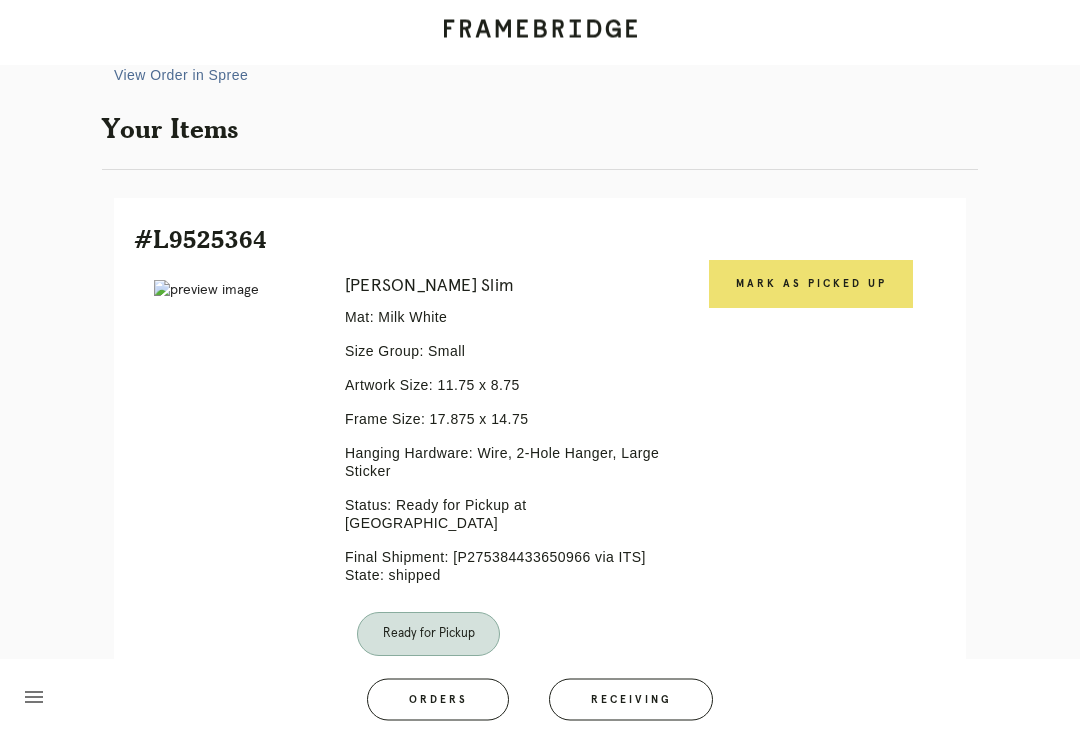 scroll, scrollTop: 388, scrollLeft: 0, axis: vertical 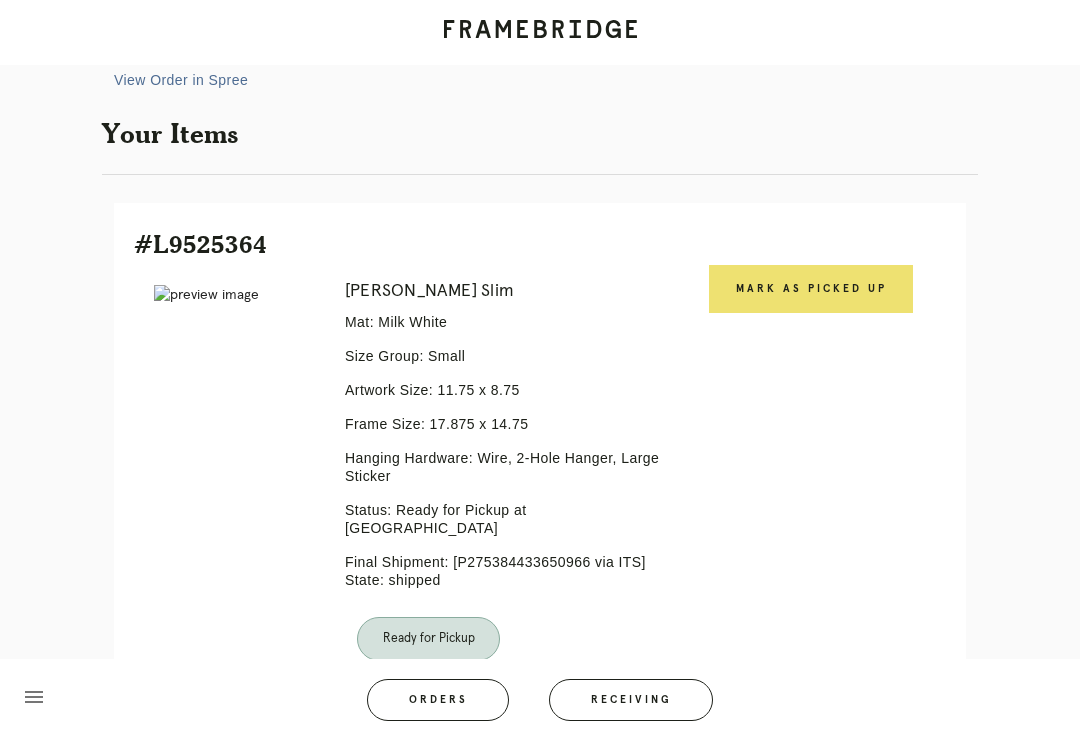 click on "Mark as Picked Up" at bounding box center (811, 289) 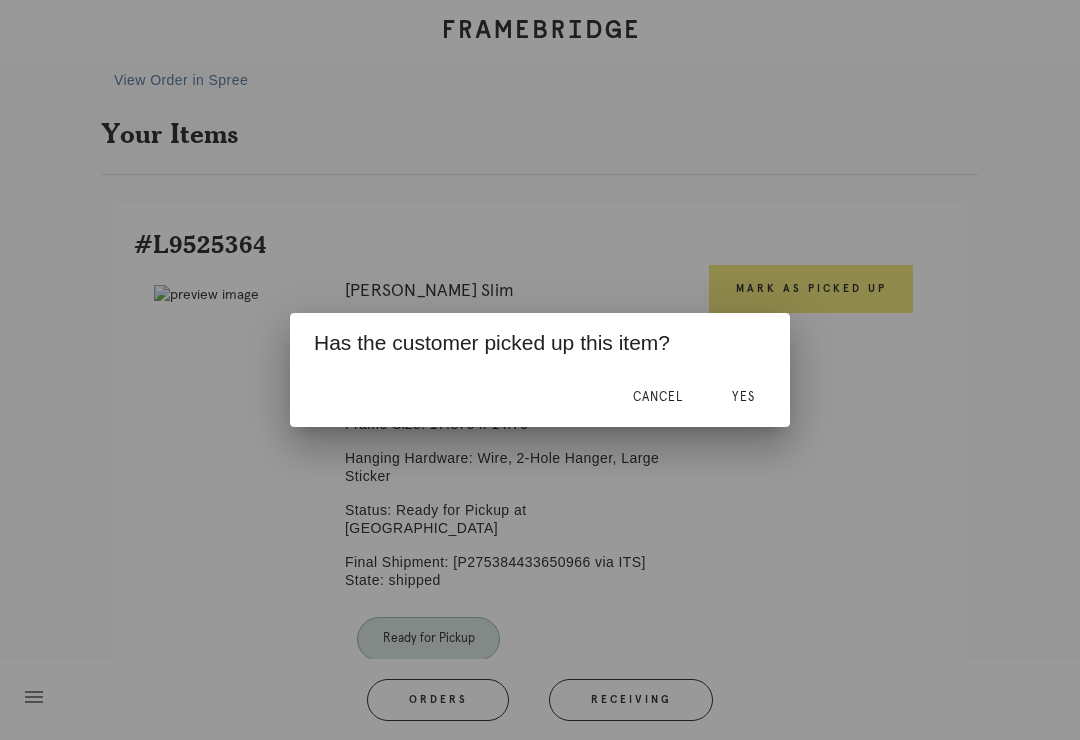 click on "Yes" at bounding box center [743, 397] 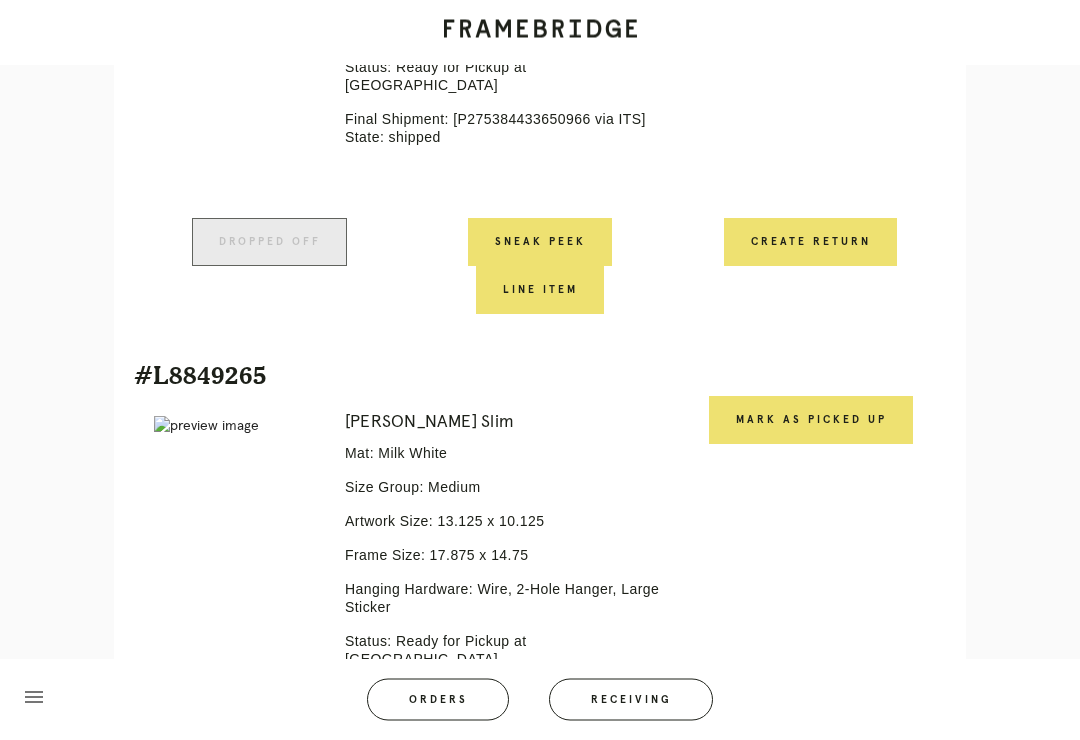 click on "Mark as Picked Up" at bounding box center [811, 421] 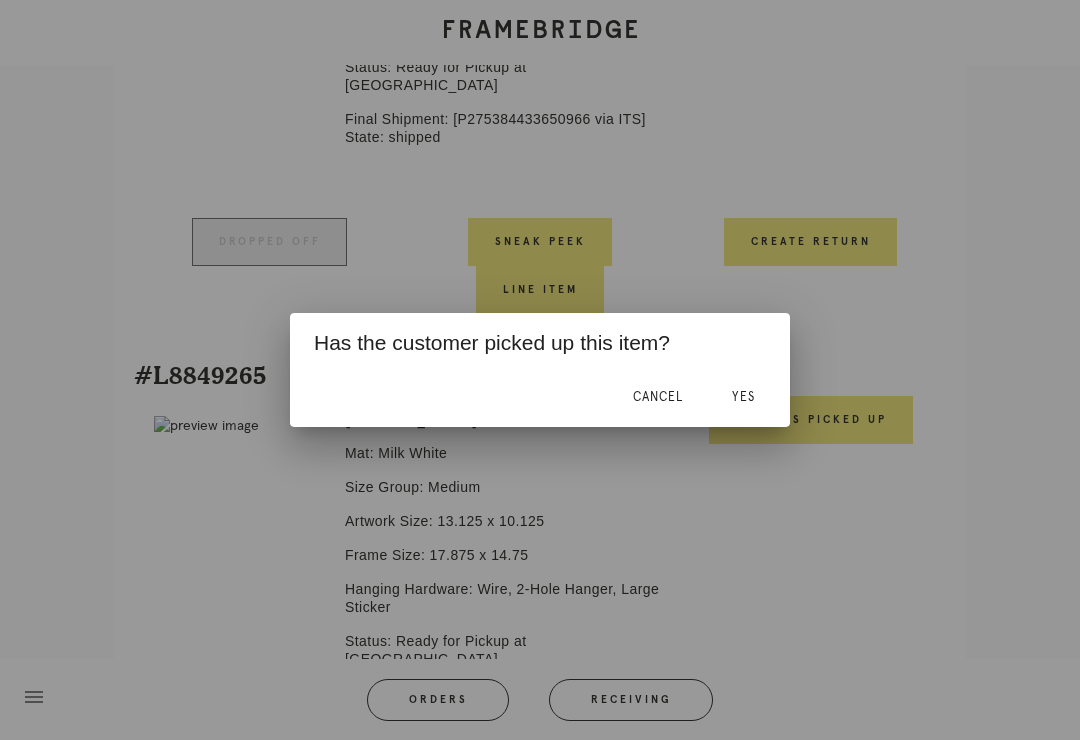 click on "Yes" at bounding box center [743, 397] 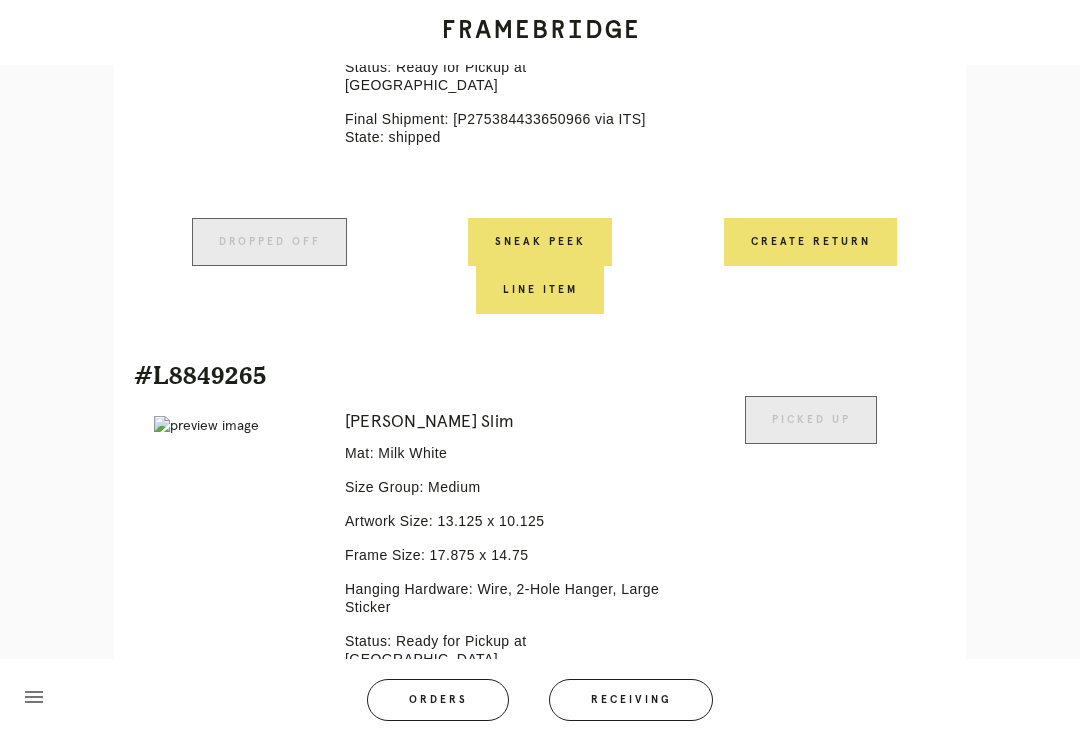 click on "Orders" at bounding box center [438, 700] 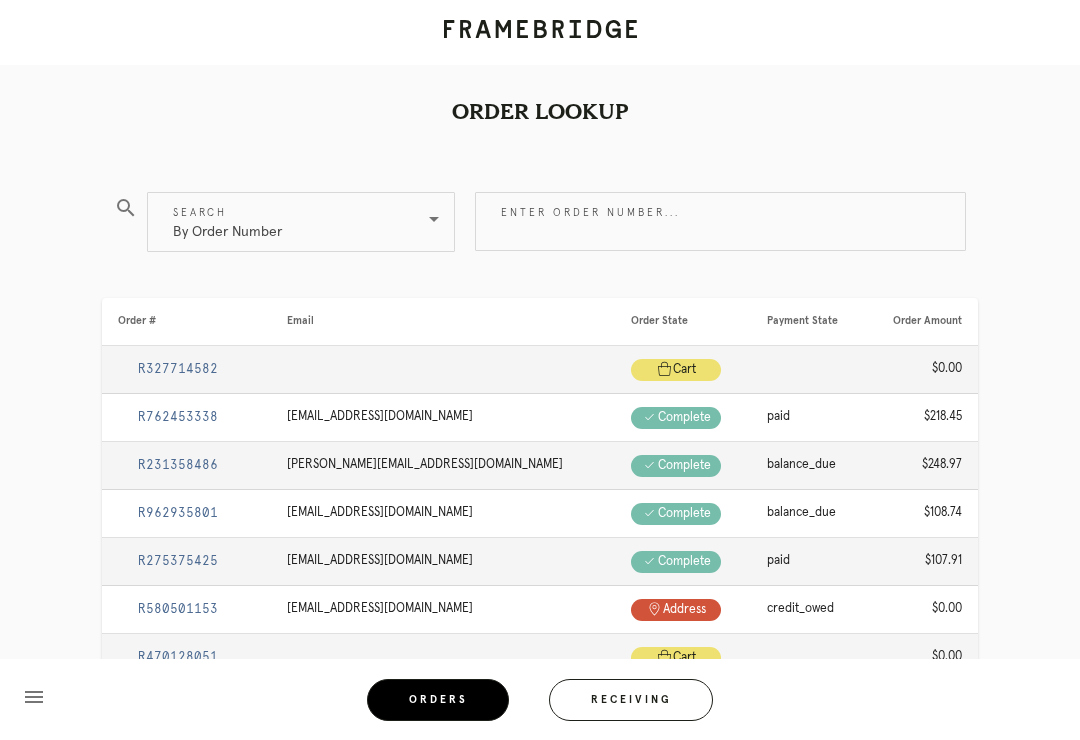 click on "Enter order number..." at bounding box center (720, 221) 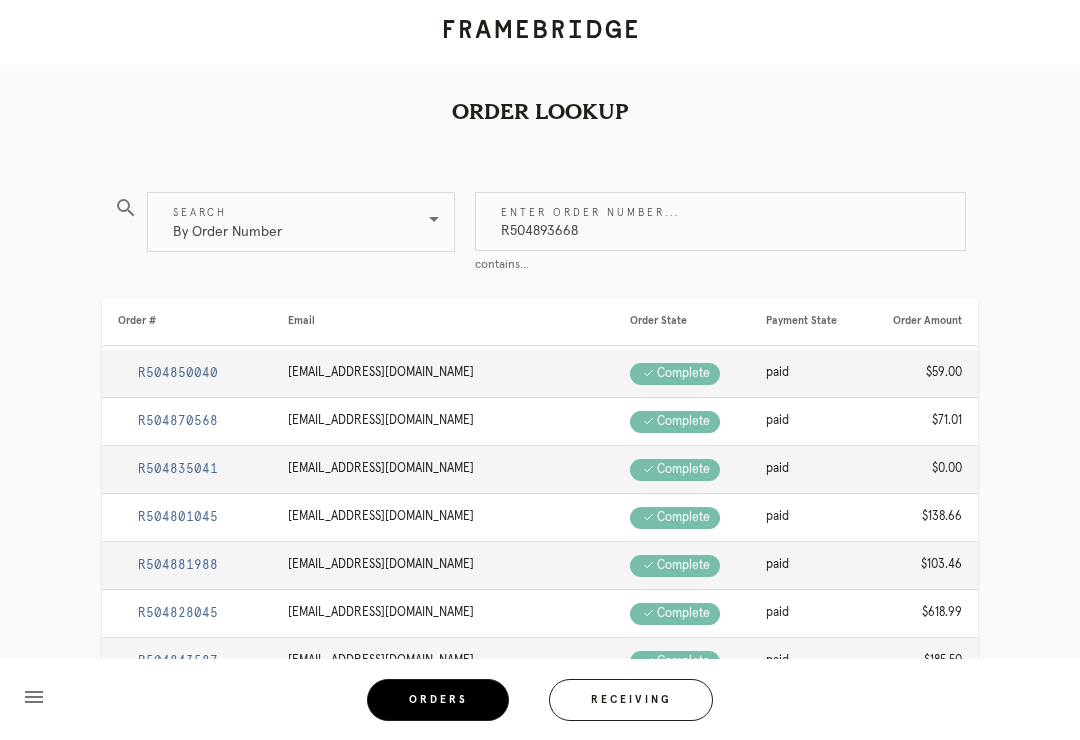 type on "R504893668" 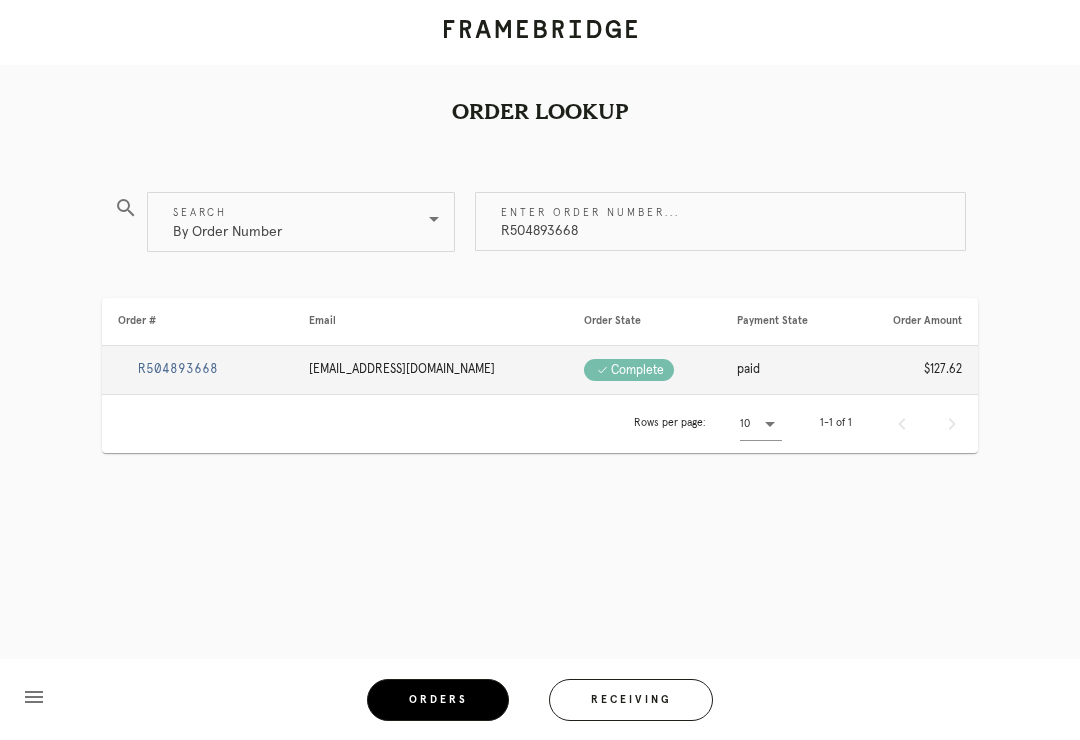 click on "R504893668" at bounding box center (178, 369) 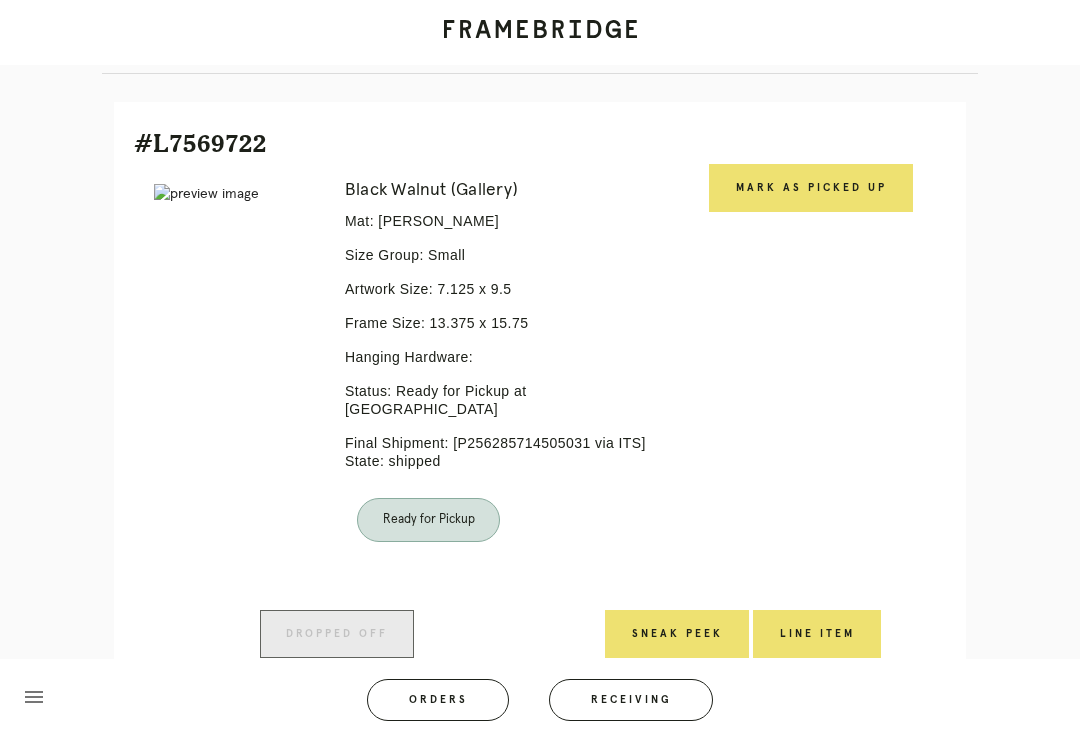 scroll, scrollTop: 388, scrollLeft: 0, axis: vertical 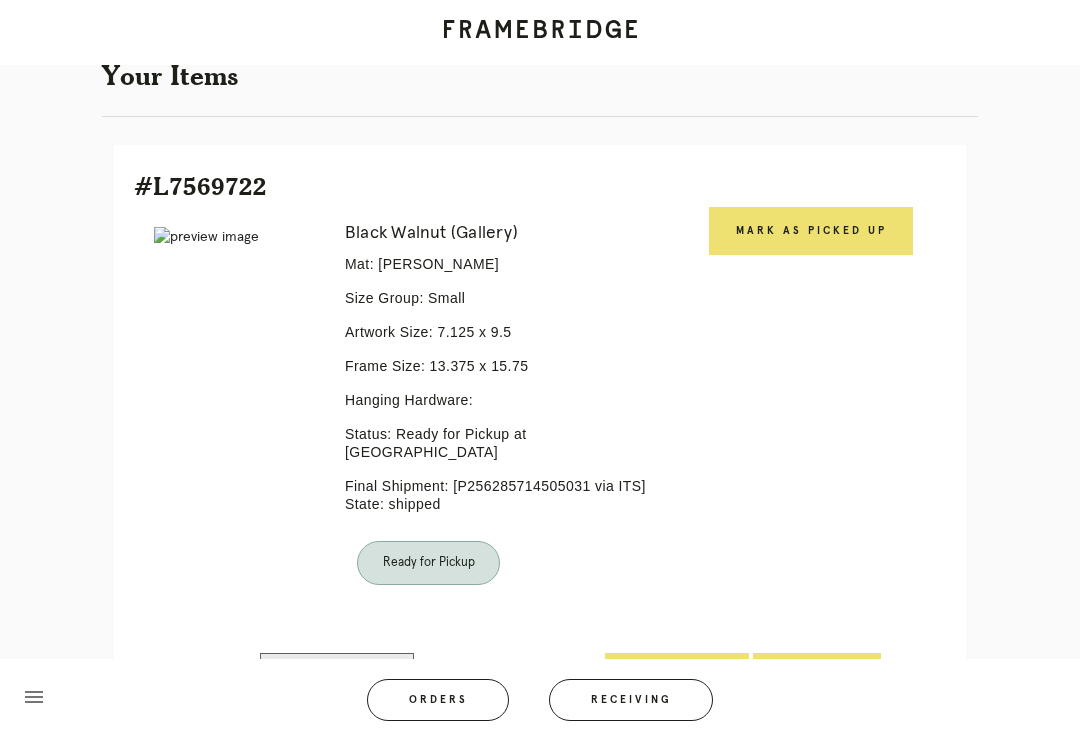 click on "Mark as Picked Up" at bounding box center (811, 231) 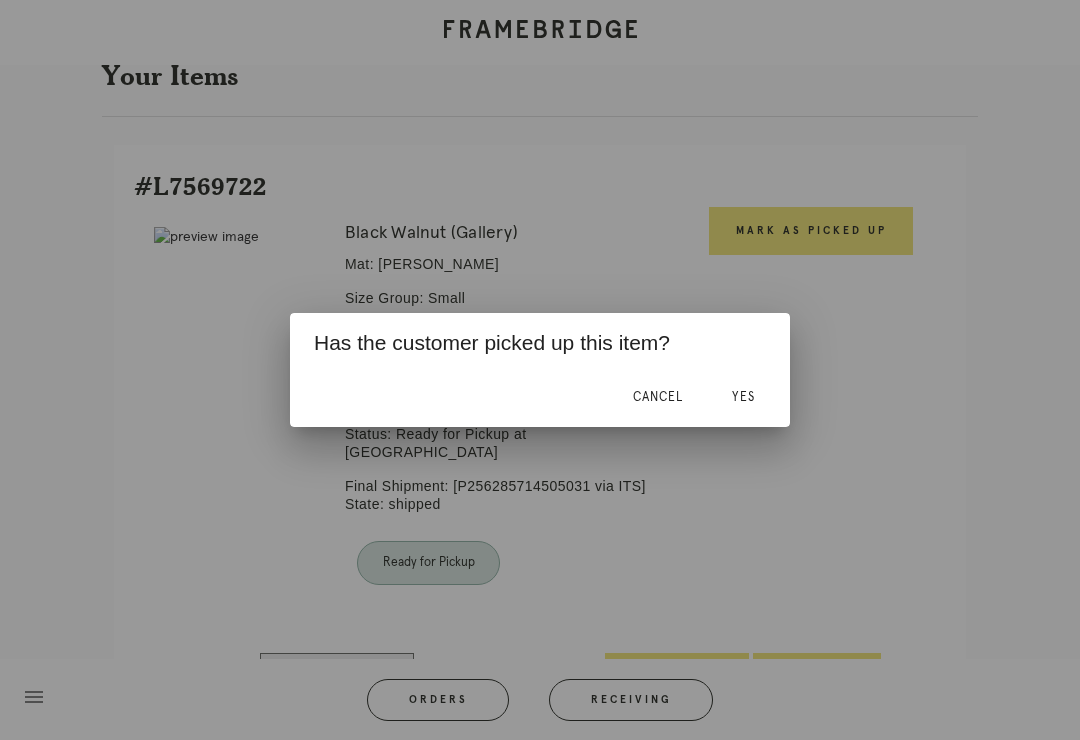 click on "Yes" at bounding box center (743, 397) 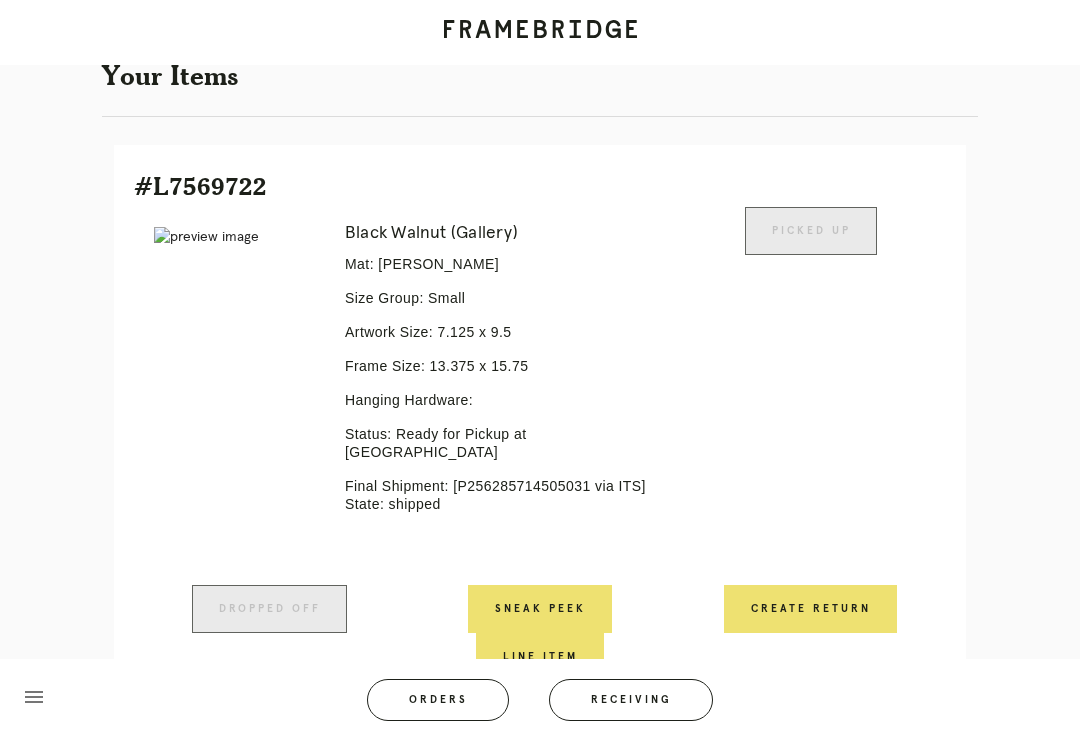 scroll, scrollTop: 428, scrollLeft: 0, axis: vertical 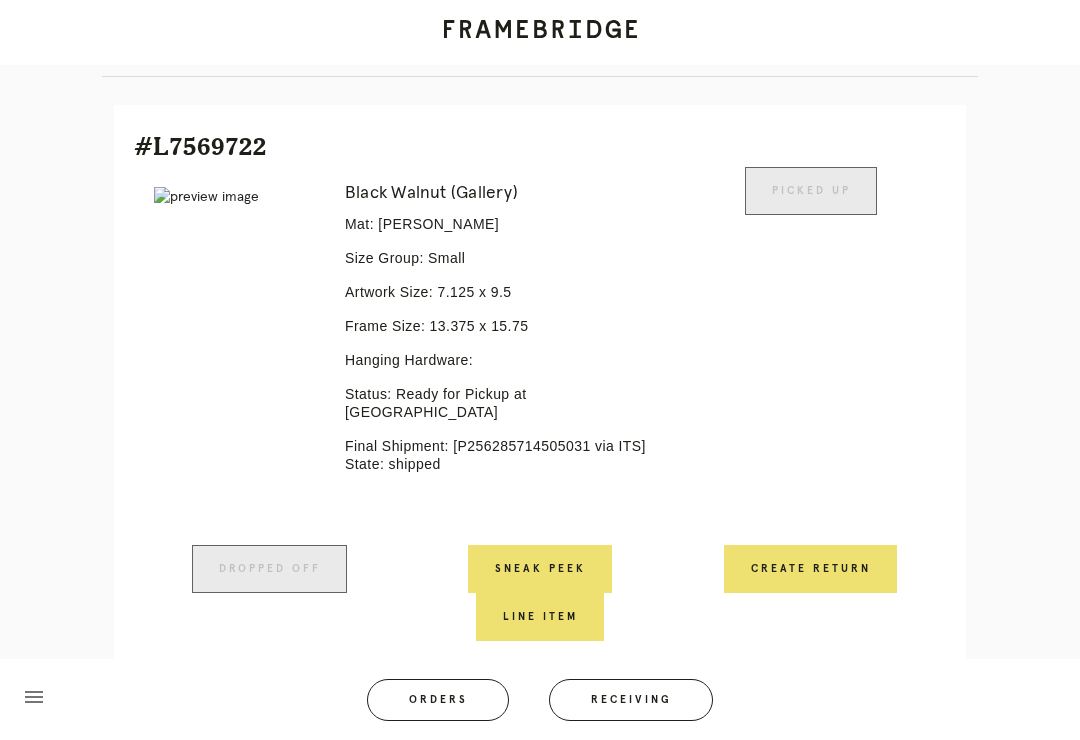click on "Orders" at bounding box center (438, 700) 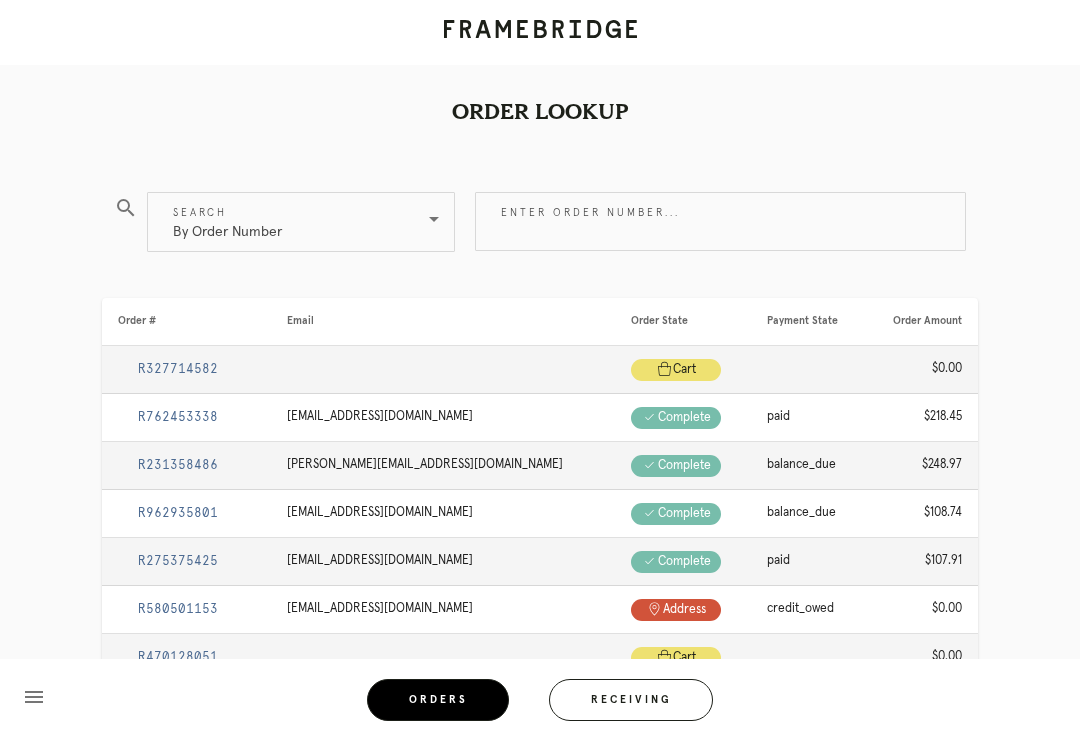click on "Enter order number..." at bounding box center (720, 221) 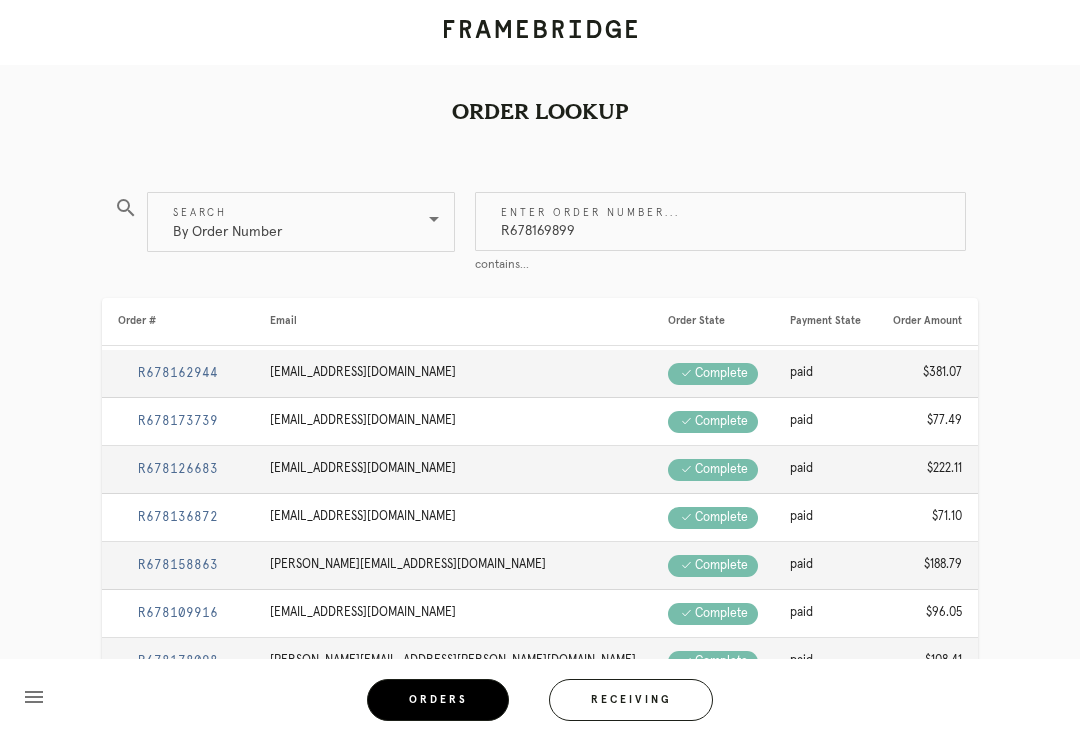 type on "R678169899" 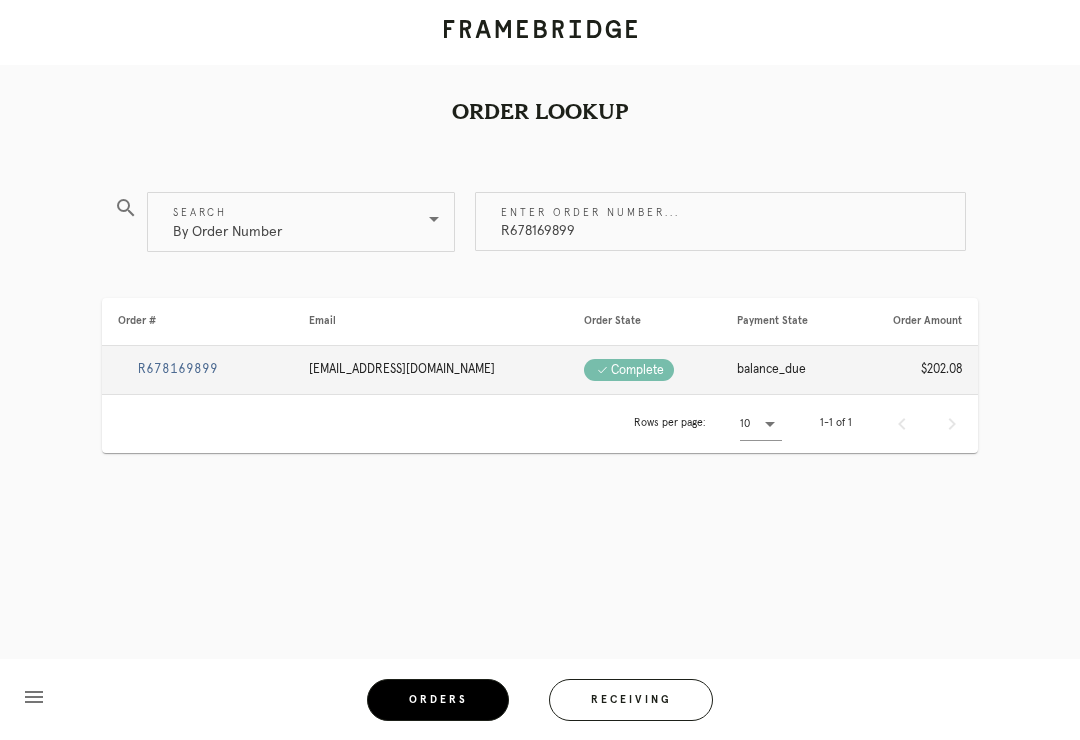 click on "R678169899" at bounding box center [178, 369] 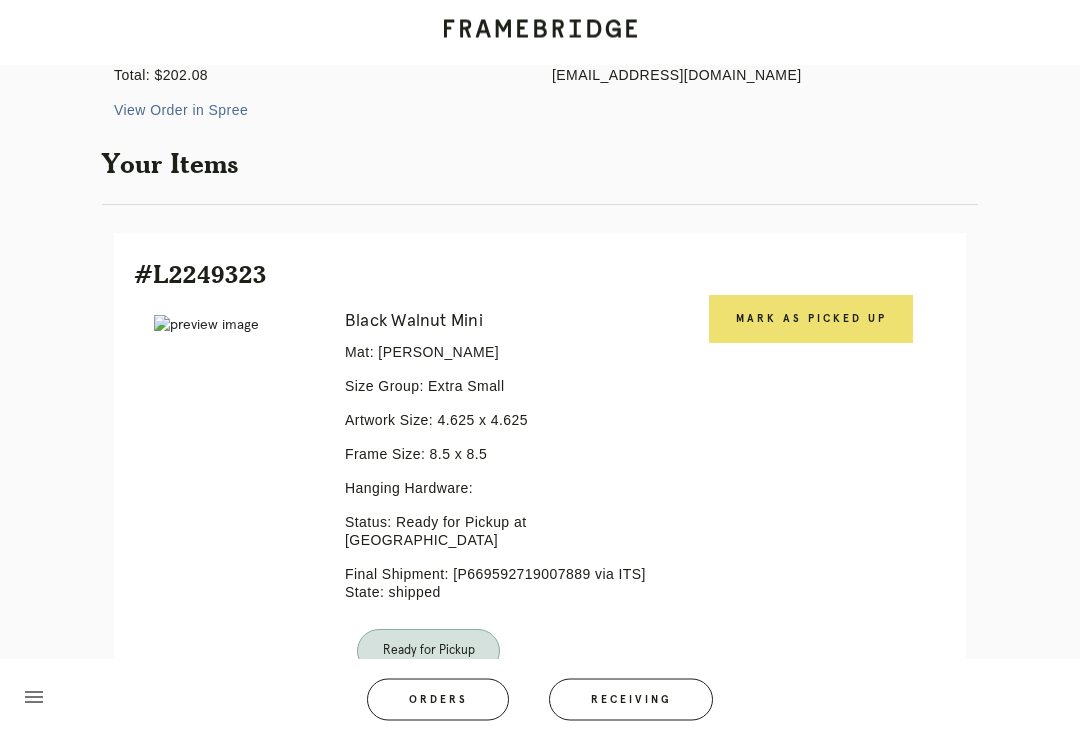 click on "Mark as Picked Up" at bounding box center [811, 320] 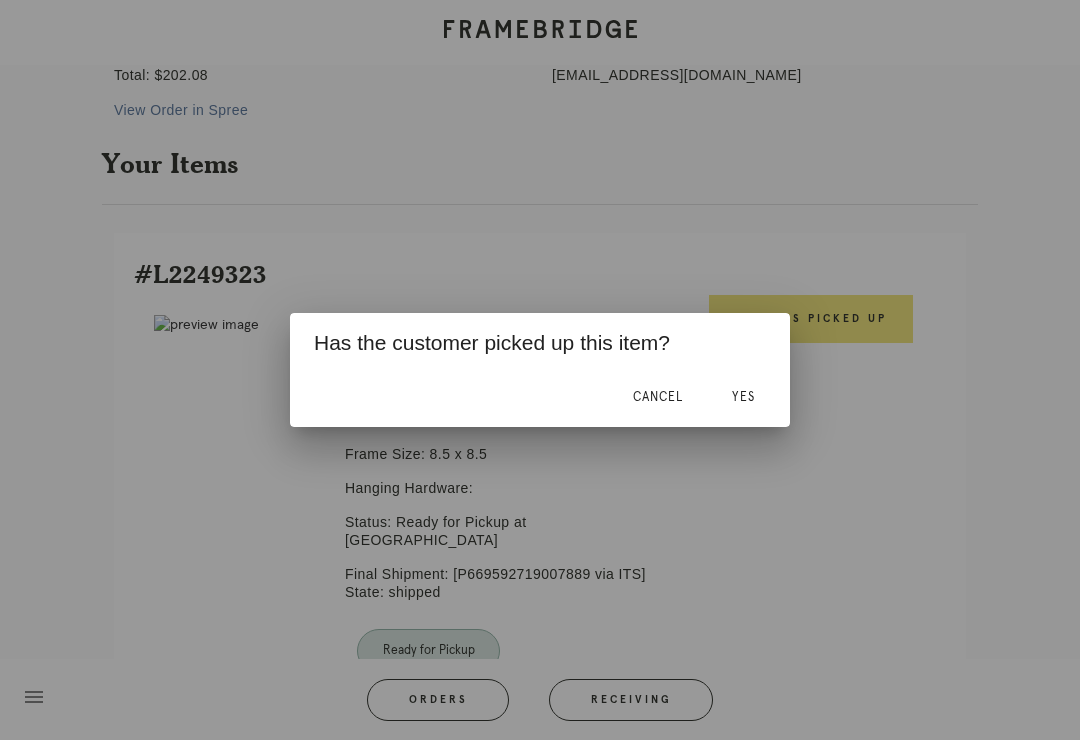 click on "Yes" at bounding box center [743, 397] 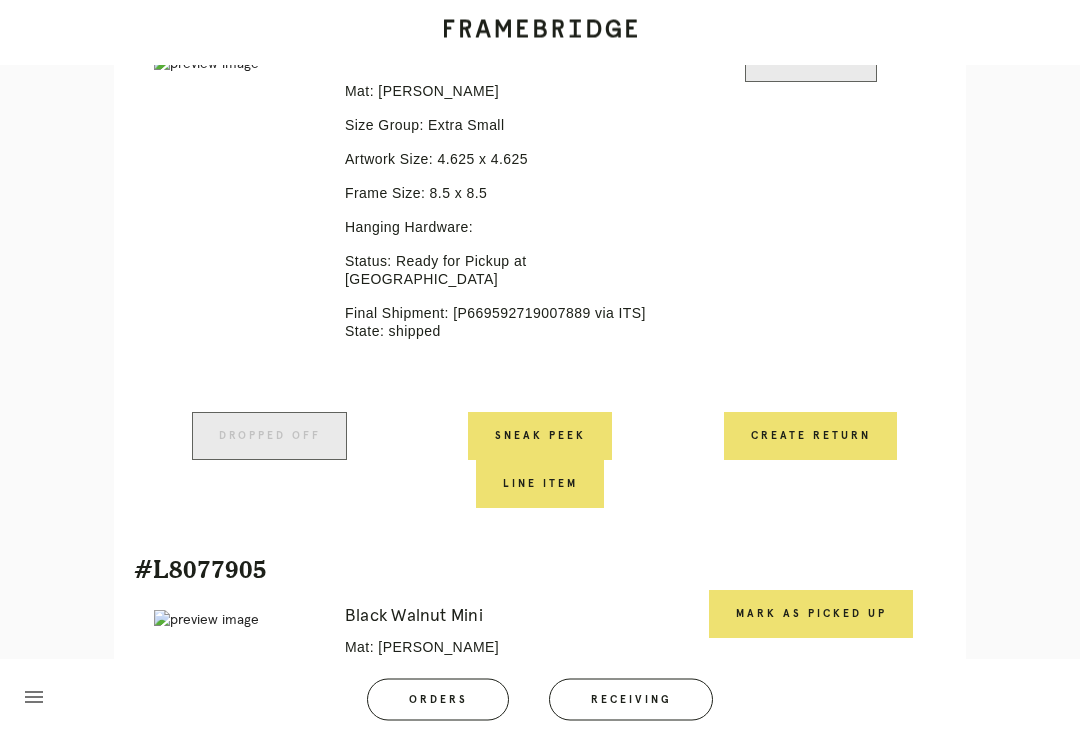 scroll, scrollTop: 551, scrollLeft: 0, axis: vertical 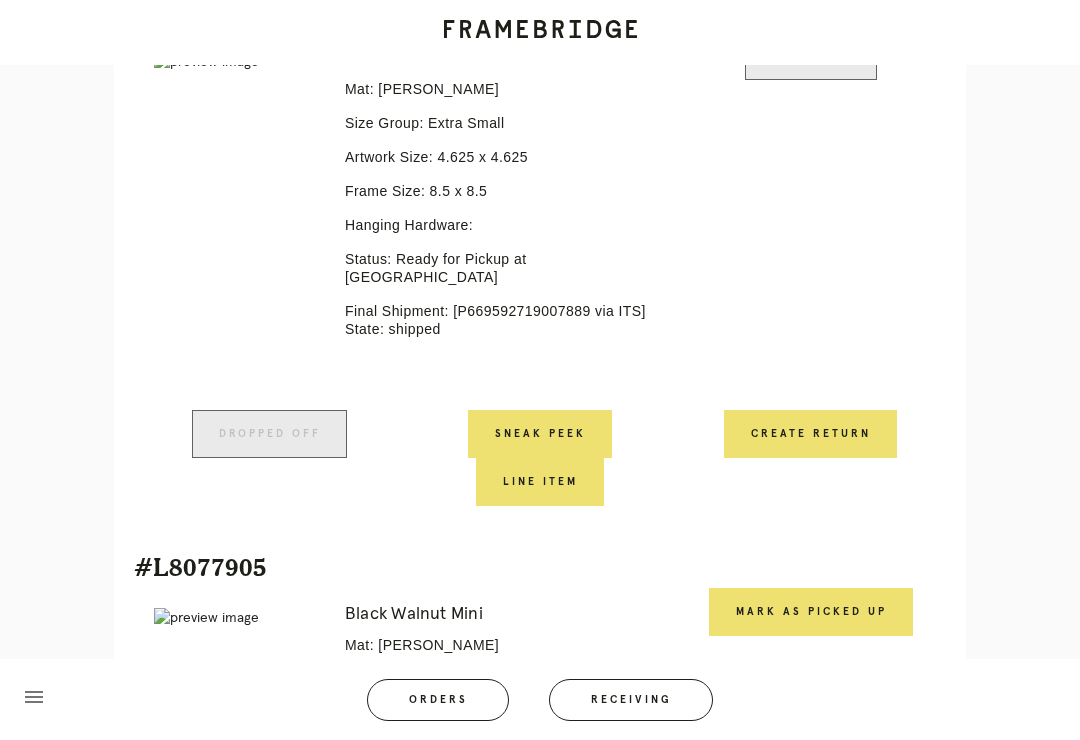 click on "Mark as Picked Up" at bounding box center [811, 612] 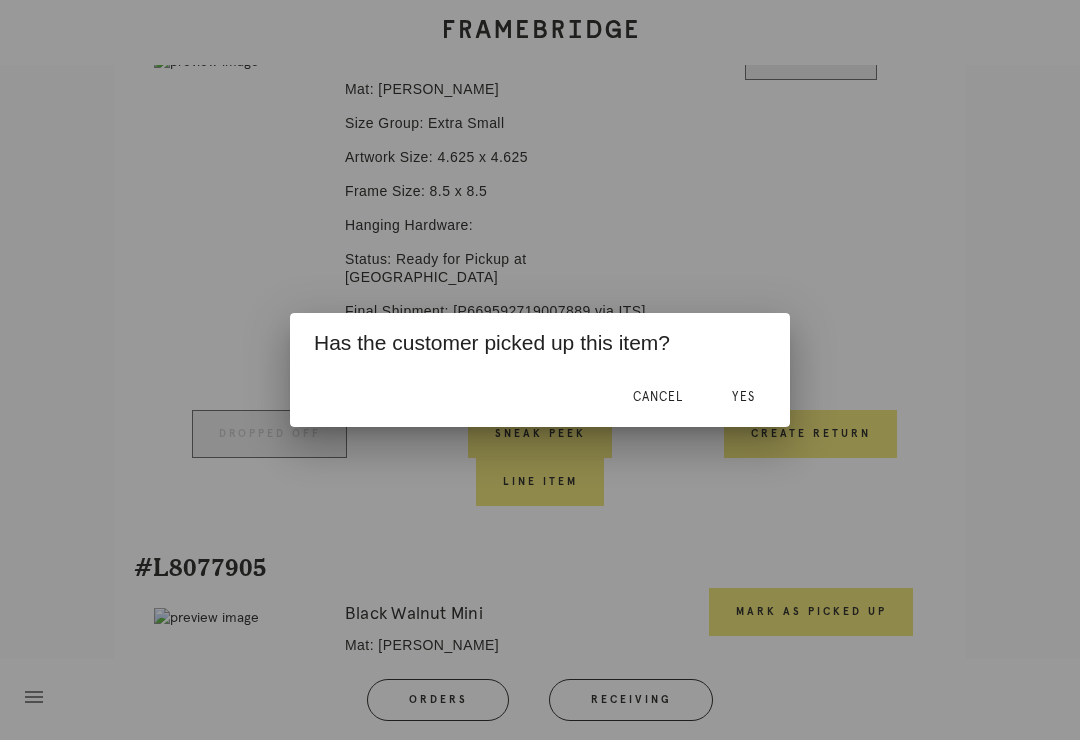 click on "Yes" at bounding box center [743, 397] 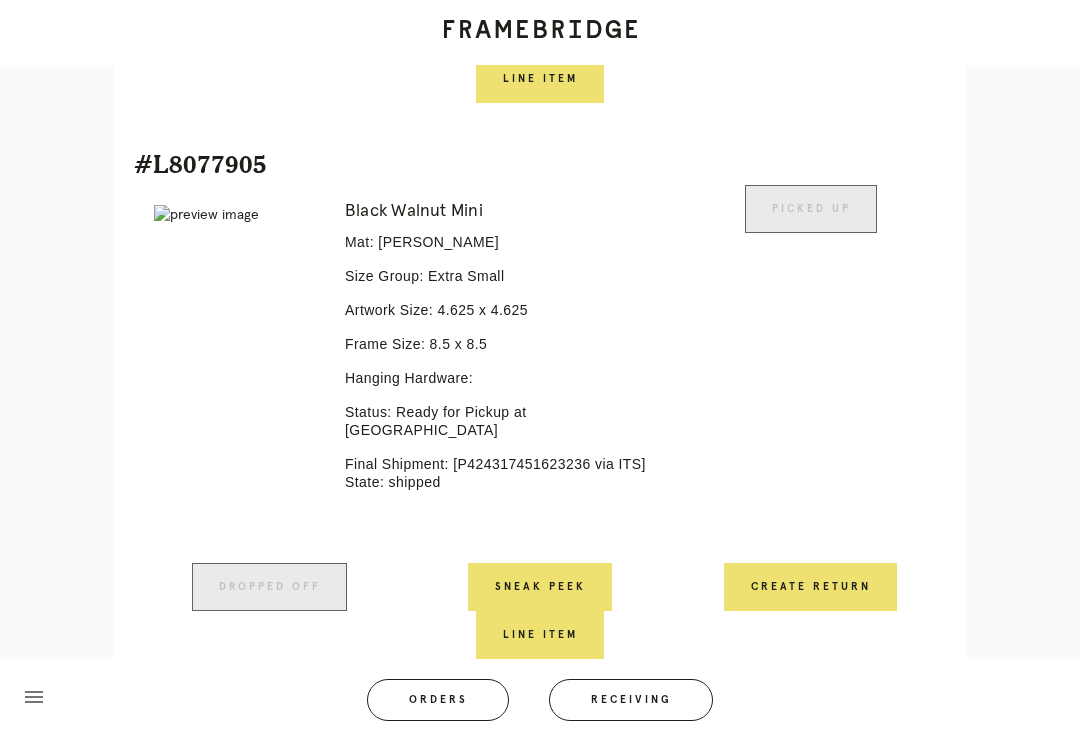 scroll, scrollTop: 957, scrollLeft: 0, axis: vertical 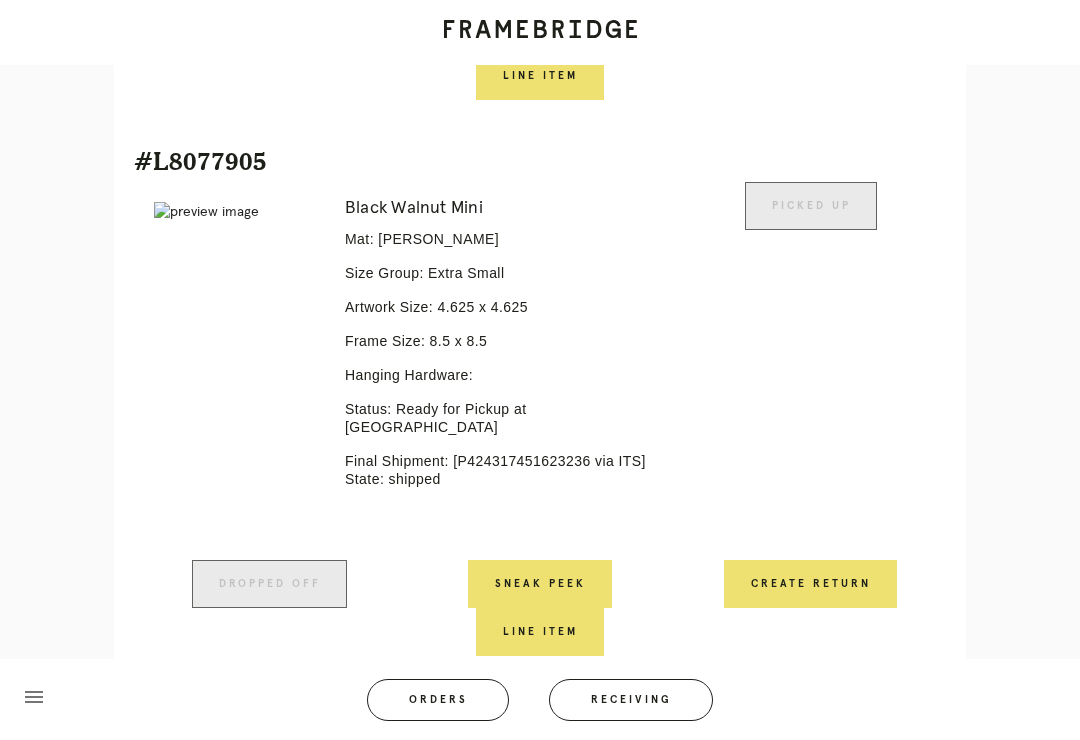 click on "Orders" at bounding box center (438, 700) 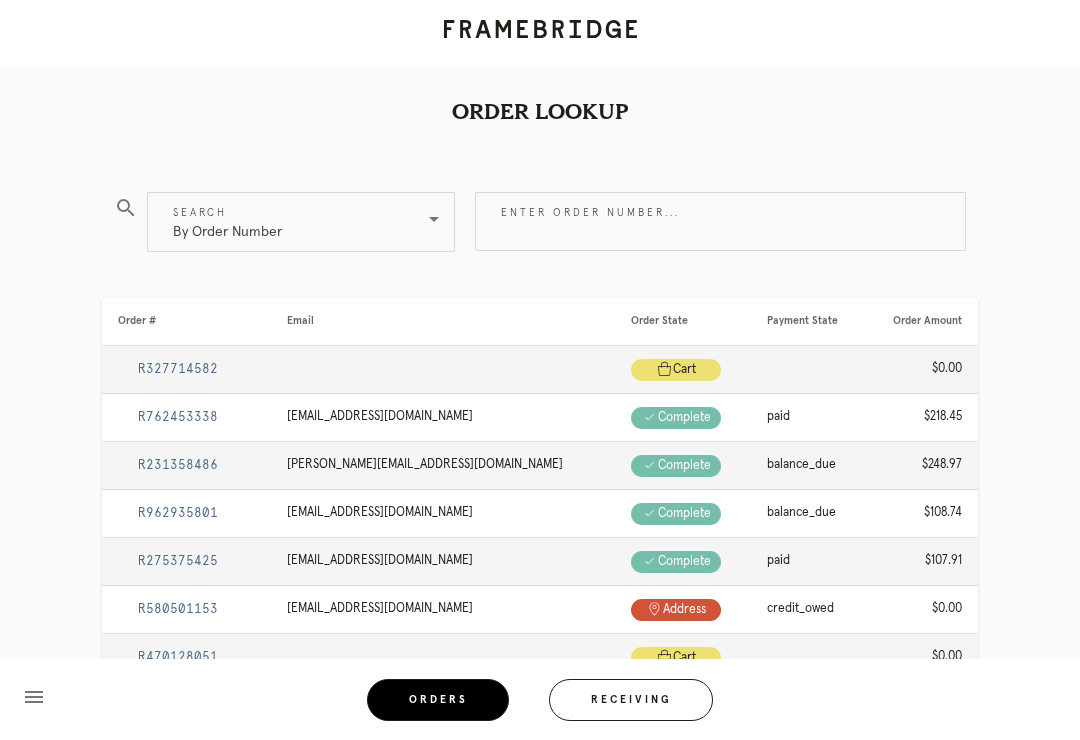 click on "Enter order number..." at bounding box center (720, 221) 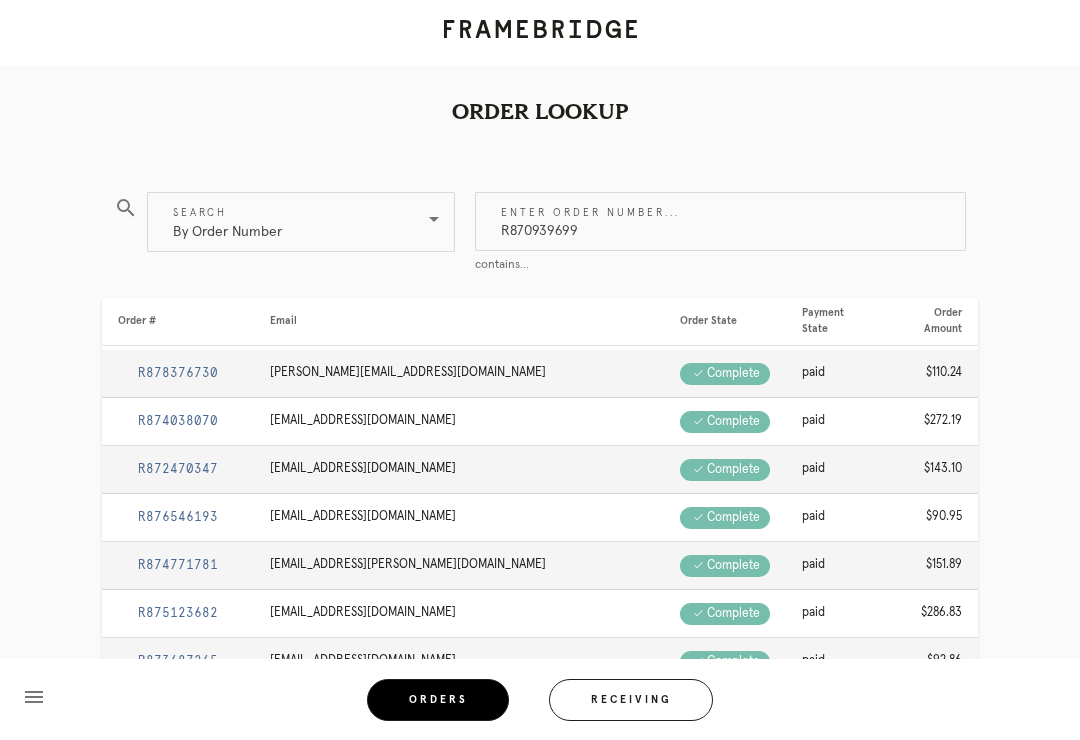 type on "R870939699" 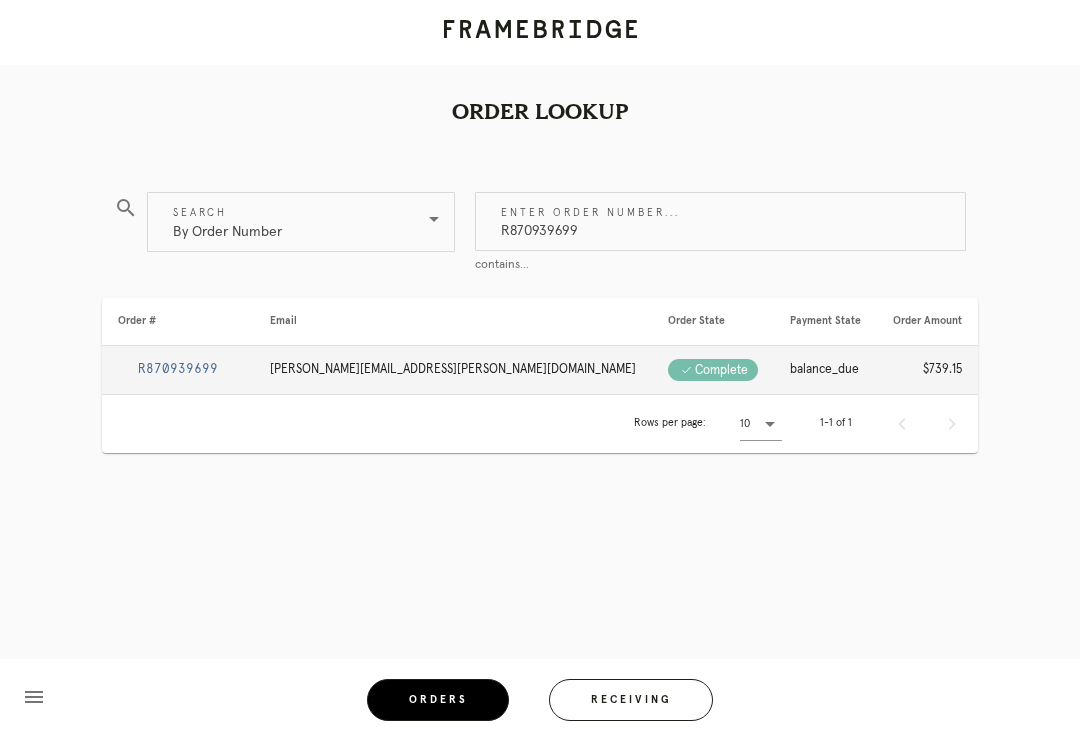 click on "R870939699" at bounding box center (178, 369) 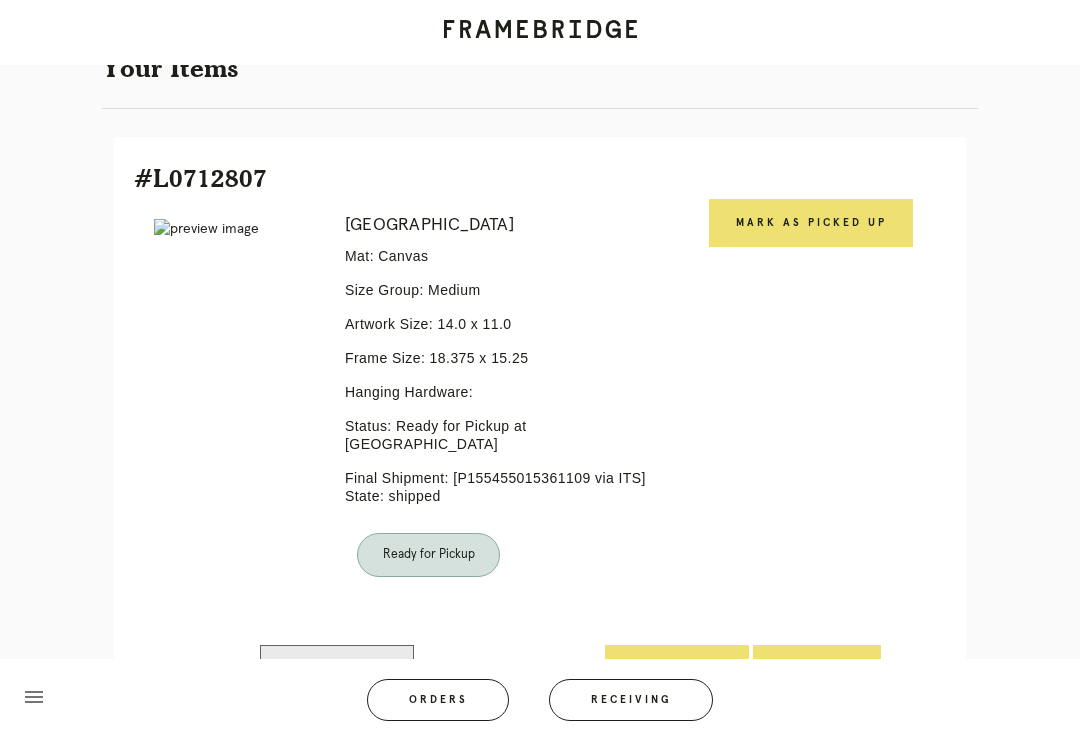 scroll, scrollTop: 417, scrollLeft: 0, axis: vertical 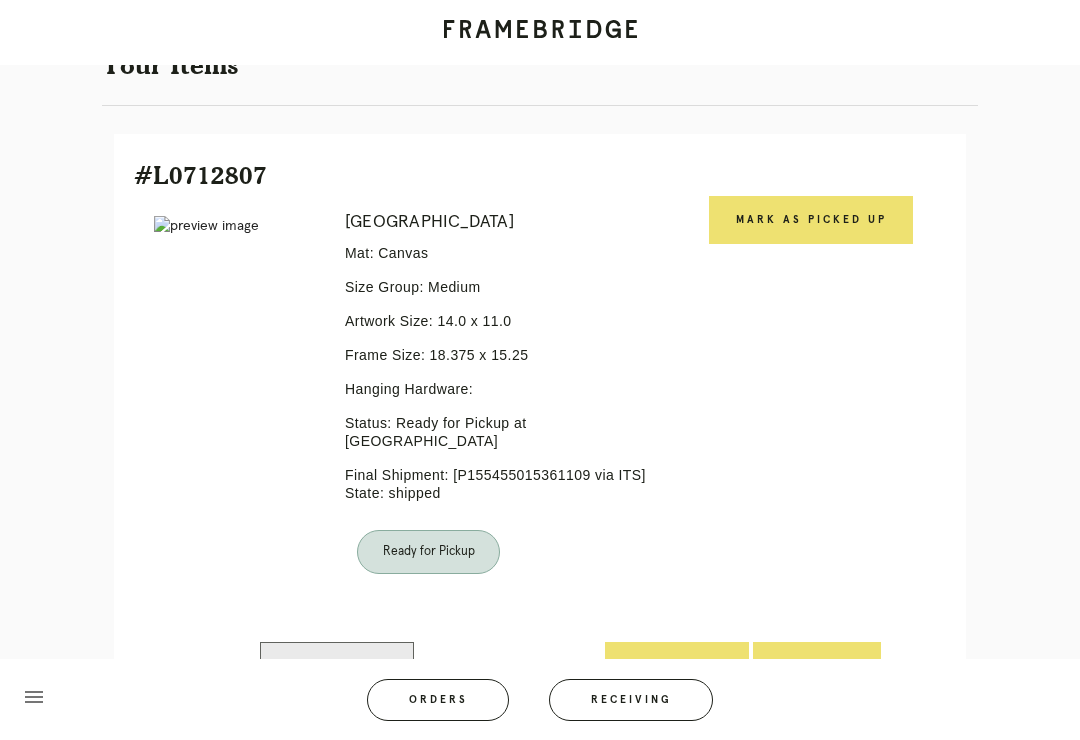 click on "Mark as Picked Up" at bounding box center (811, 220) 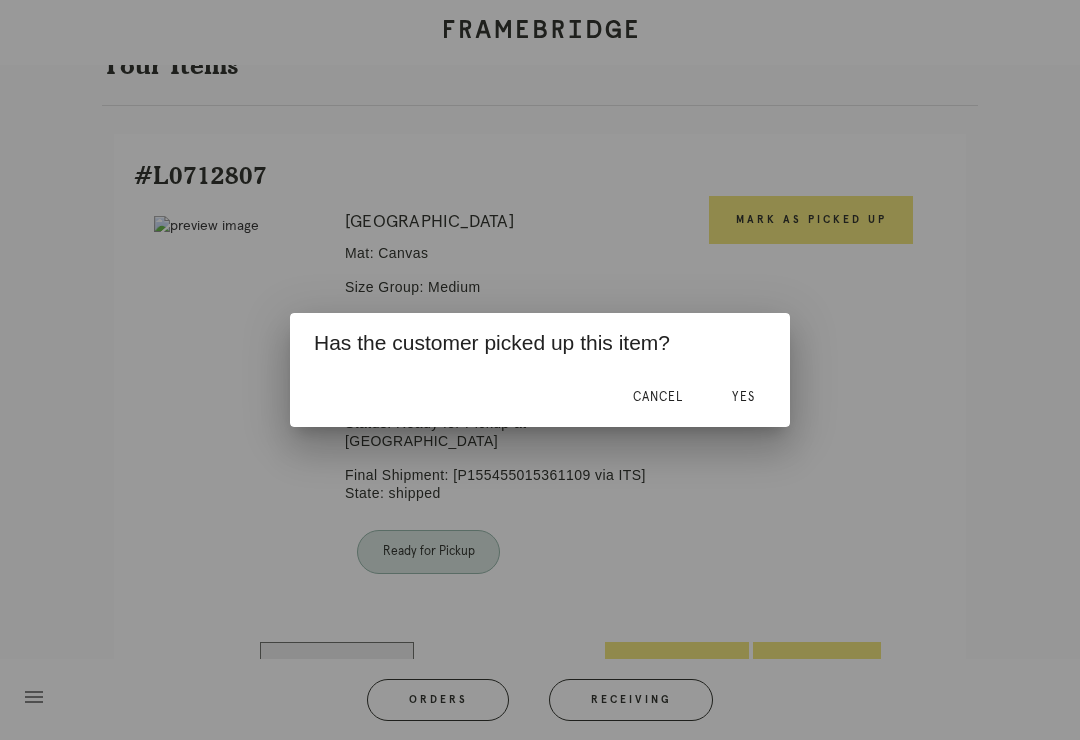 click on "Yes" at bounding box center (743, 397) 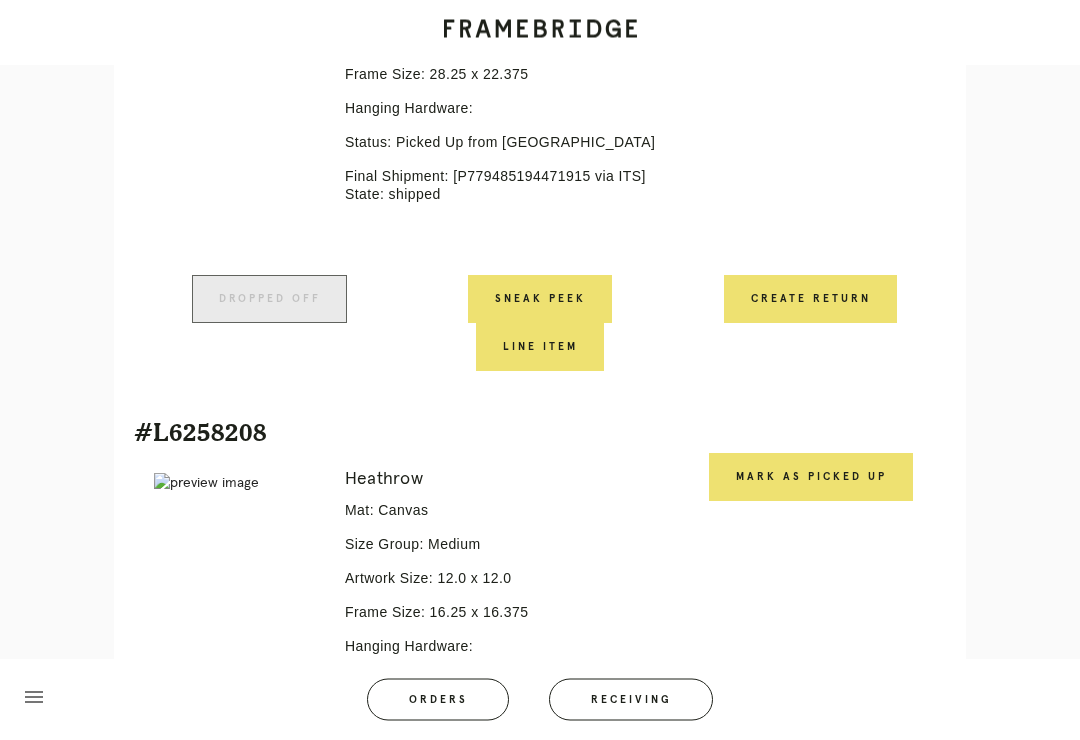 click on "Mark as Picked Up" at bounding box center (811, 478) 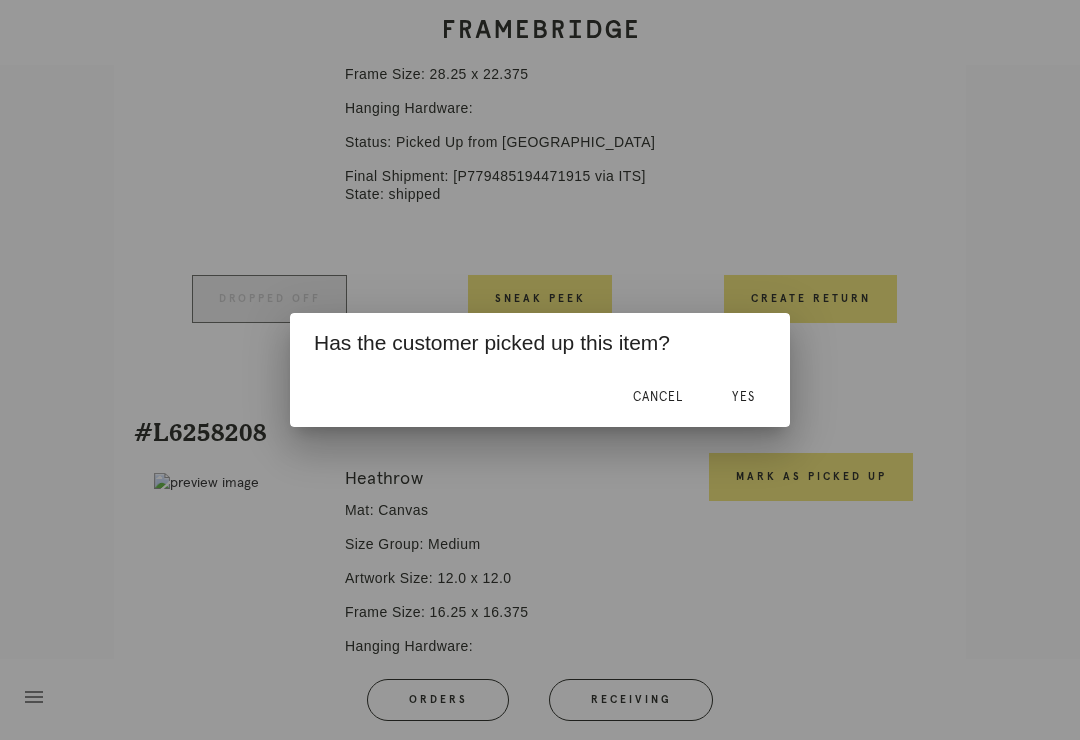click on "Yes" at bounding box center (743, 397) 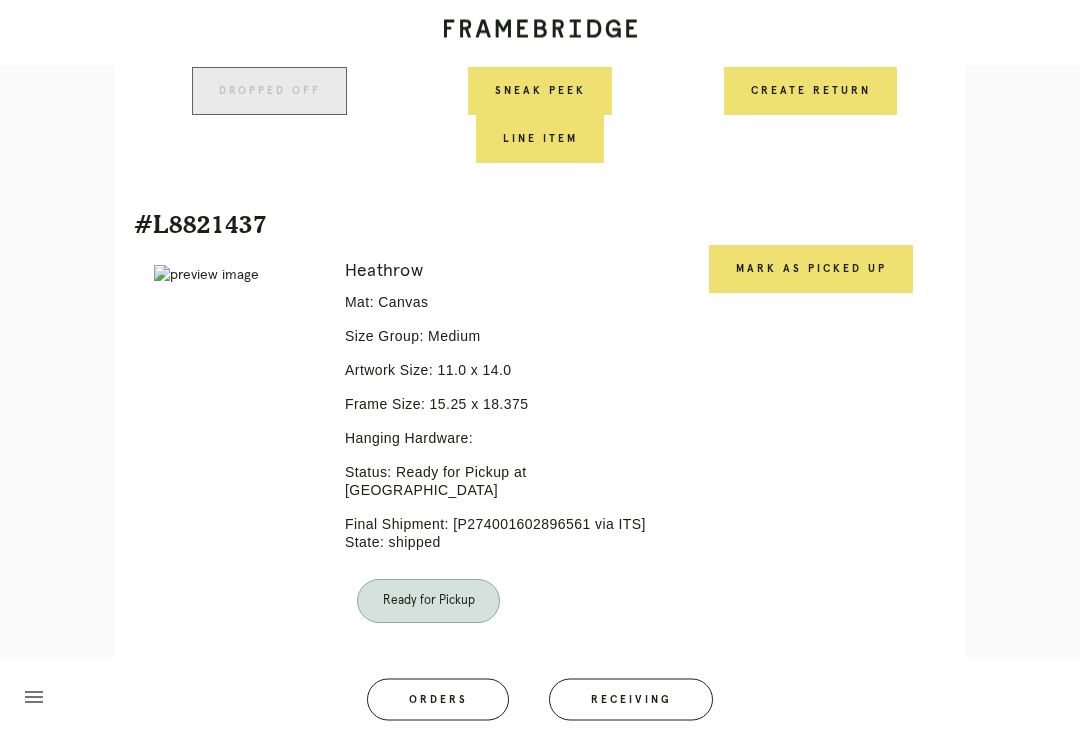 click on "Mark as Picked Up" at bounding box center (811, 270) 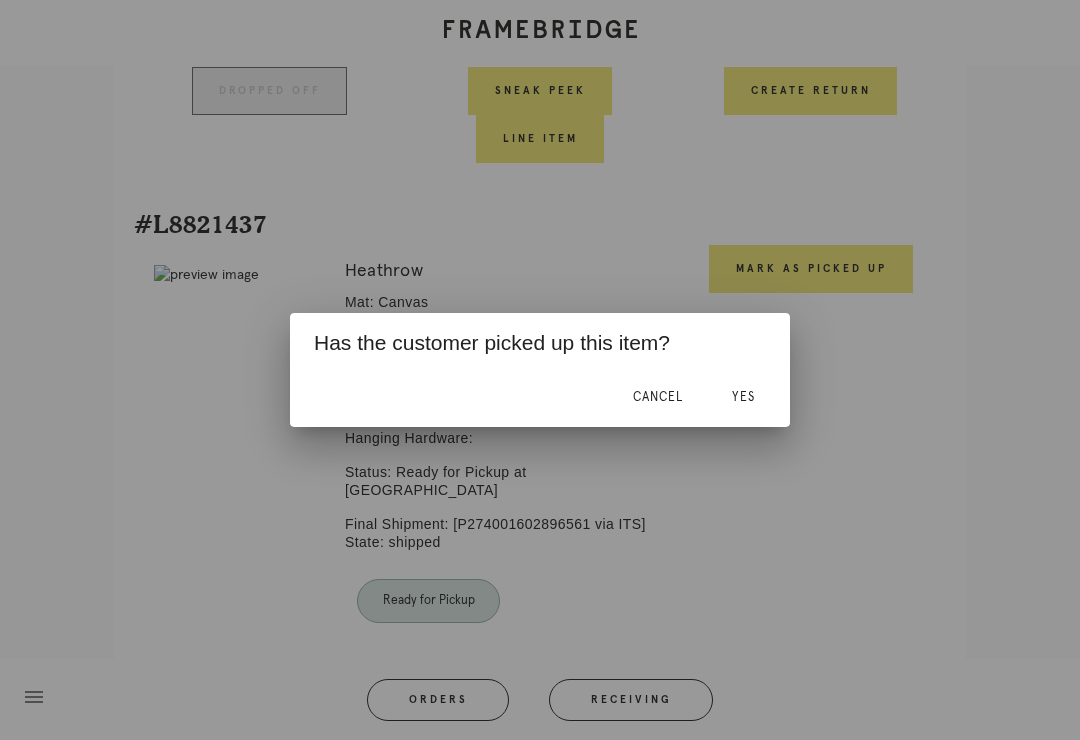 click on "Yes" at bounding box center [743, 397] 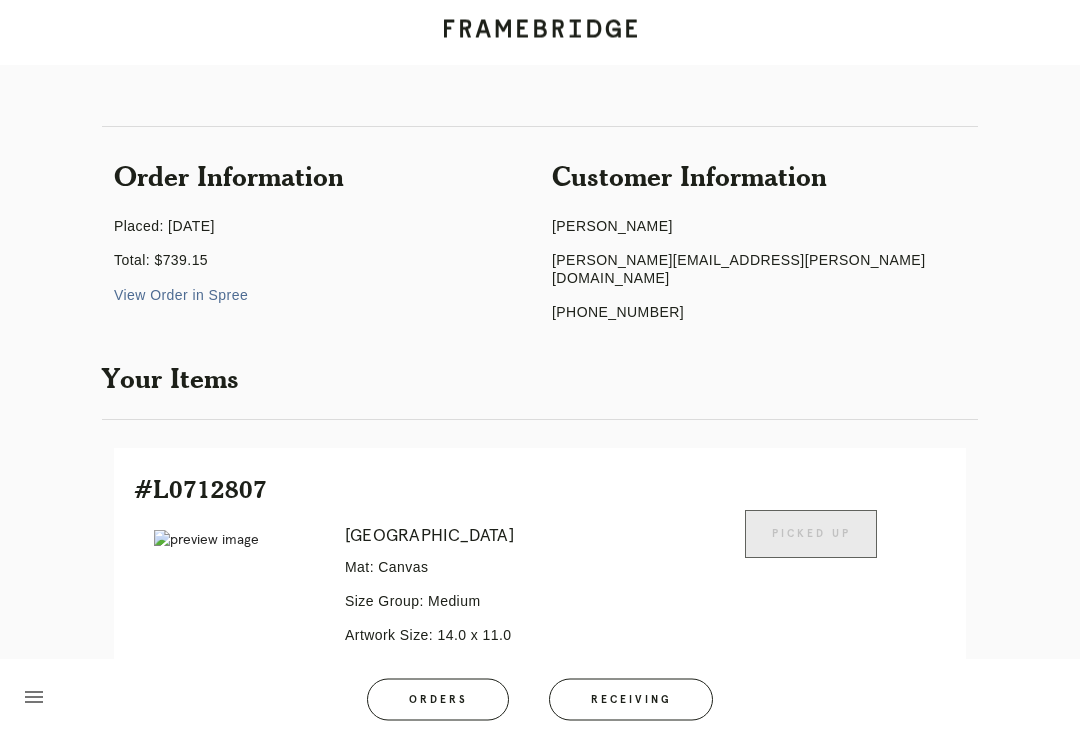 scroll, scrollTop: 0, scrollLeft: 0, axis: both 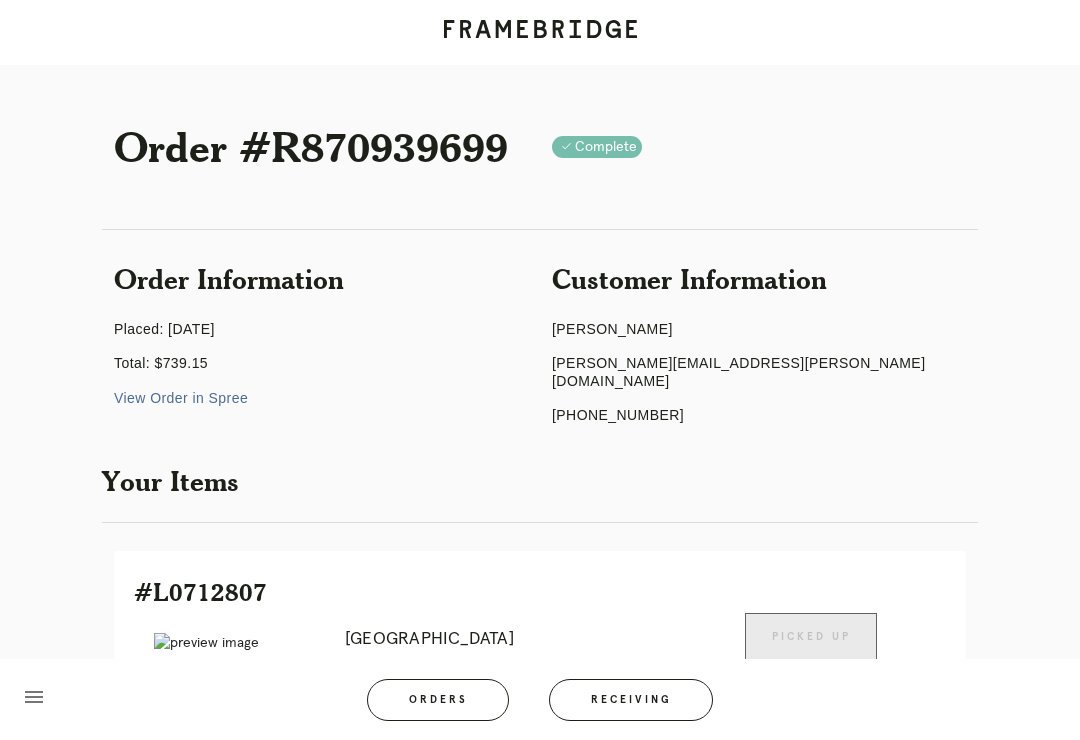 click on "Orders" at bounding box center [438, 700] 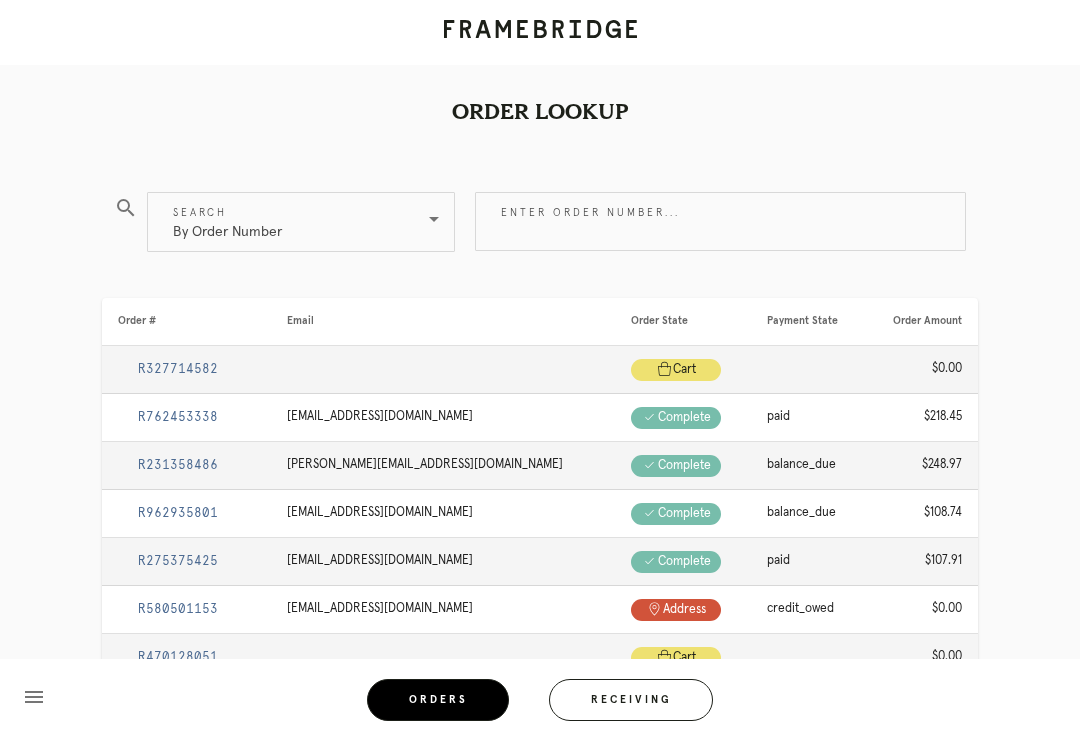click on "Enter order number..." at bounding box center [720, 221] 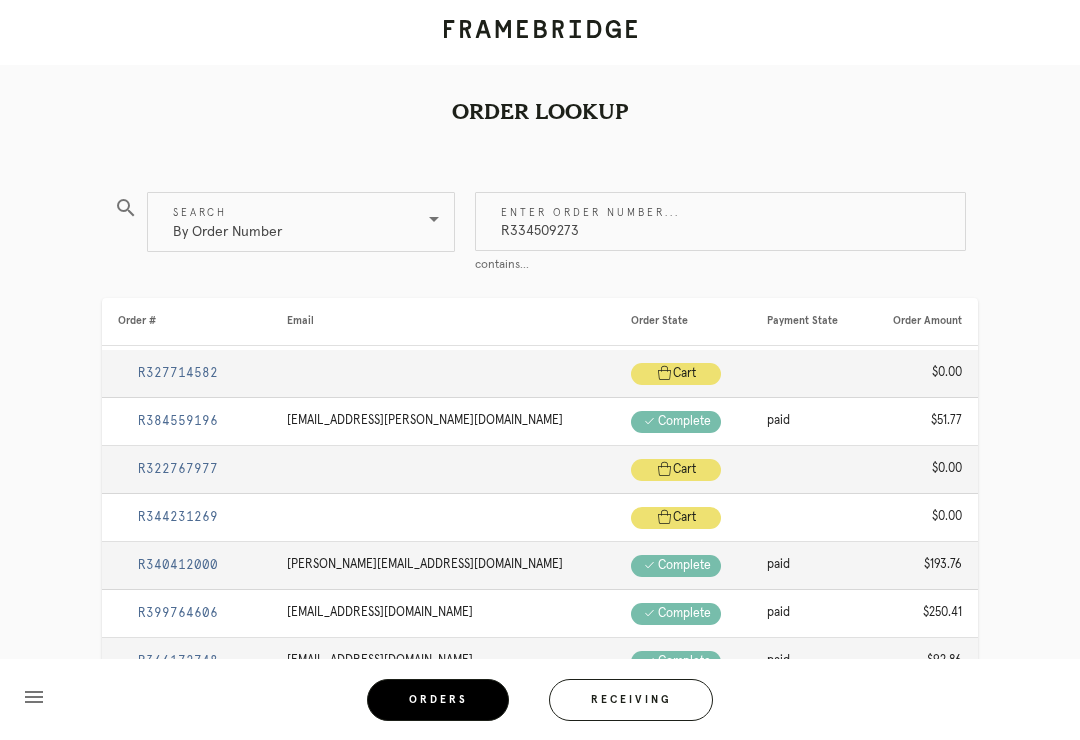 type on "R334509273" 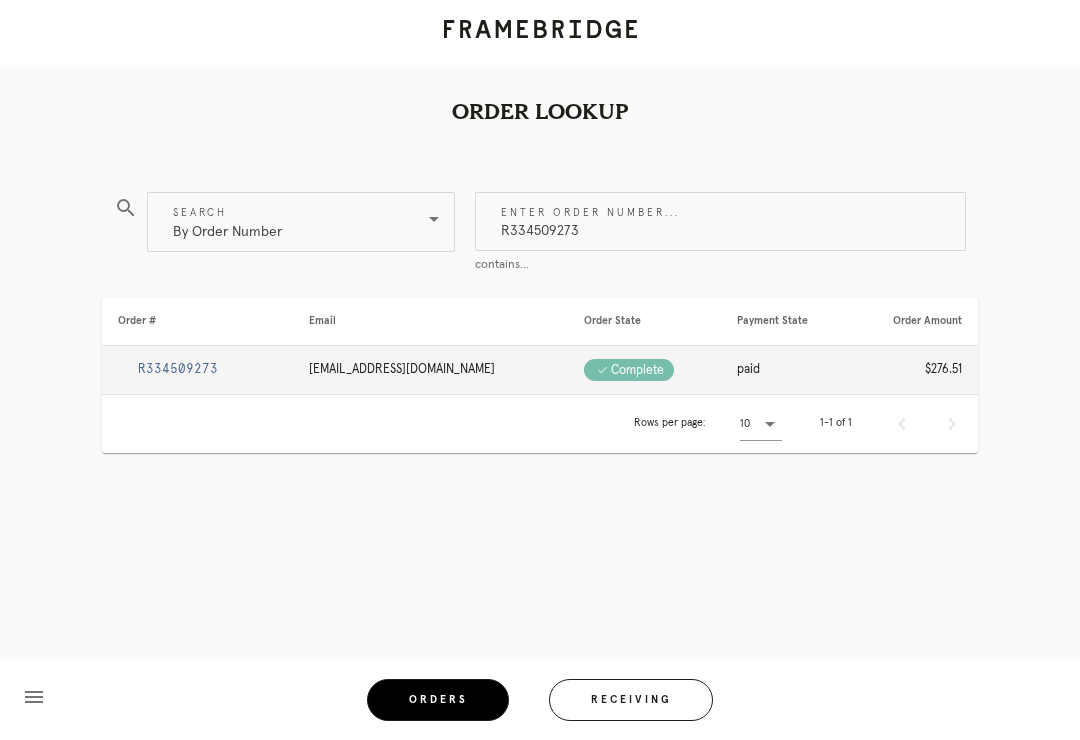 click on "R334509273" at bounding box center [178, 369] 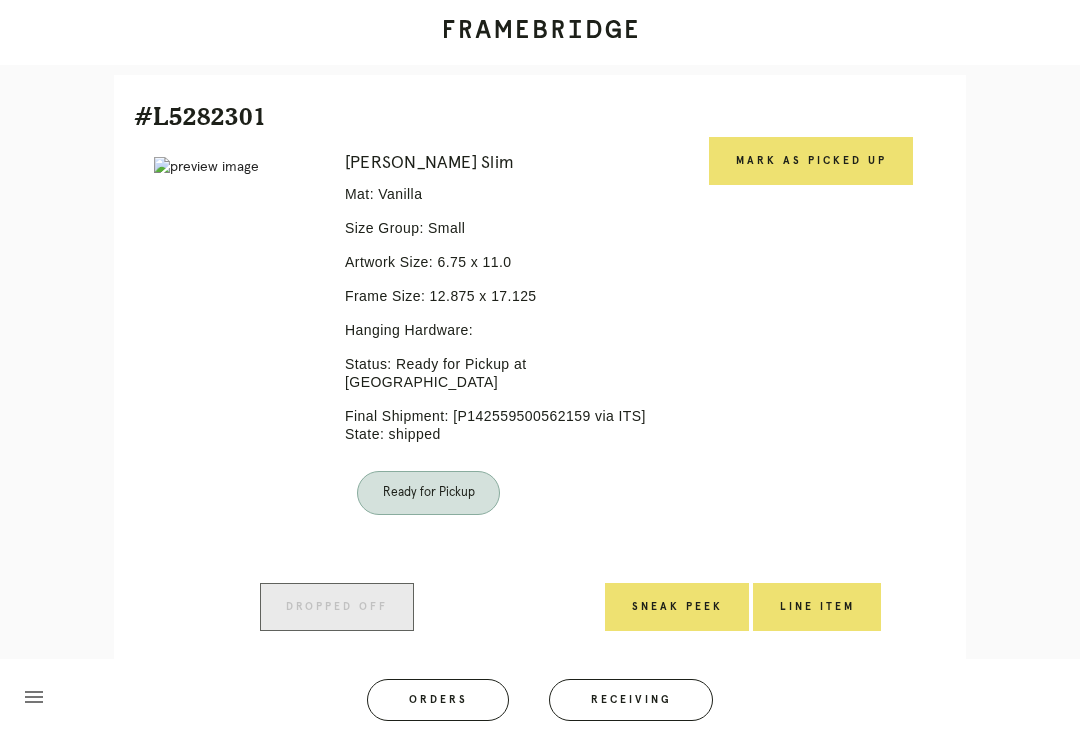 scroll, scrollTop: 396, scrollLeft: 0, axis: vertical 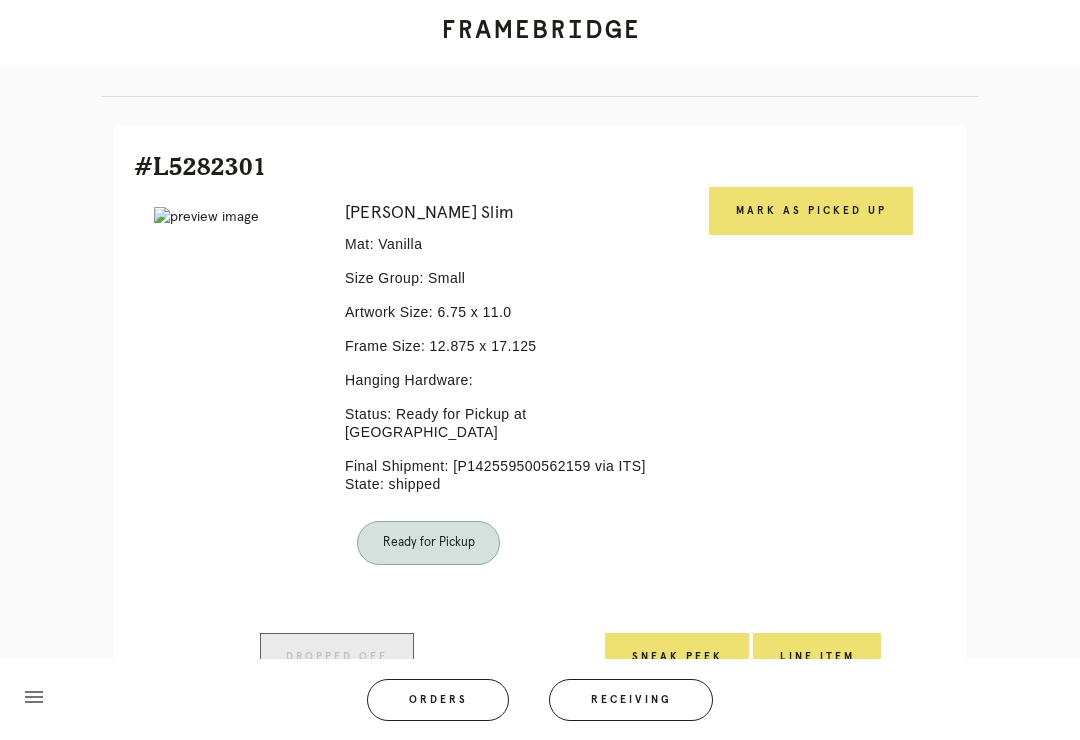 click on "Mark as Picked Up" at bounding box center (811, 211) 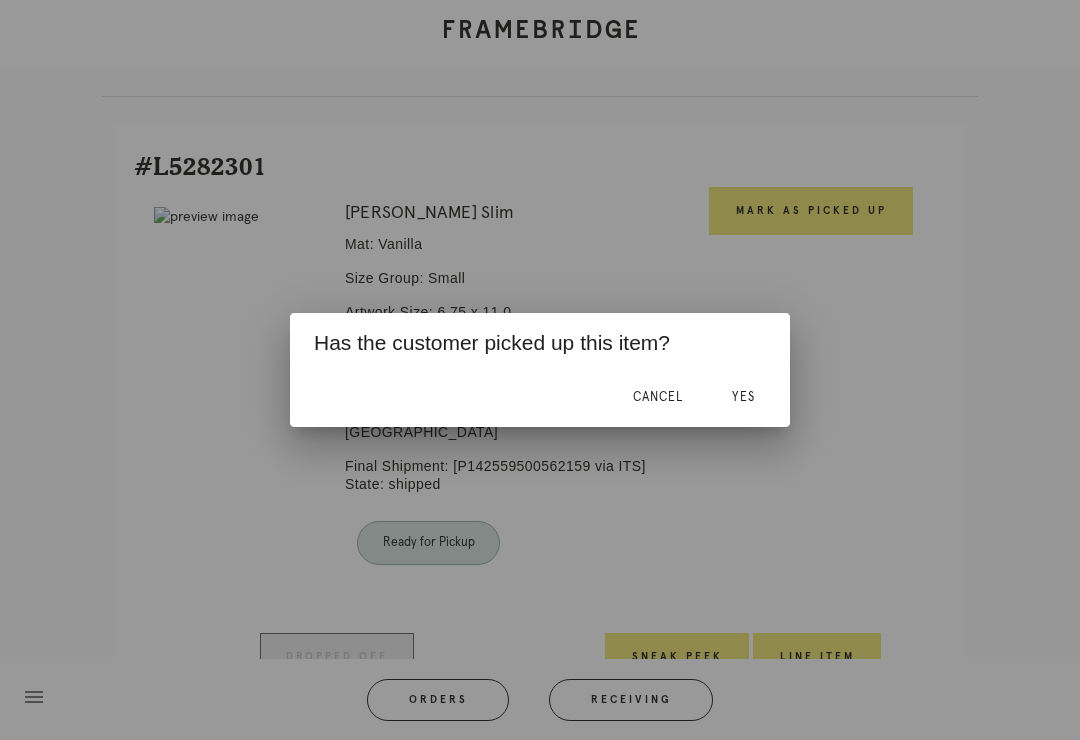 click on "Yes" at bounding box center (743, 397) 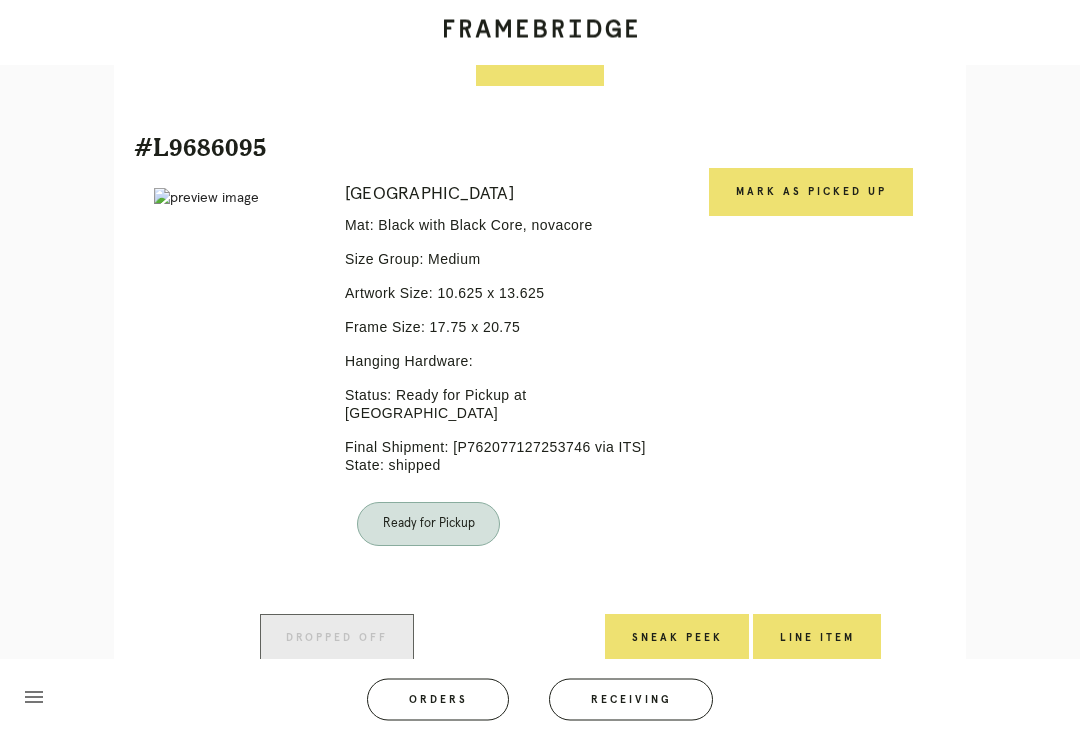 click on "Mark as Picked Up" at bounding box center (811, 193) 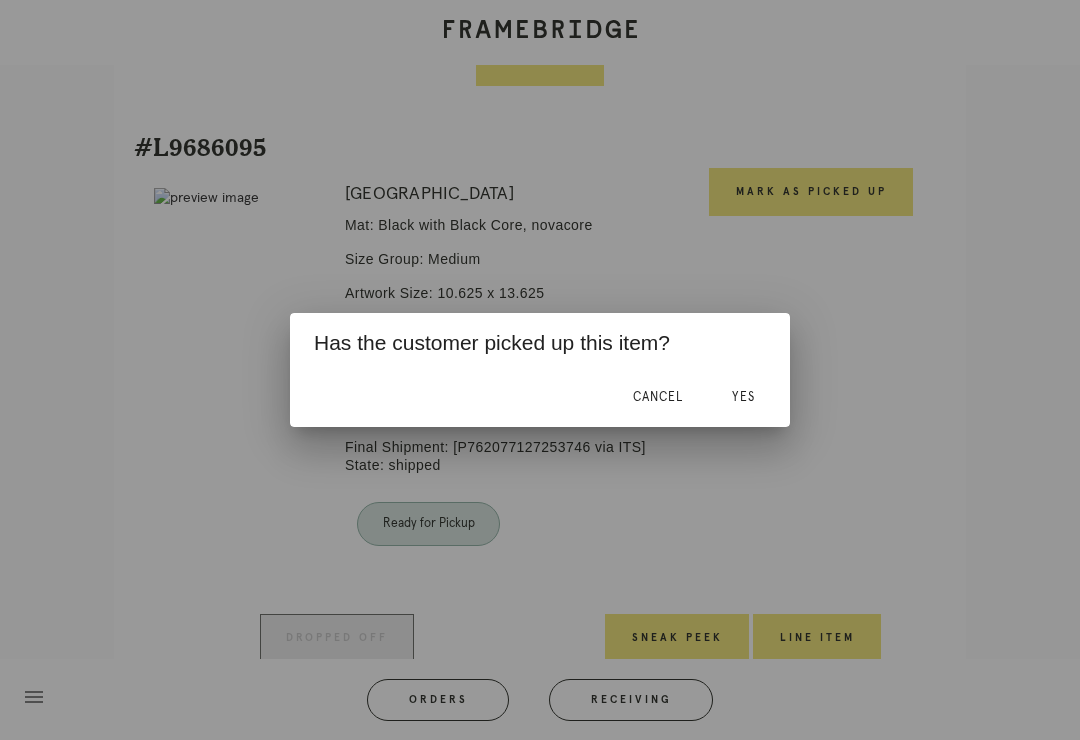 click on "Yes" at bounding box center [743, 397] 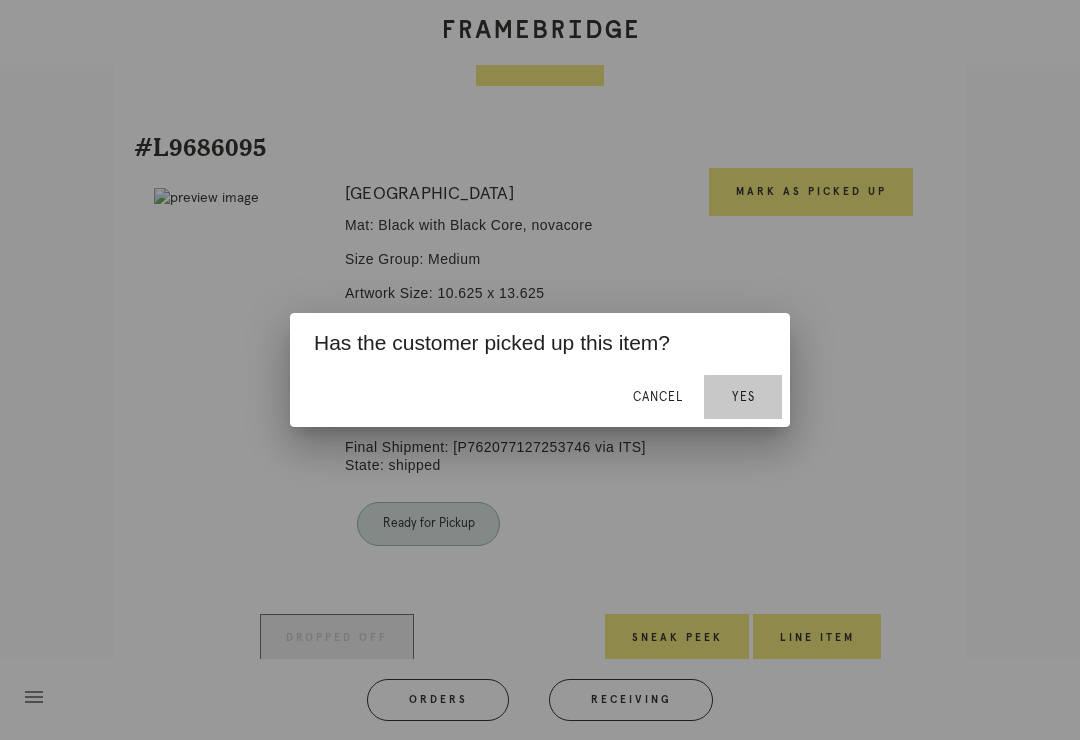 scroll, scrollTop: 957, scrollLeft: 0, axis: vertical 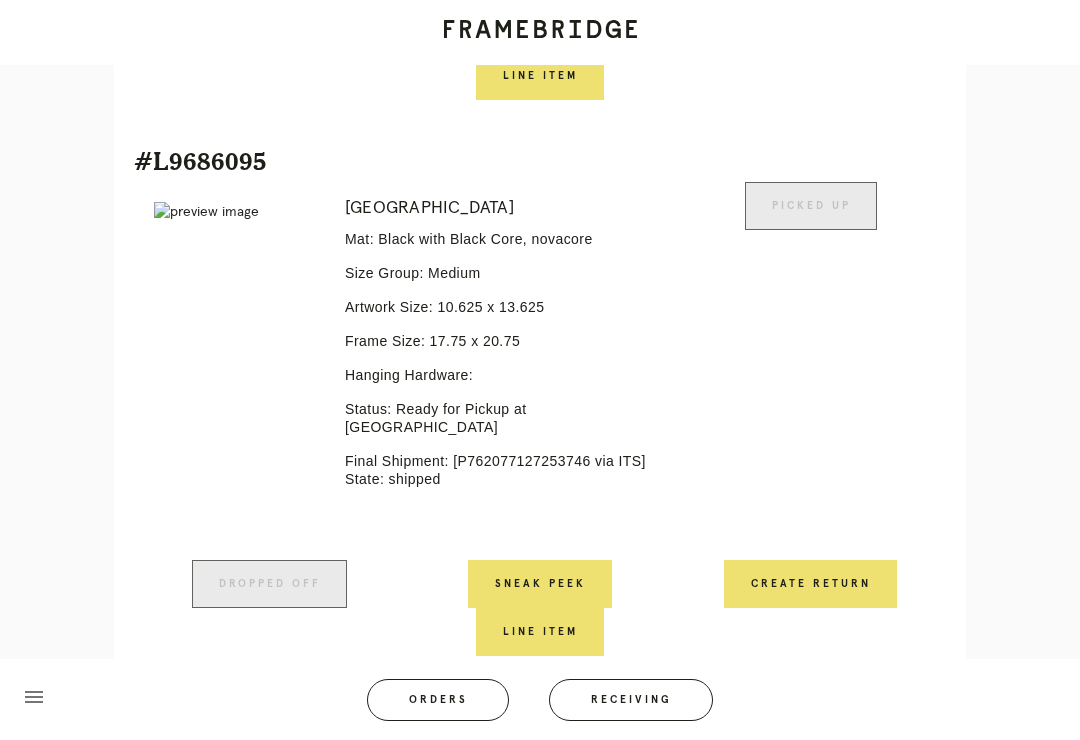 click on "Orders" at bounding box center (438, 700) 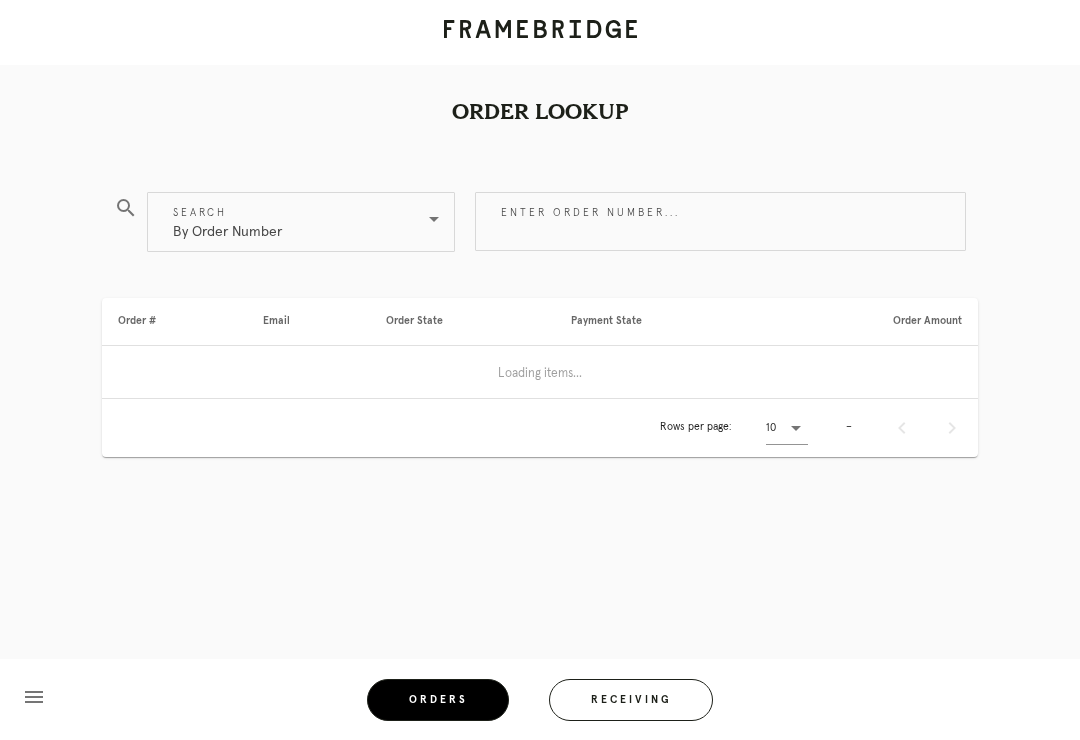 scroll, scrollTop: 0, scrollLeft: 0, axis: both 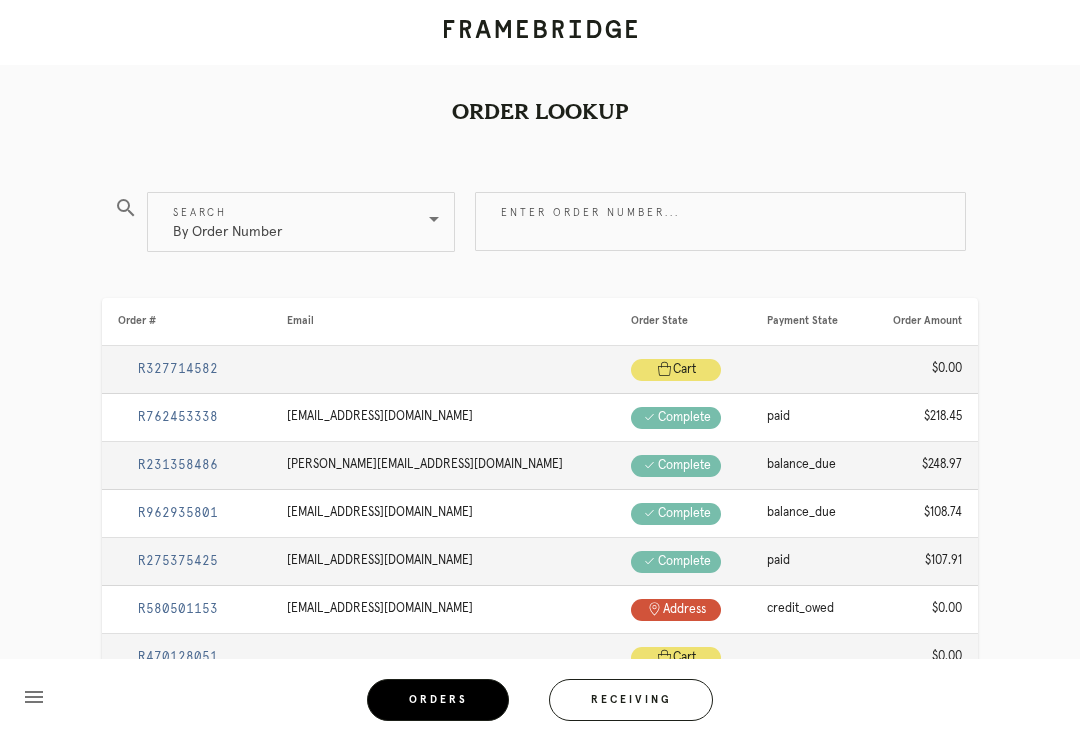 click on "Enter order number..." at bounding box center (720, 221) 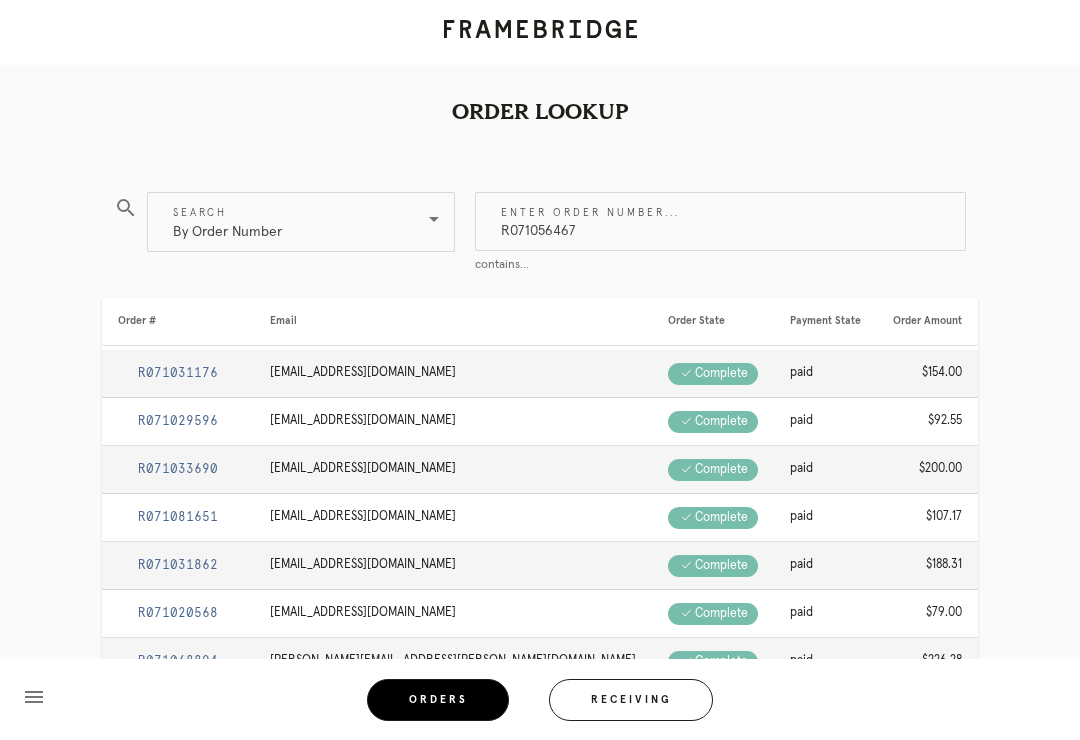 type on "R071056467" 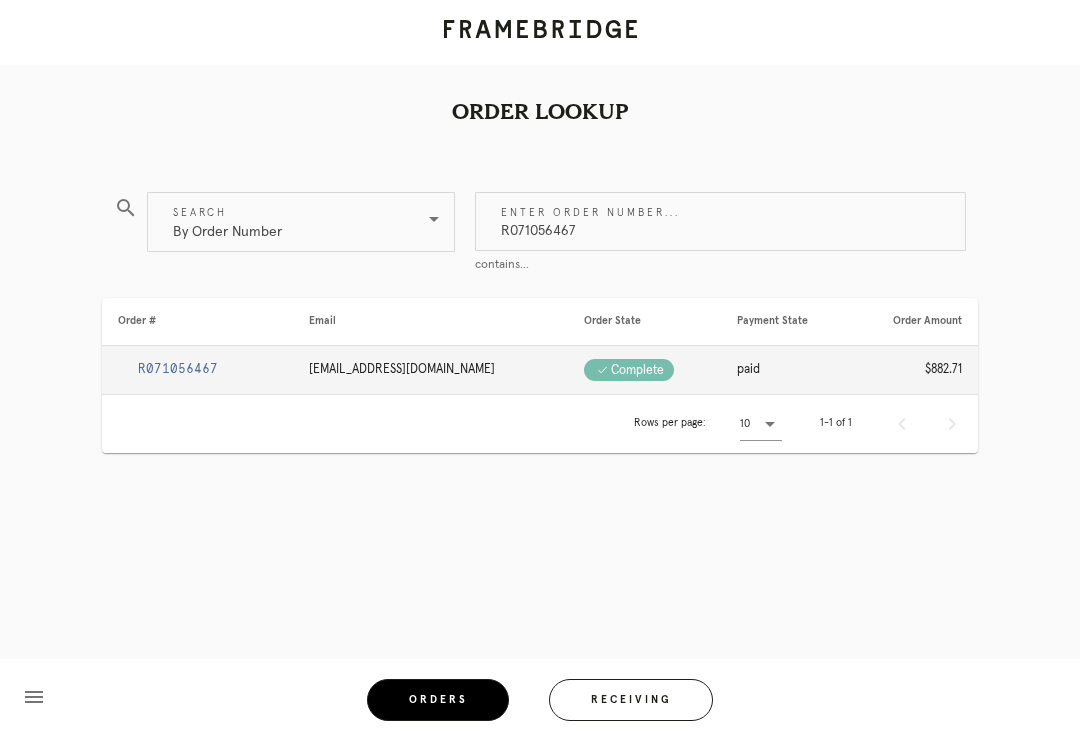 click on "R071056467" at bounding box center (178, 369) 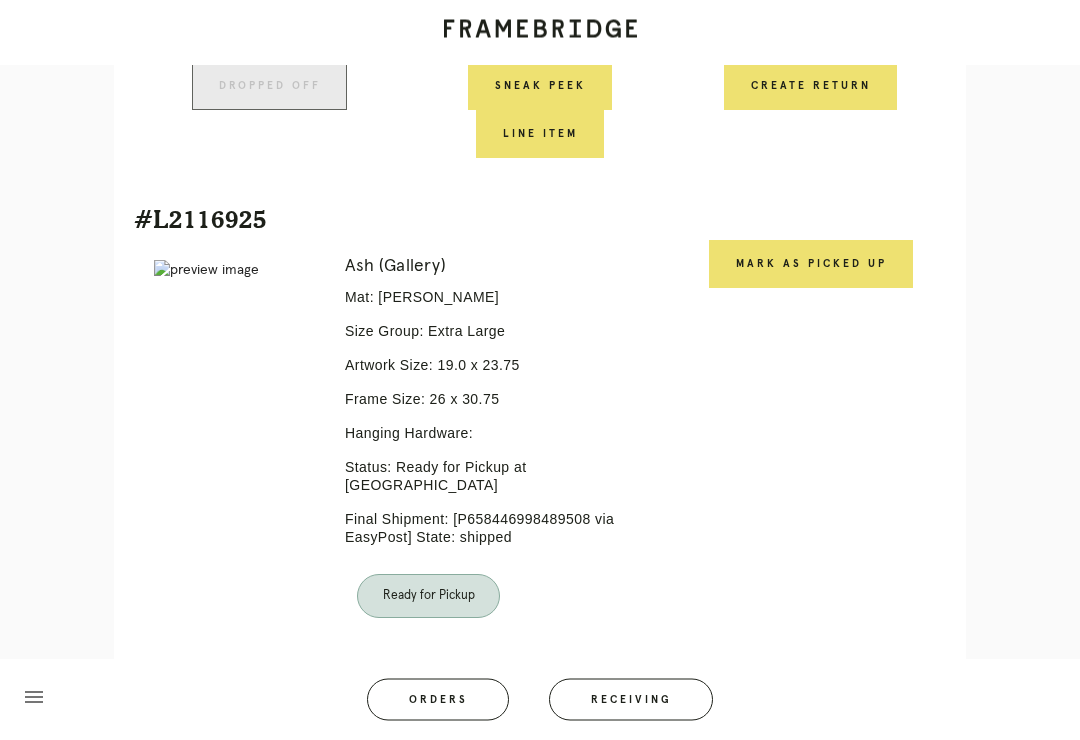 click on "Mark as Picked Up" at bounding box center [811, 265] 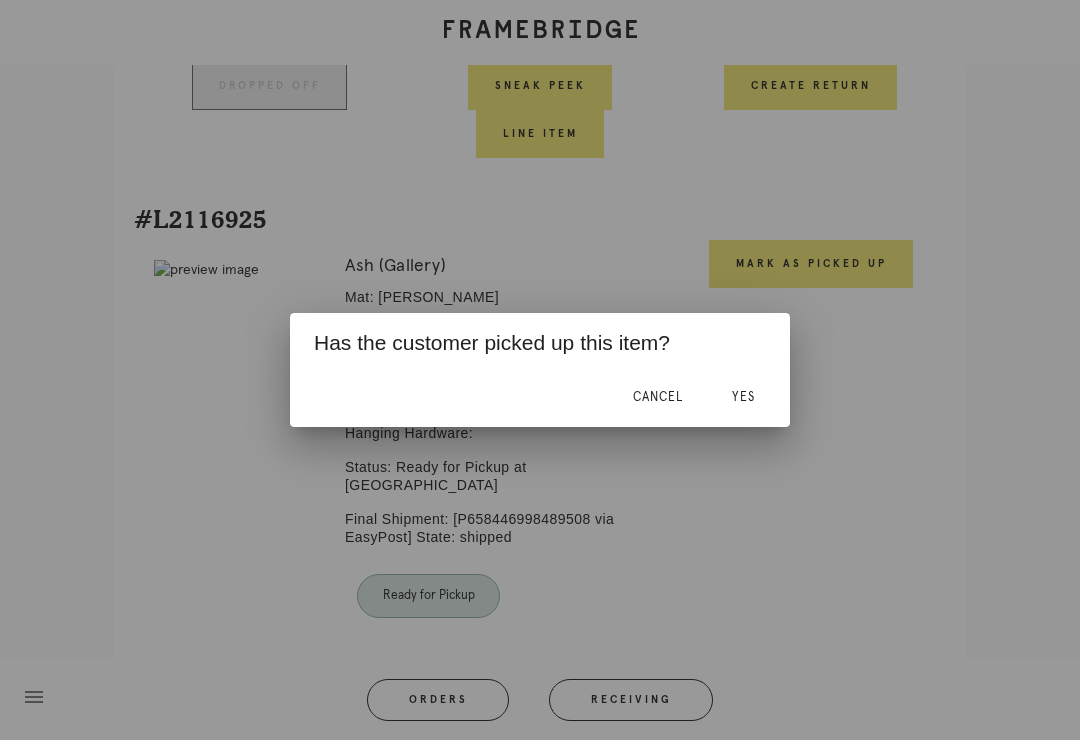 click on "Yes" at bounding box center (743, 397) 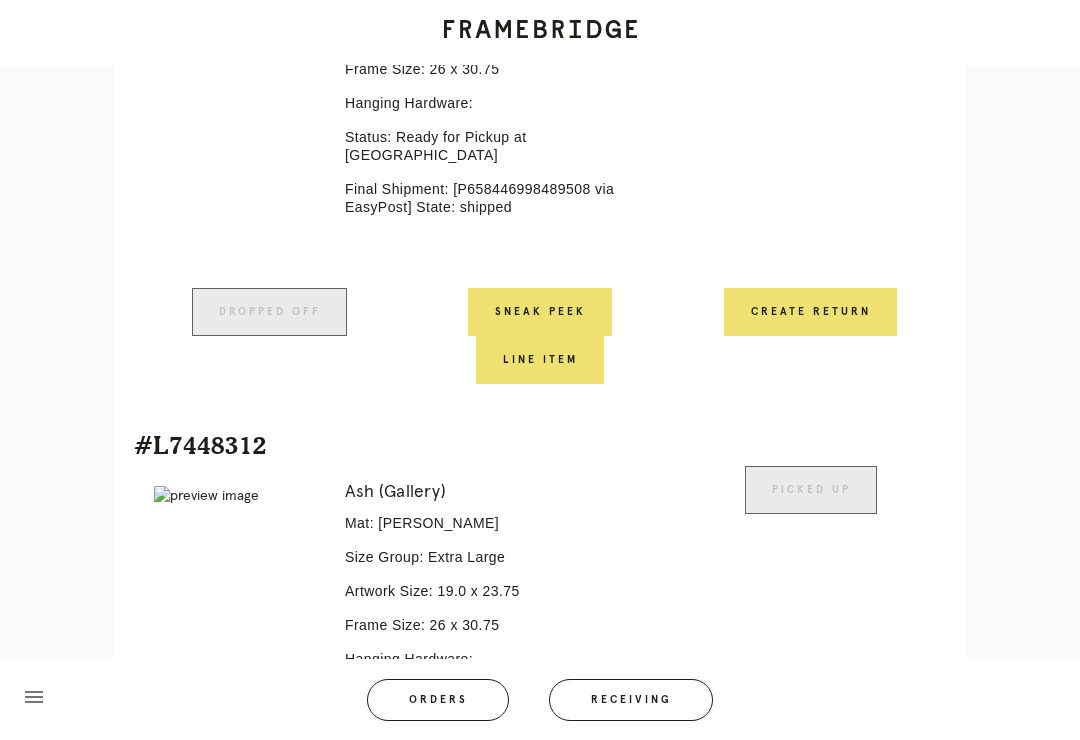 scroll, scrollTop: 1222, scrollLeft: 0, axis: vertical 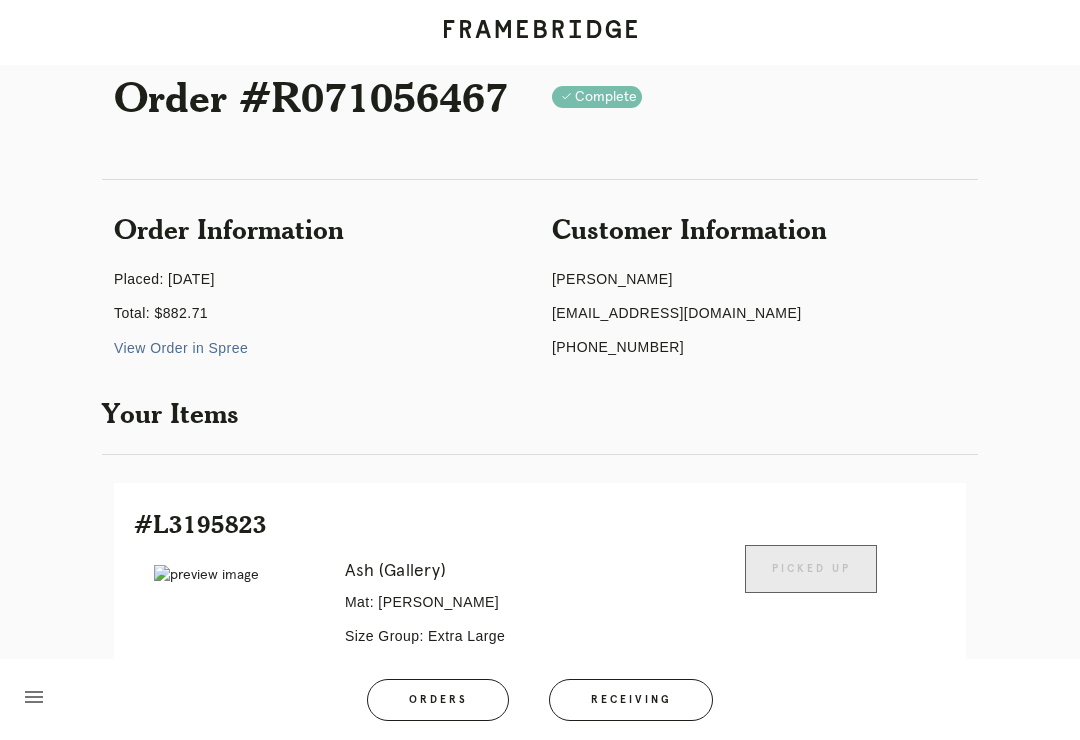 click on "Receiving" at bounding box center (631, 700) 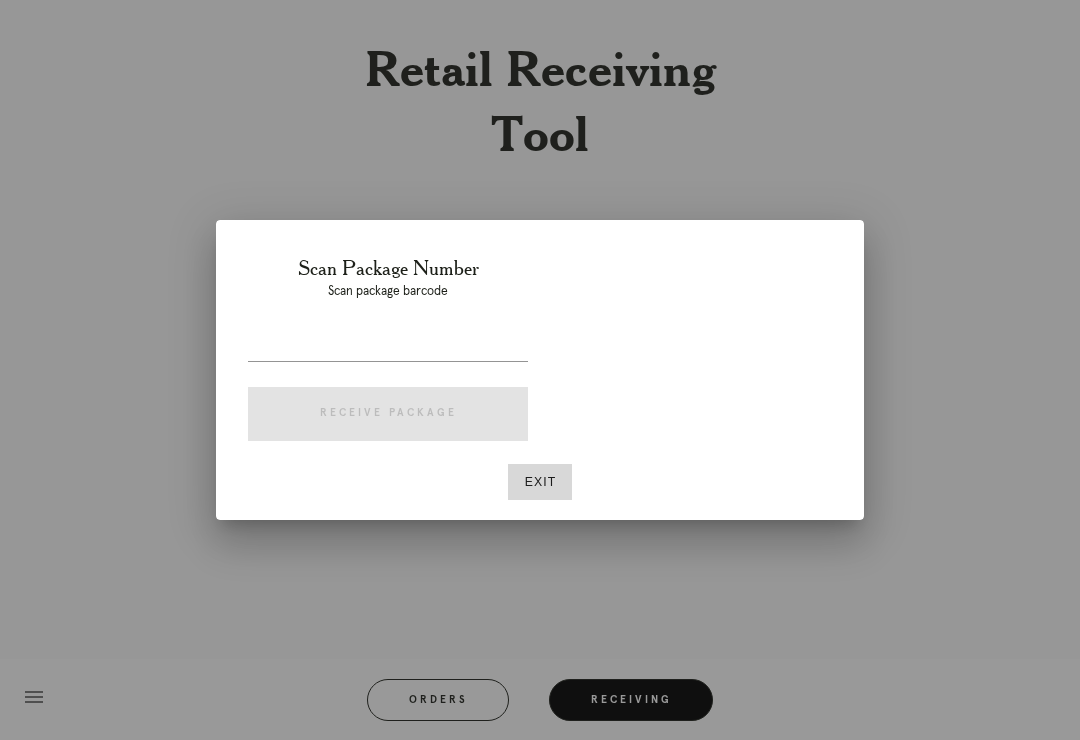 scroll, scrollTop: 31, scrollLeft: 0, axis: vertical 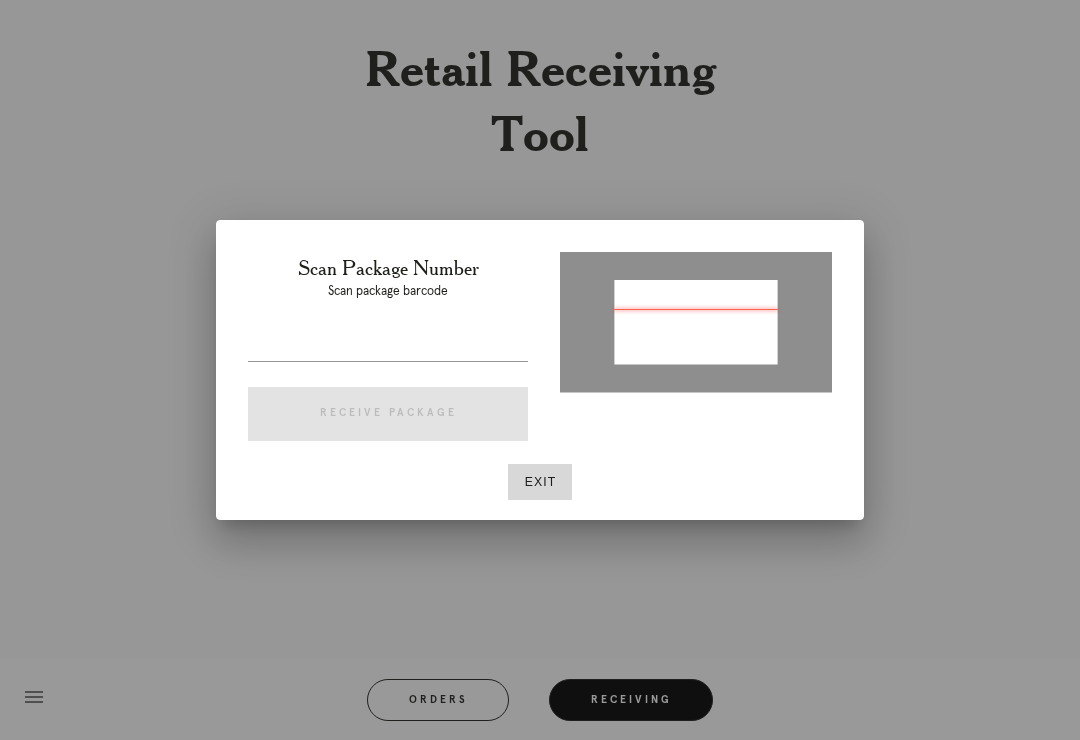 type on "P184384163840460" 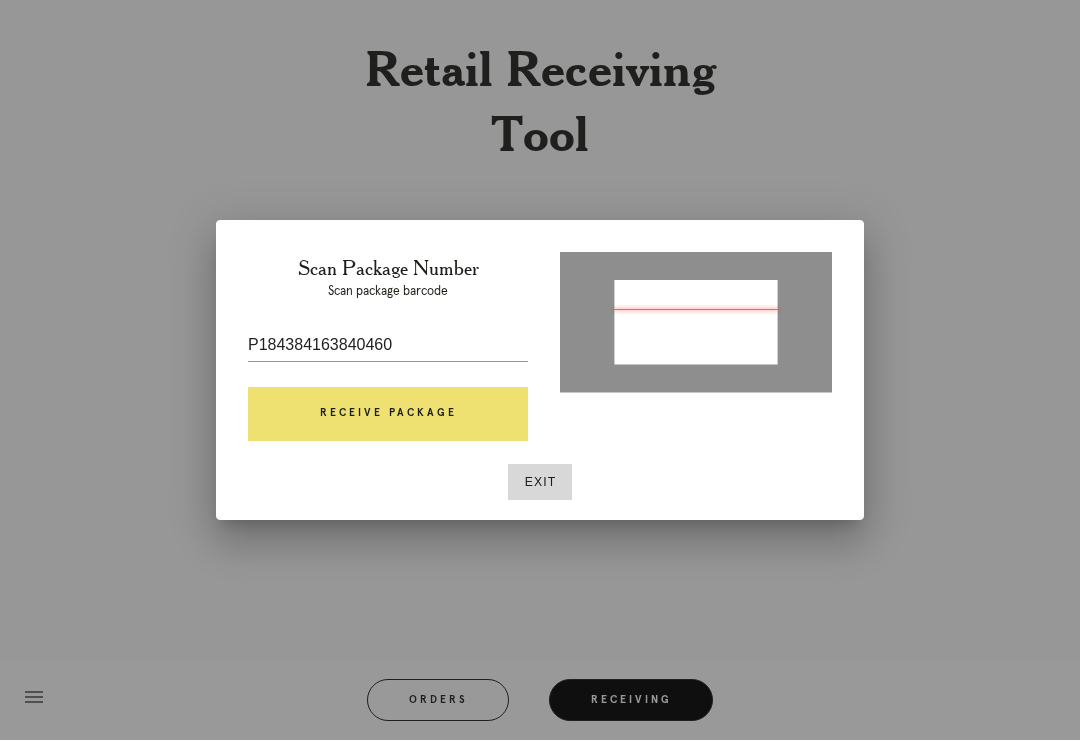 click on "Receive Package" at bounding box center [388, 414] 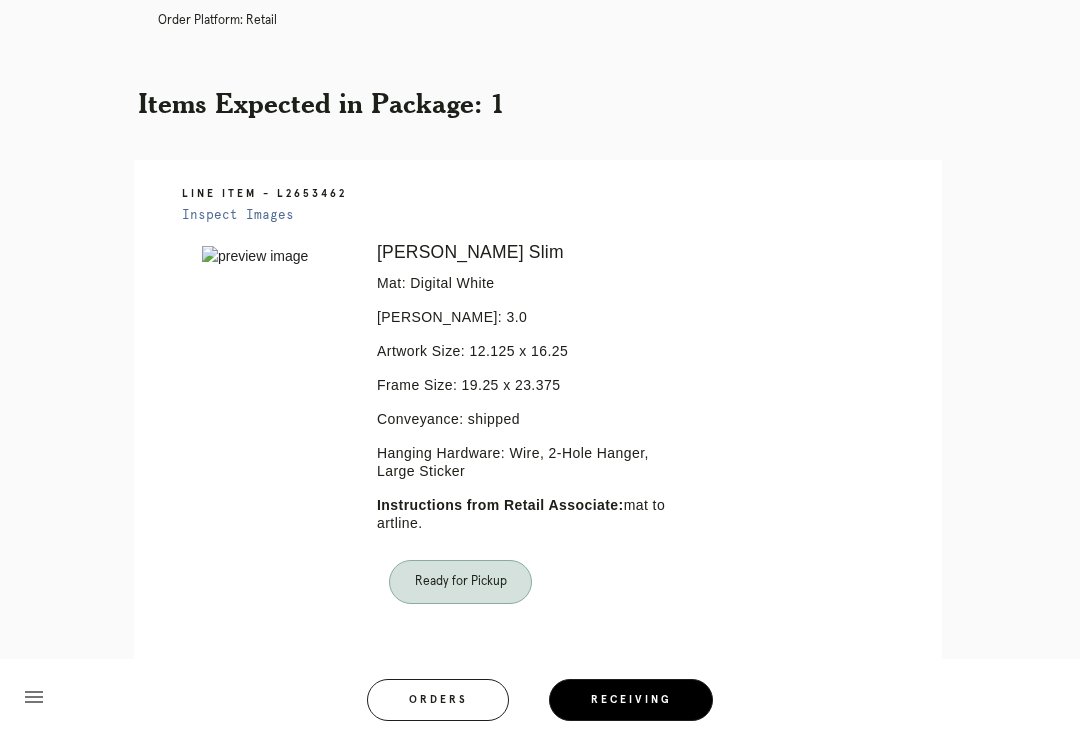 scroll, scrollTop: 374, scrollLeft: 0, axis: vertical 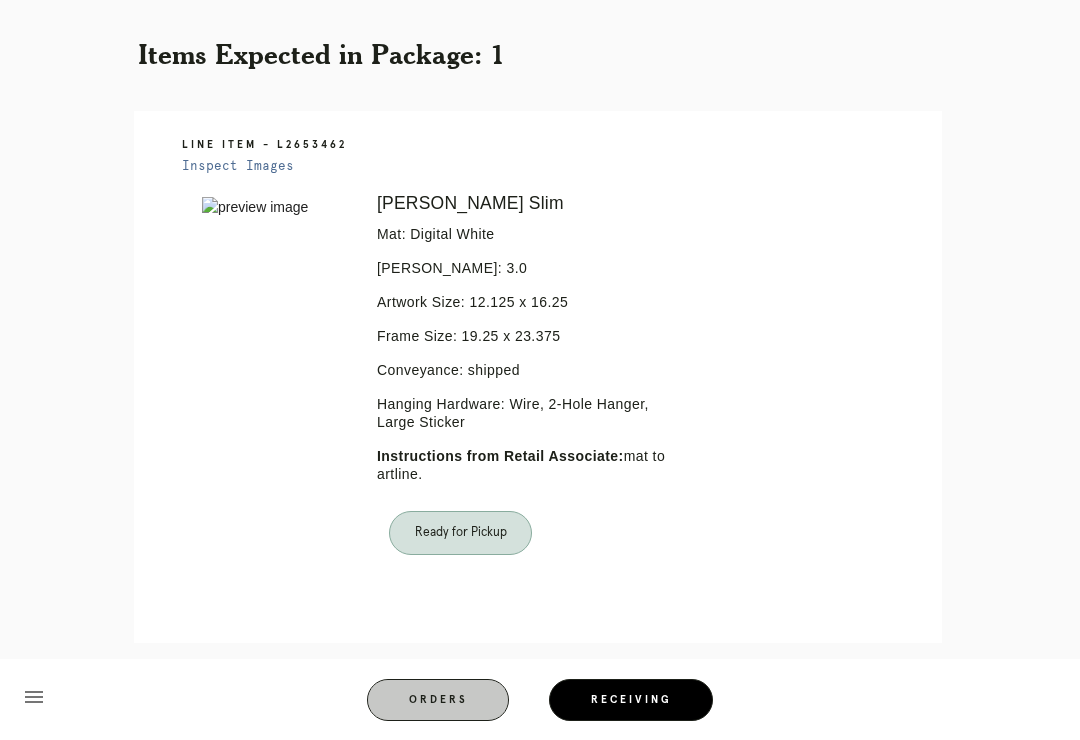 click on "Orders" at bounding box center [438, 700] 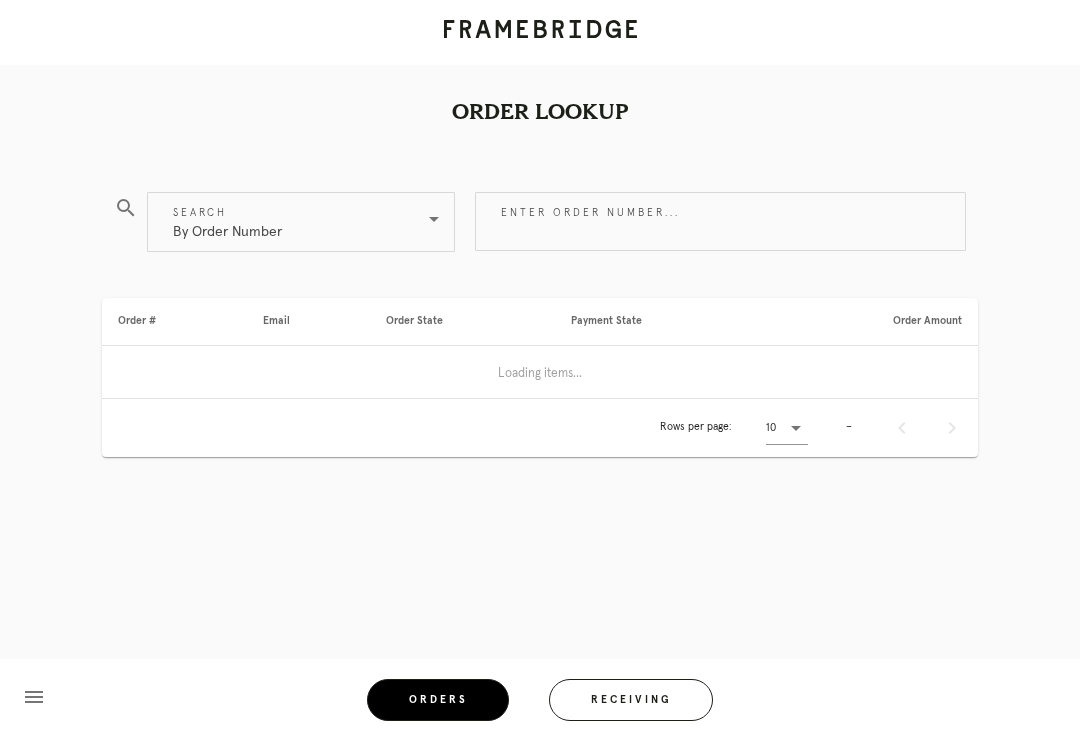 scroll, scrollTop: 0, scrollLeft: 0, axis: both 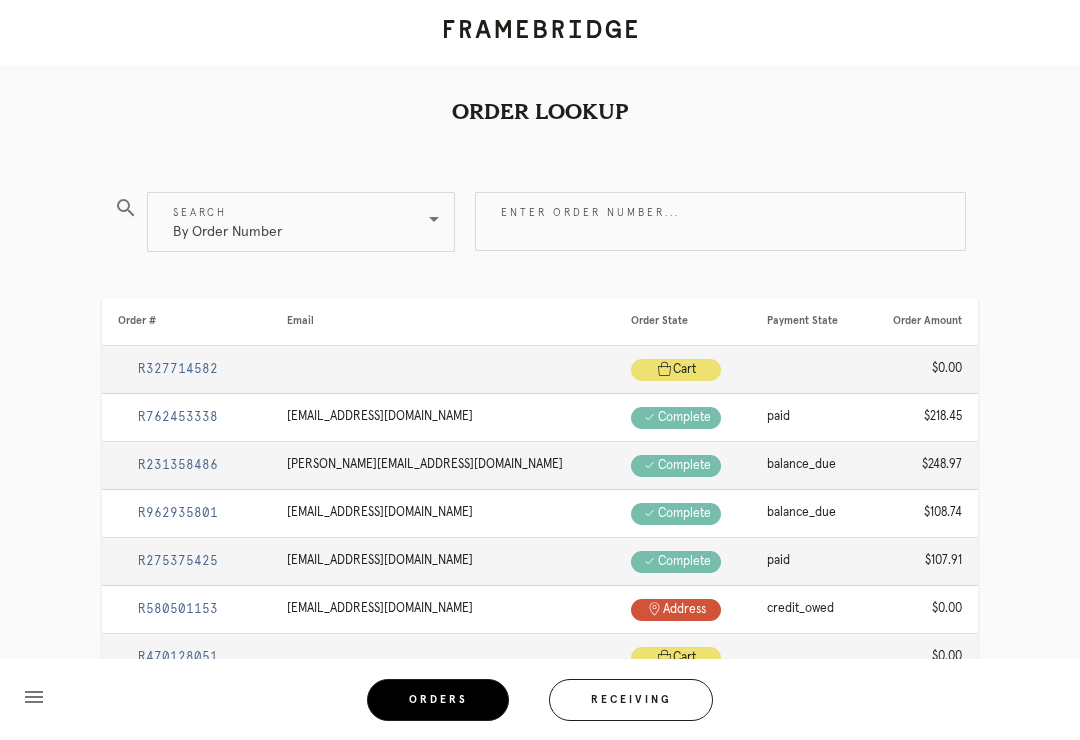 click on "Enter order number..." at bounding box center (720, 221) 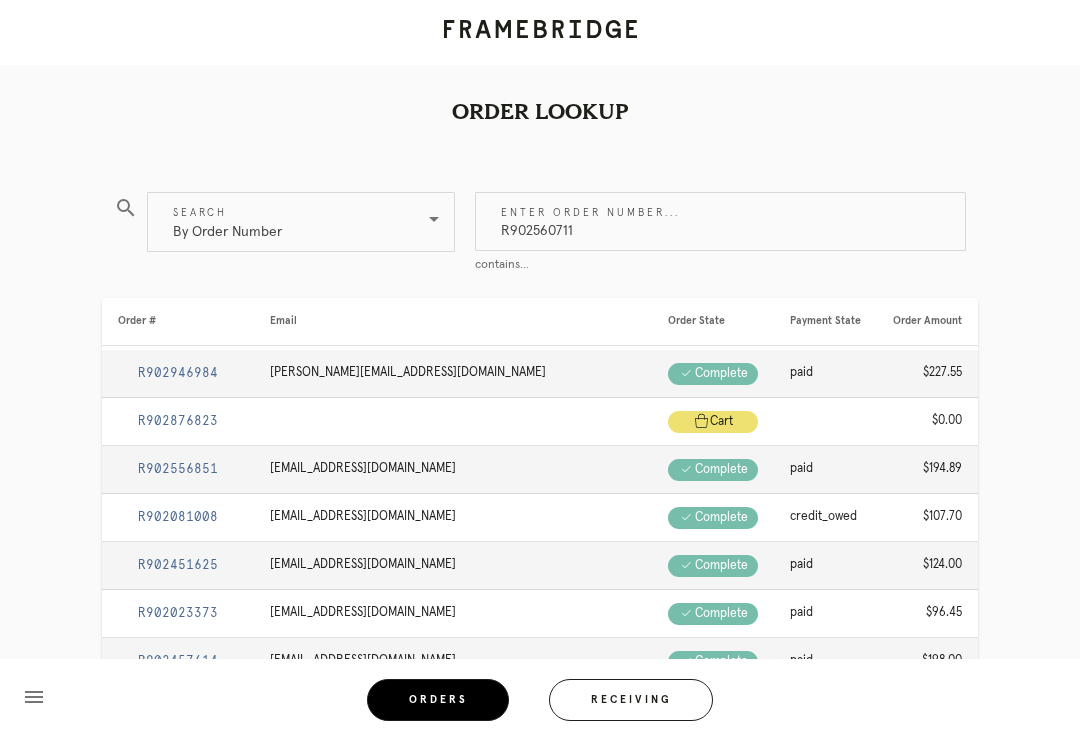 type on "R902560711" 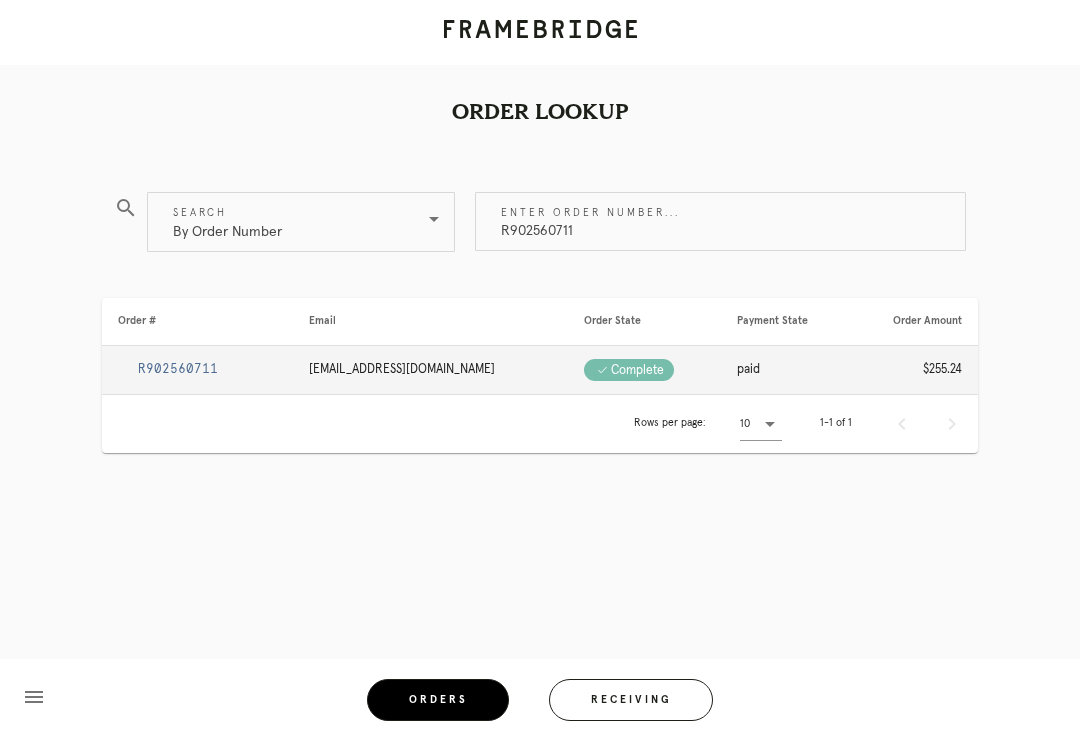 click on "R902560711" at bounding box center [178, 369] 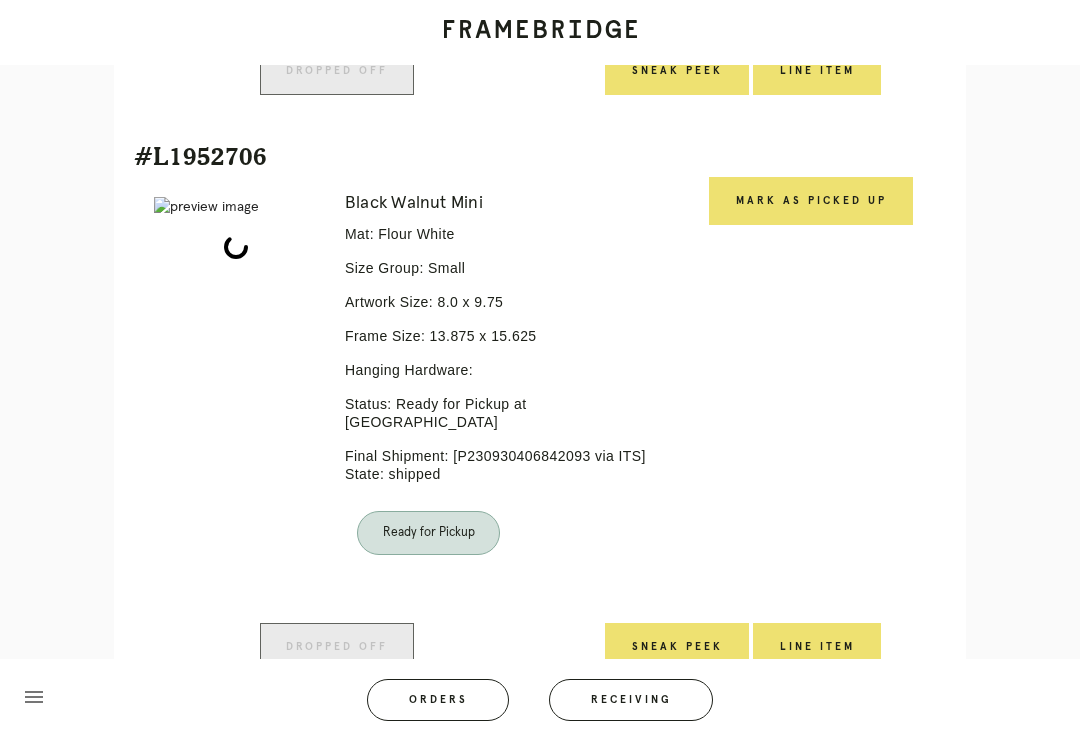 scroll, scrollTop: 1006, scrollLeft: 0, axis: vertical 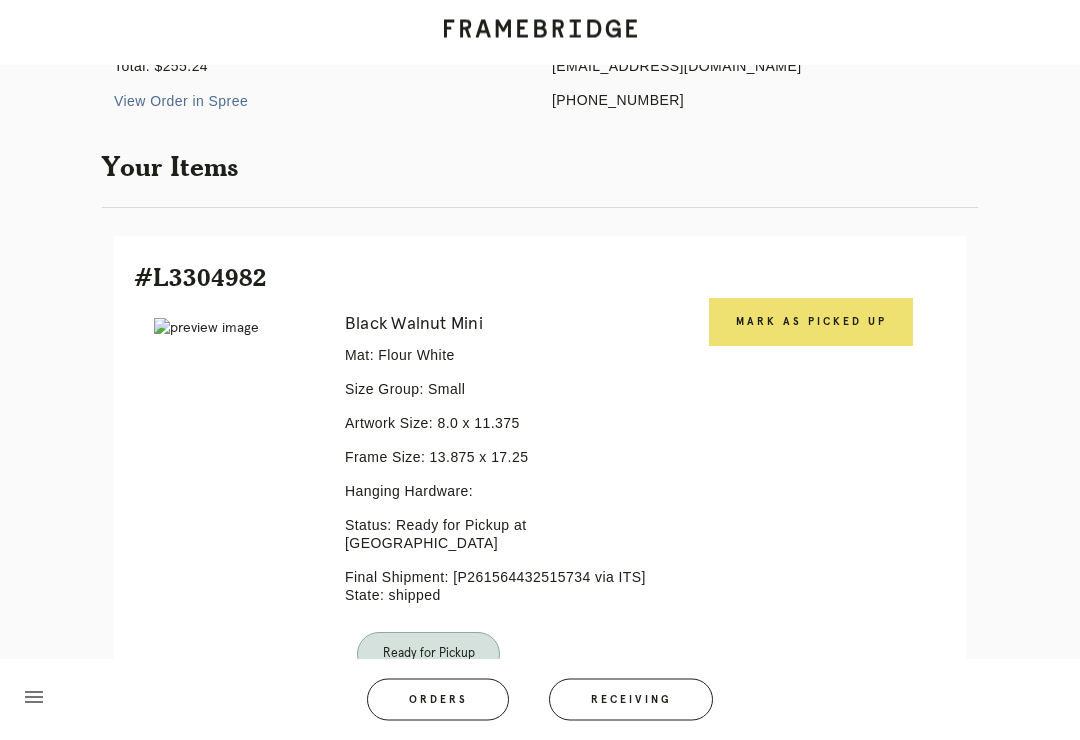 click on "Mark as Picked Up" at bounding box center (811, 323) 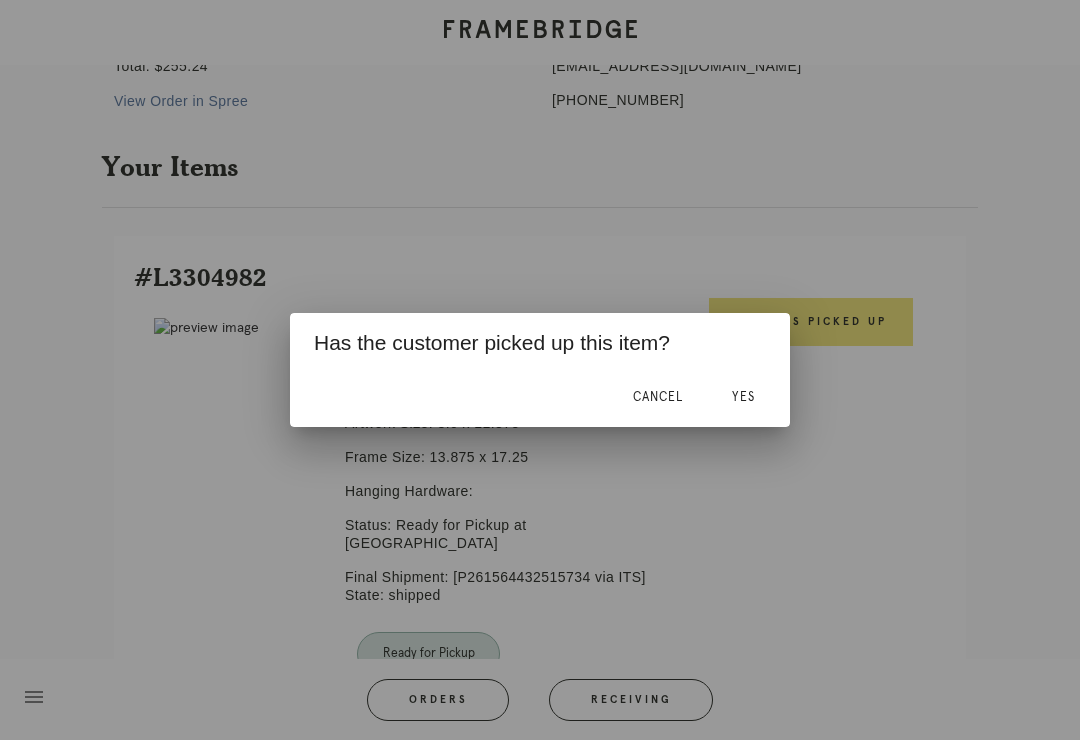 click on "Yes" at bounding box center (743, 397) 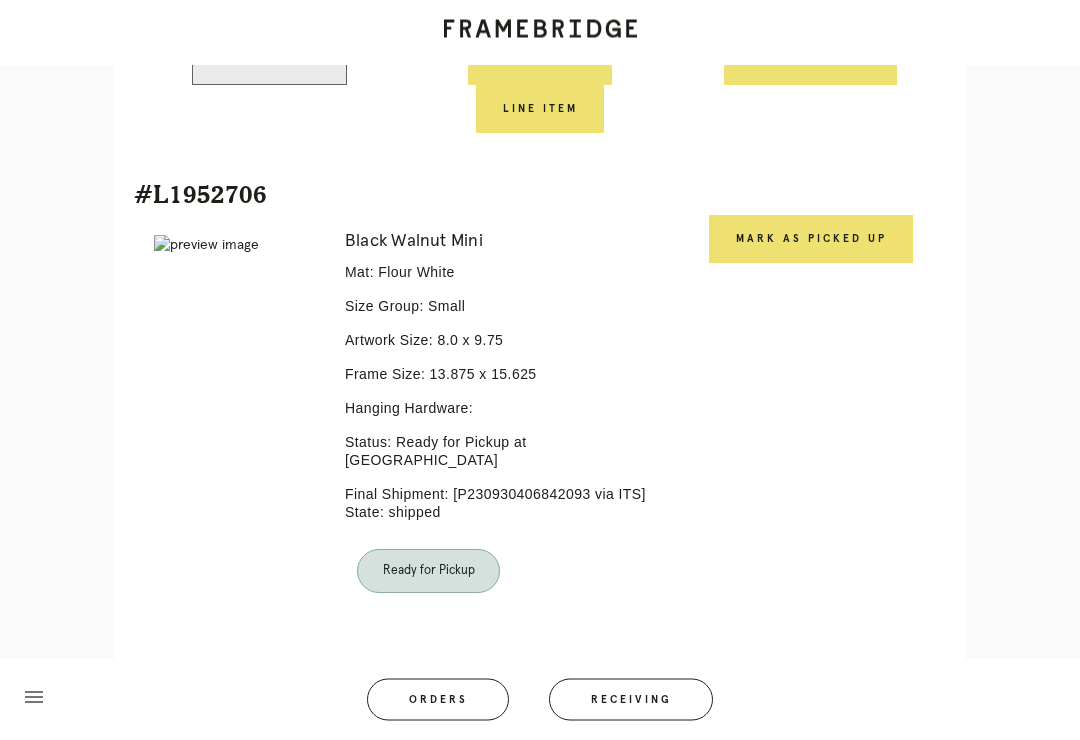 scroll, scrollTop: 936, scrollLeft: 0, axis: vertical 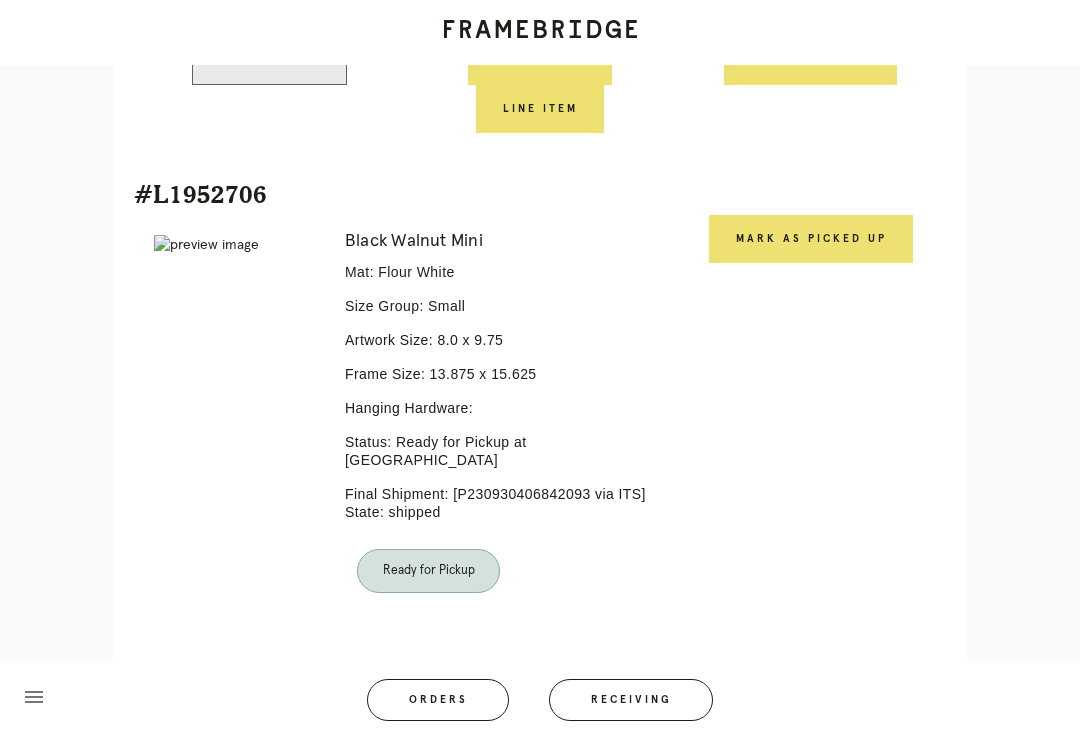 click on "Mark as Picked Up" at bounding box center (811, 239) 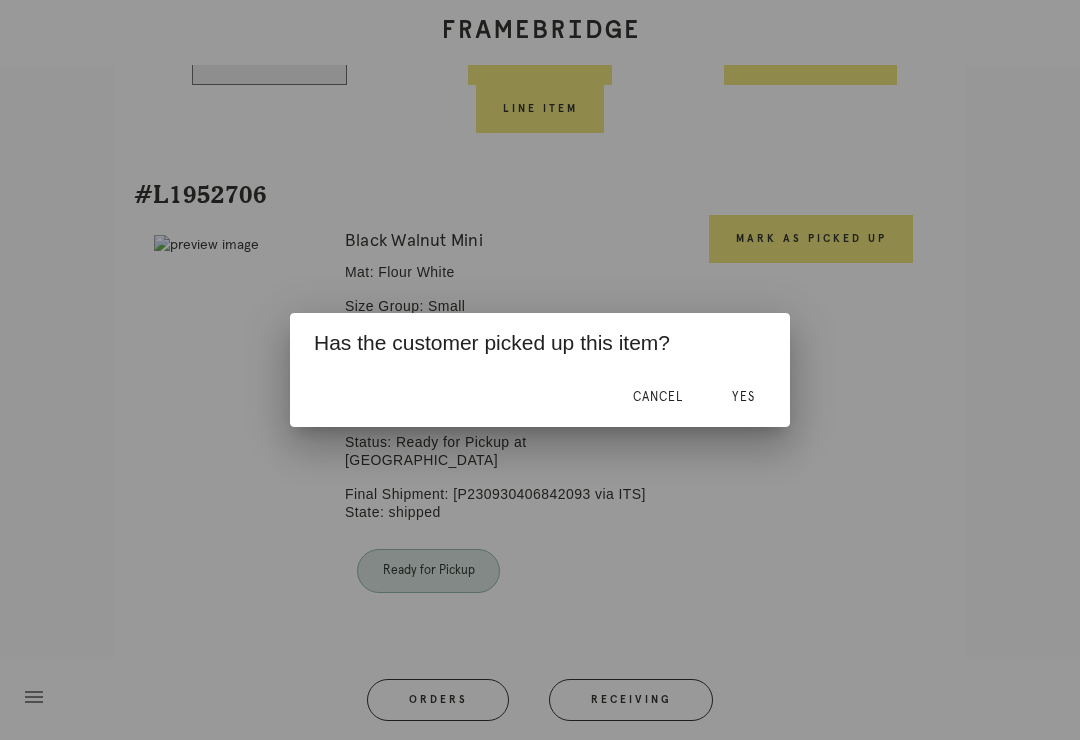 scroll, scrollTop: 988, scrollLeft: 0, axis: vertical 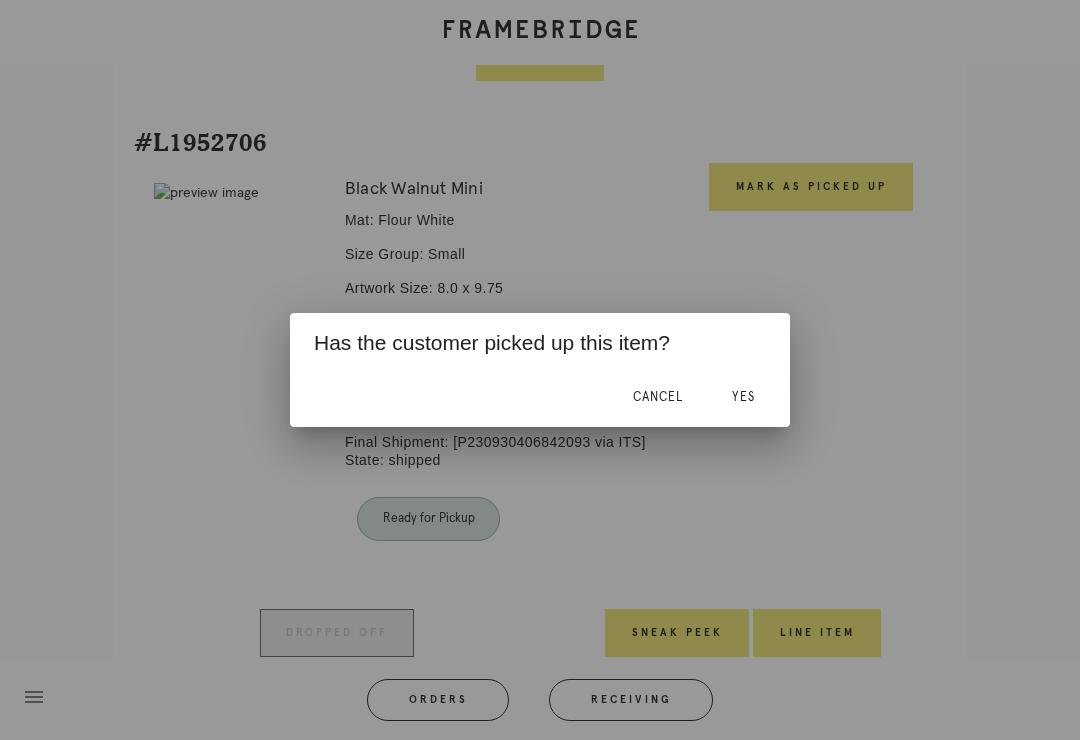 click on "Yes" at bounding box center (743, 397) 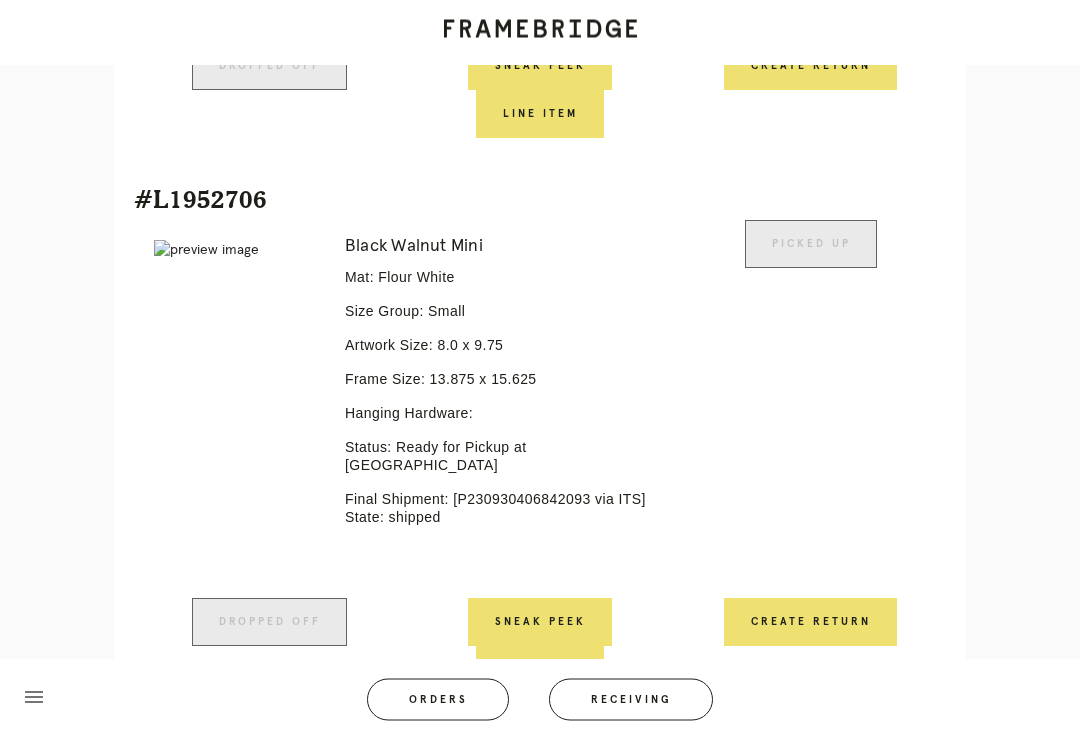 scroll, scrollTop: 970, scrollLeft: 0, axis: vertical 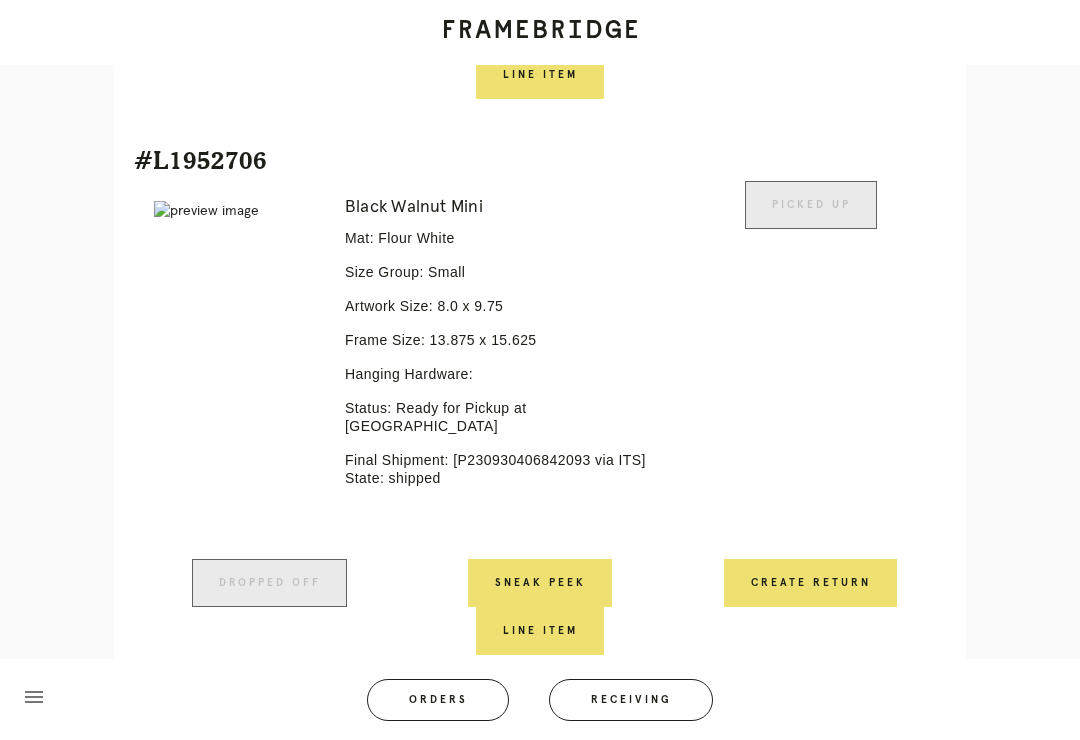 click on "Orders" at bounding box center [438, 700] 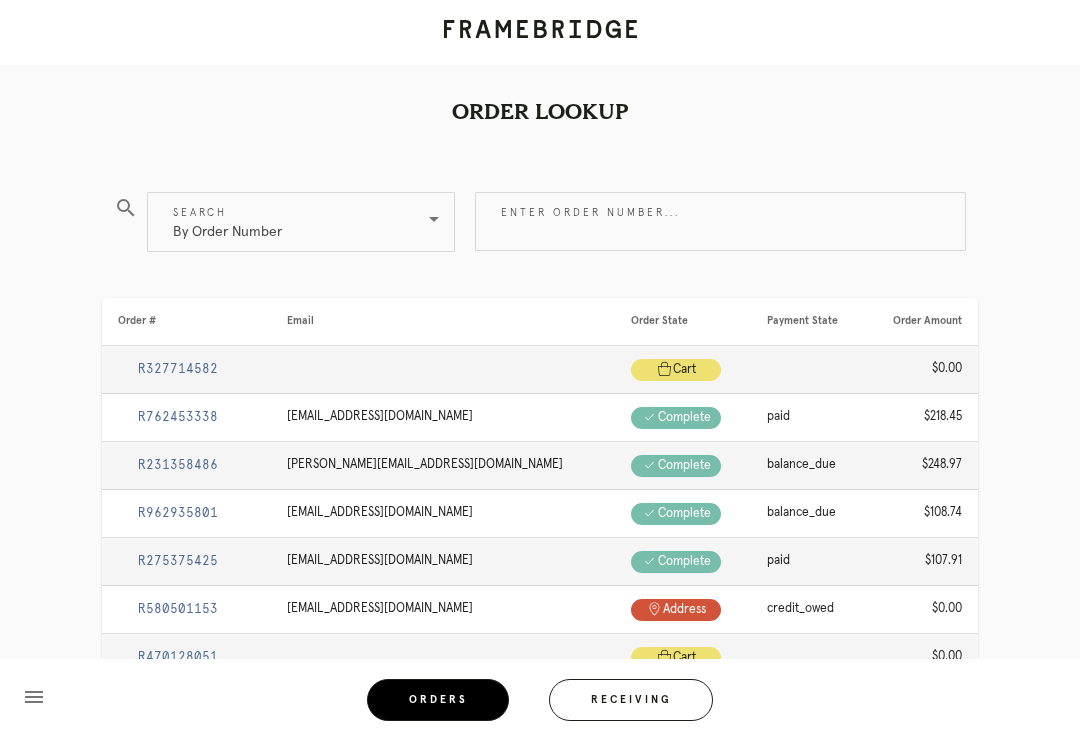 click on "Enter order number..." at bounding box center [720, 221] 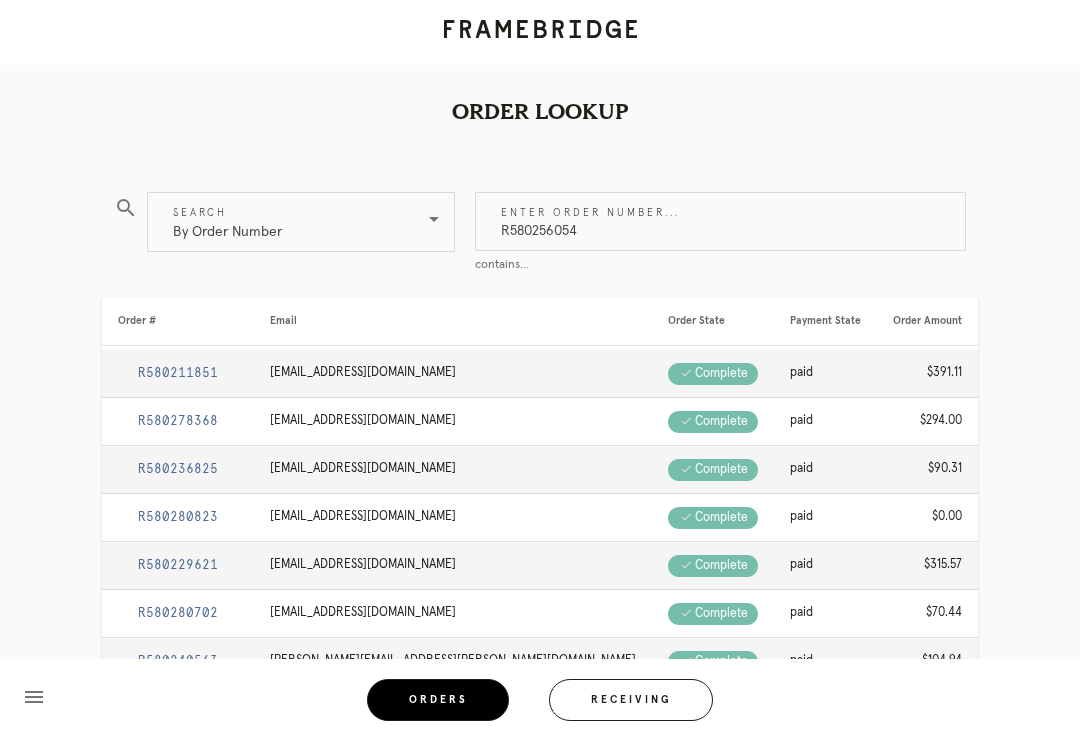 type on "R580256054" 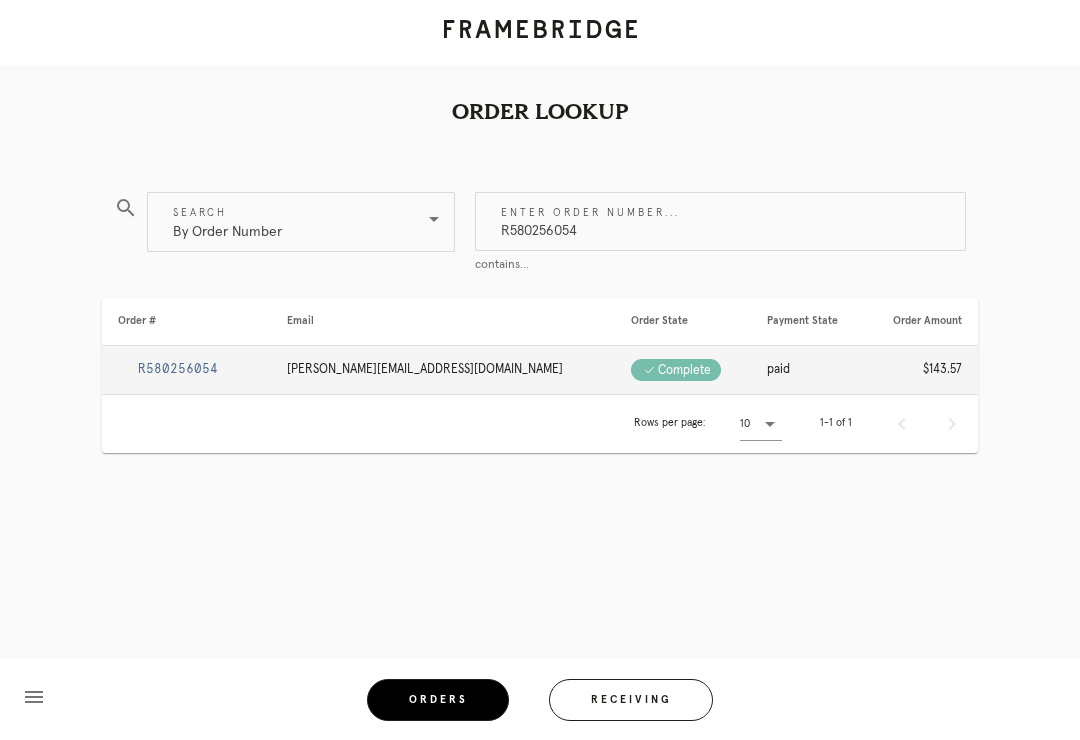 click on "R580256054" at bounding box center (178, 369) 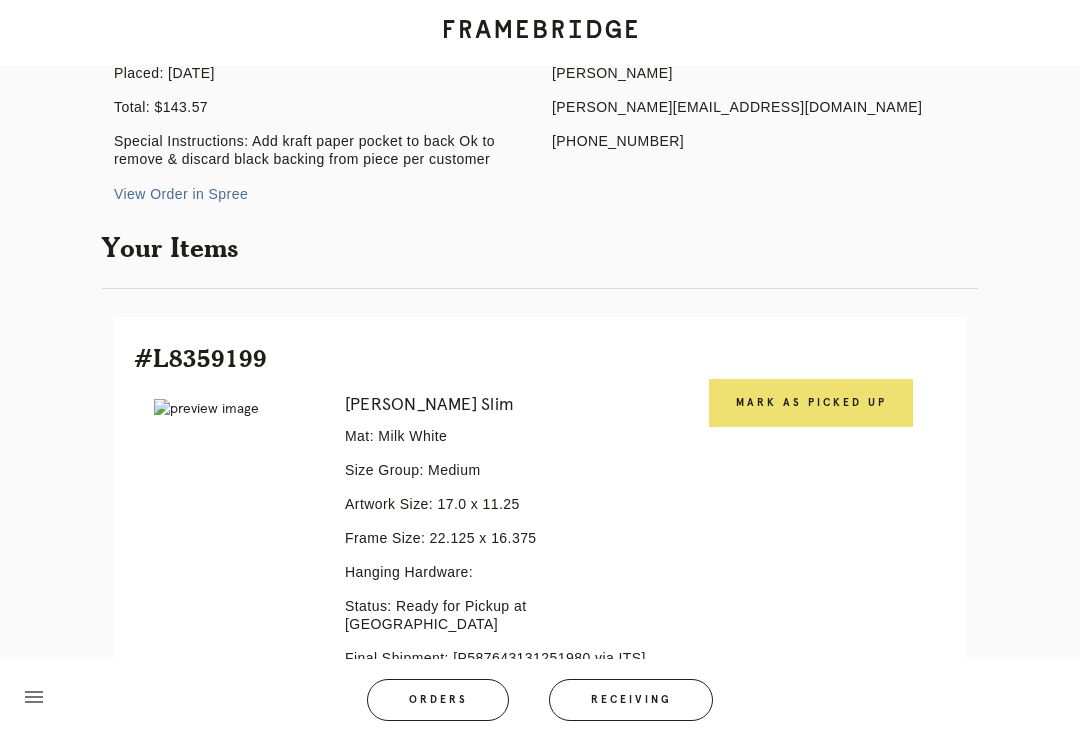scroll, scrollTop: 259, scrollLeft: 0, axis: vertical 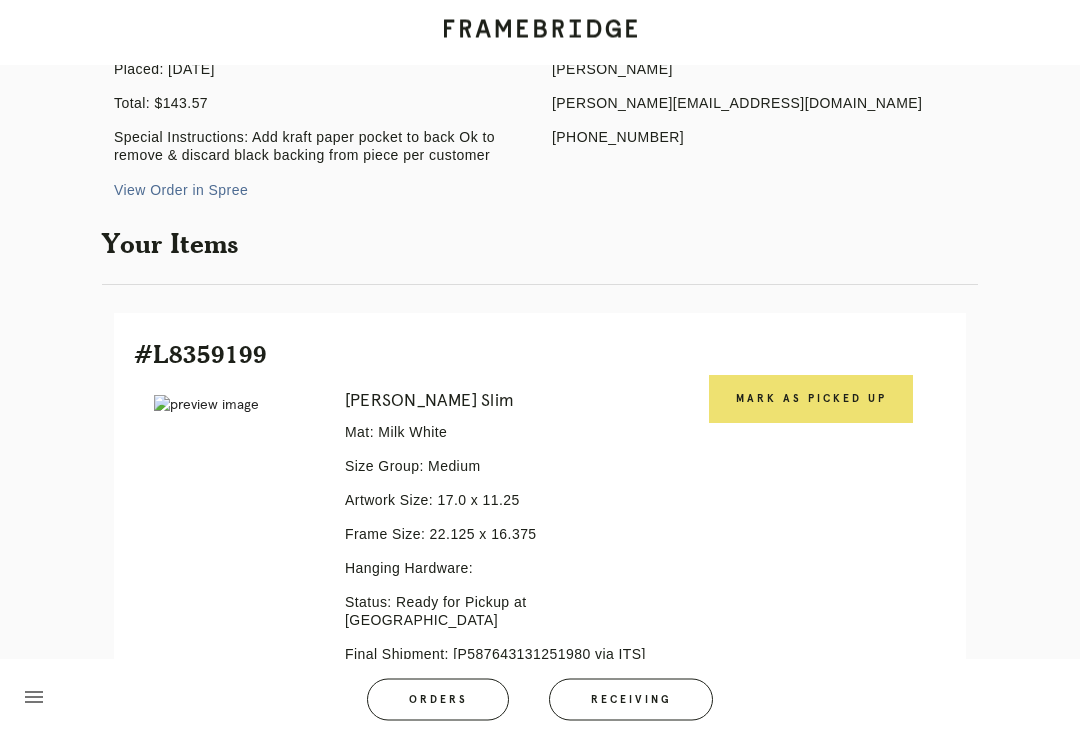 click on "Mark as Picked Up" at bounding box center [811, 400] 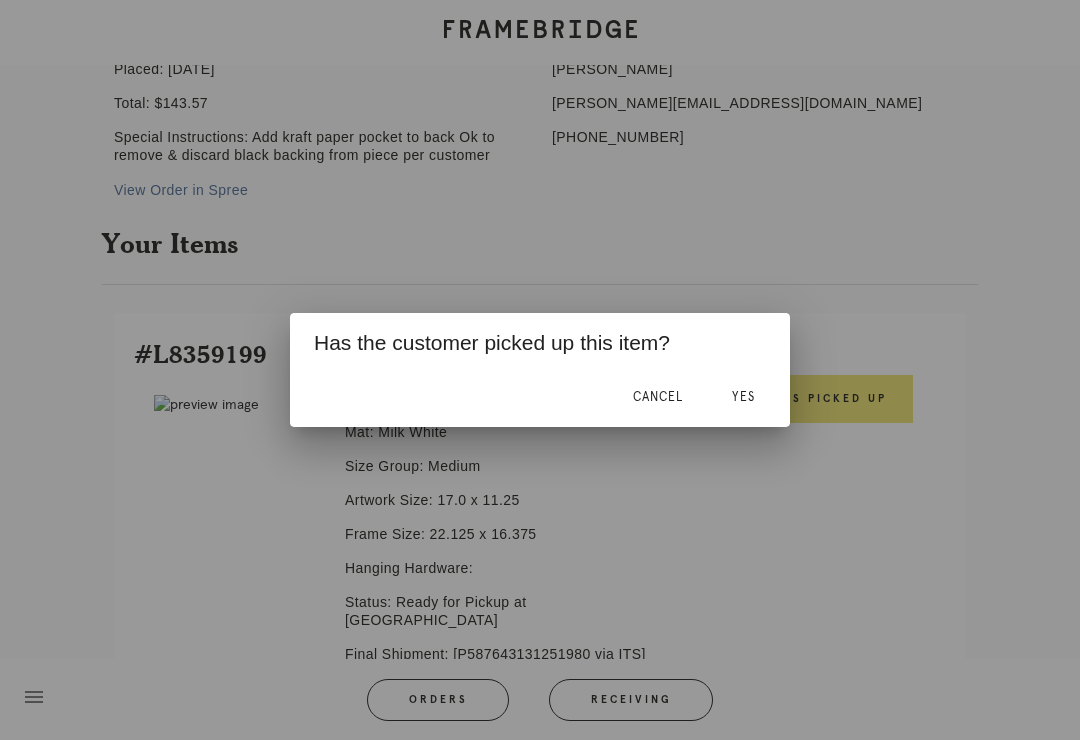 click on "Yes" at bounding box center (743, 397) 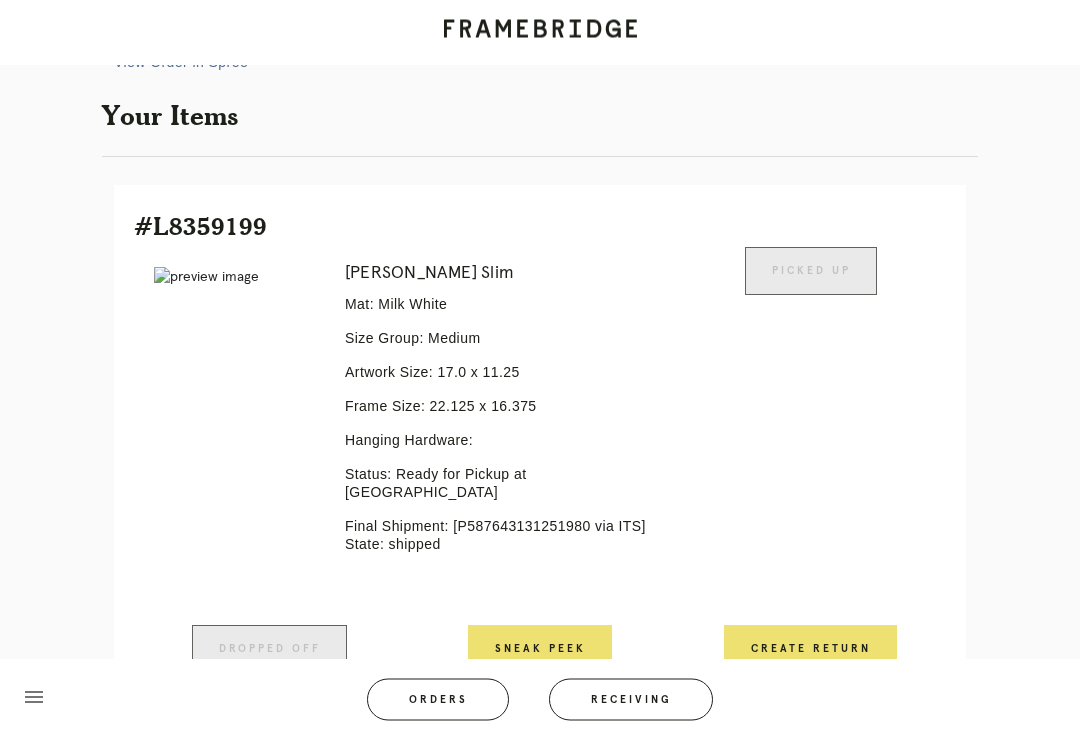 scroll, scrollTop: 467, scrollLeft: 0, axis: vertical 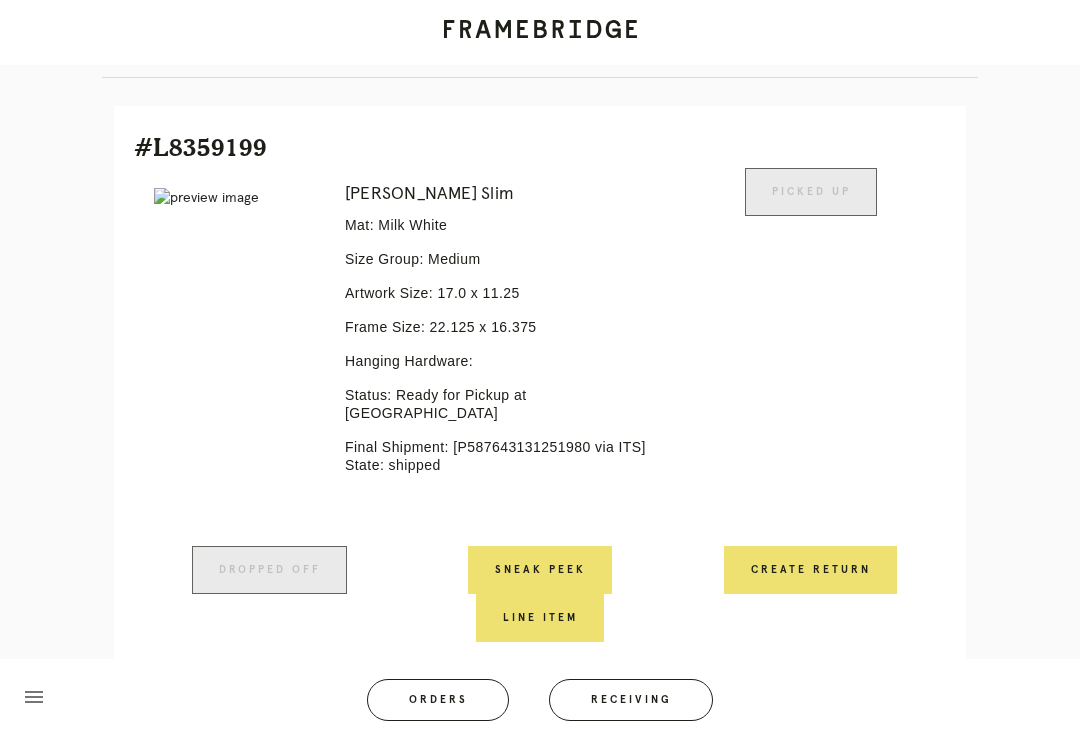 click on "Orders" at bounding box center (438, 700) 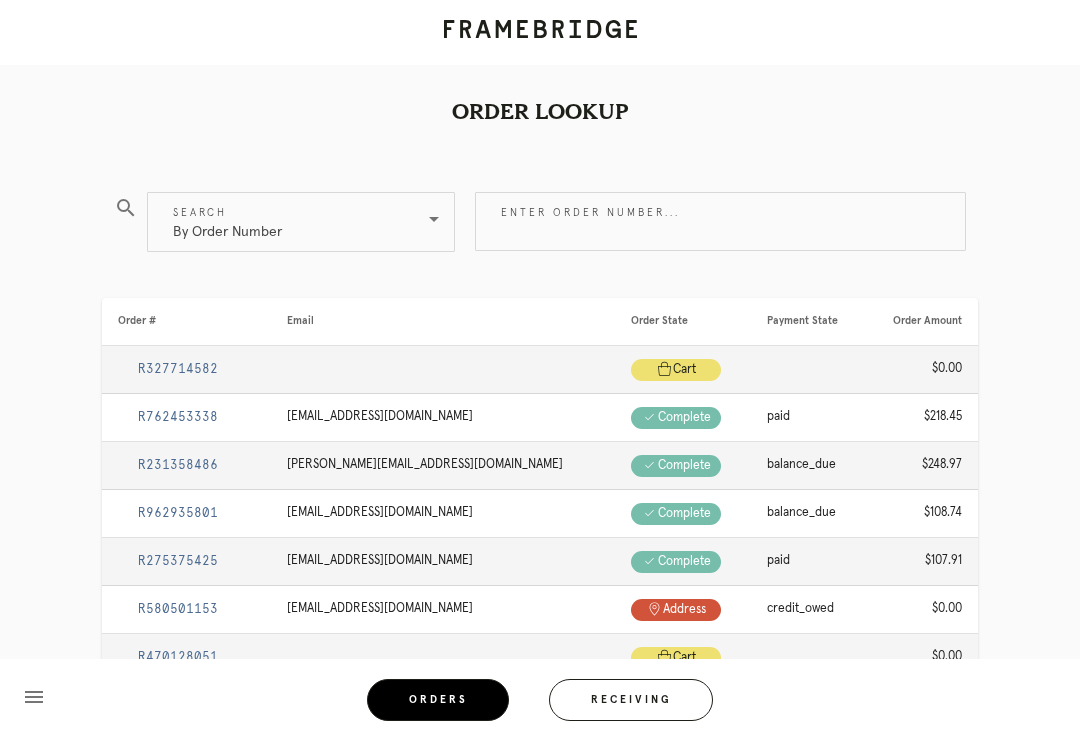 click on "Enter order number..." at bounding box center [720, 221] 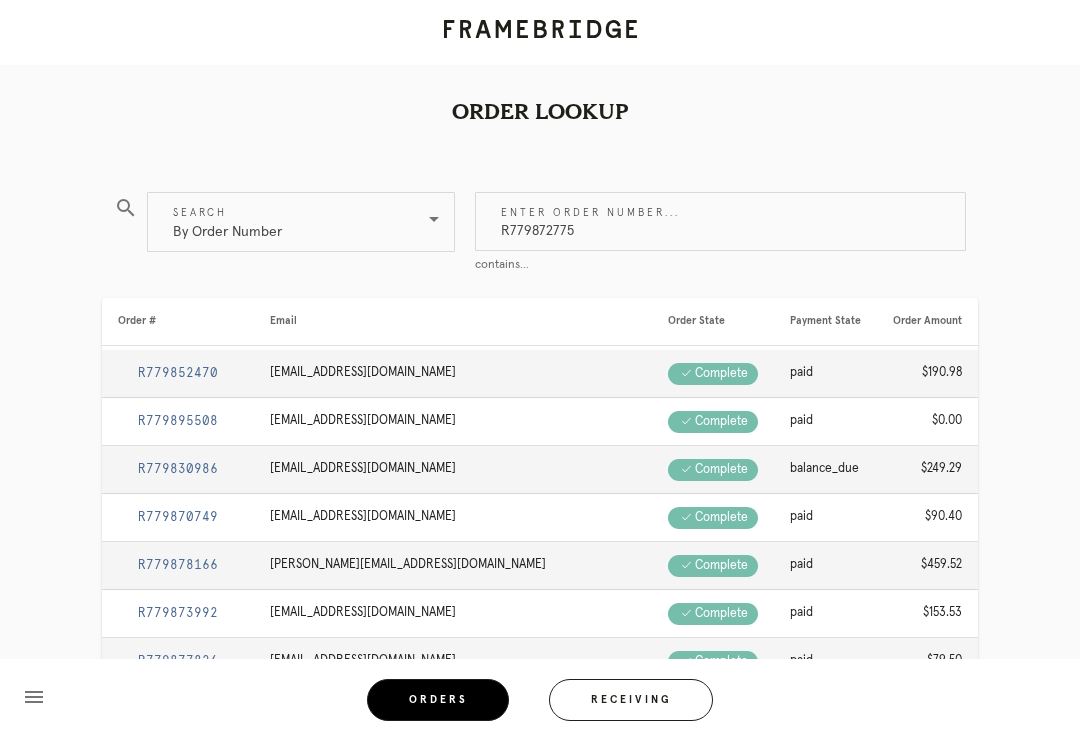 type on "R779872775" 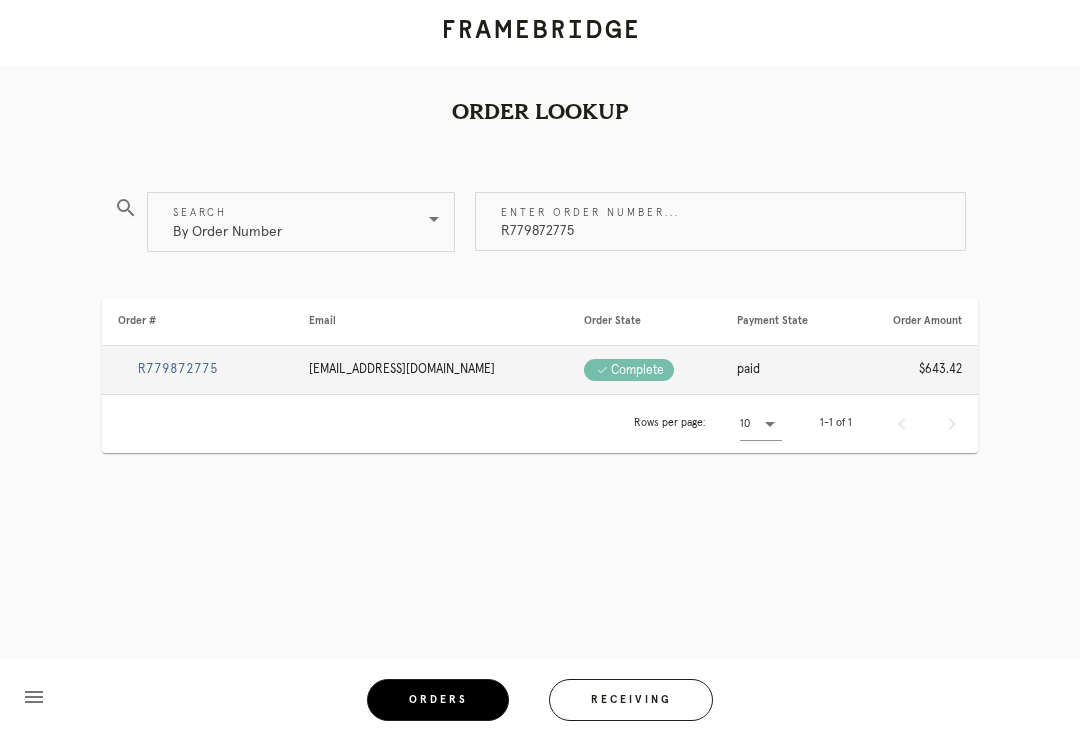 click on "R779872775" at bounding box center [178, 369] 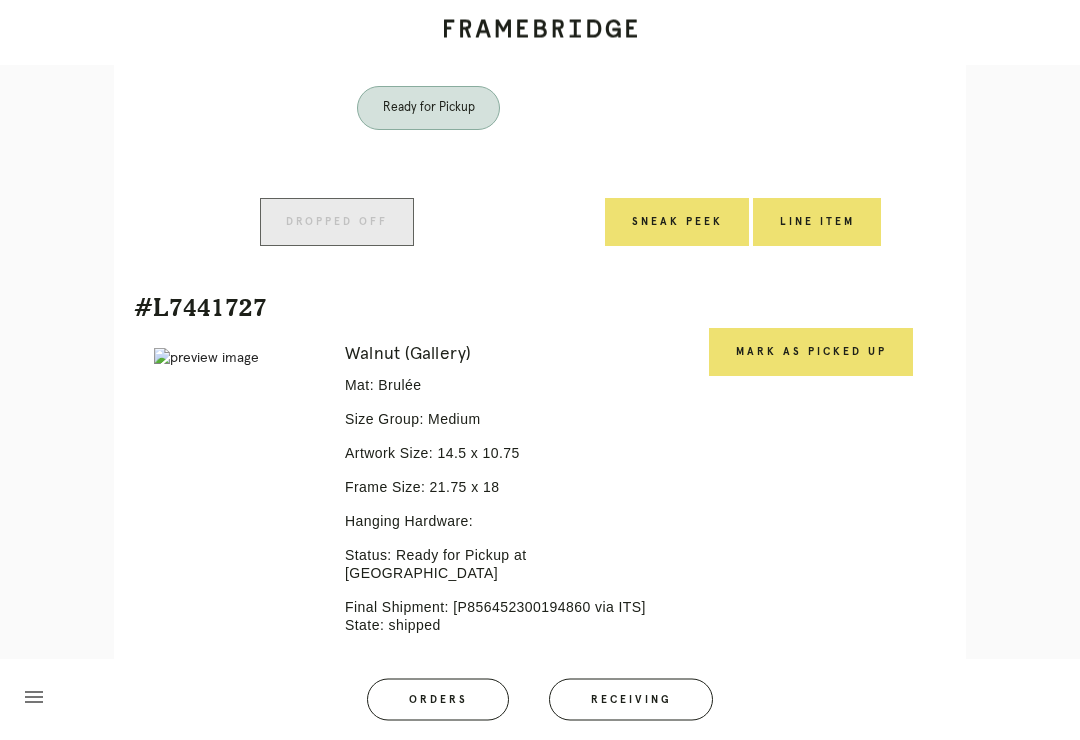 scroll, scrollTop: 1413, scrollLeft: 0, axis: vertical 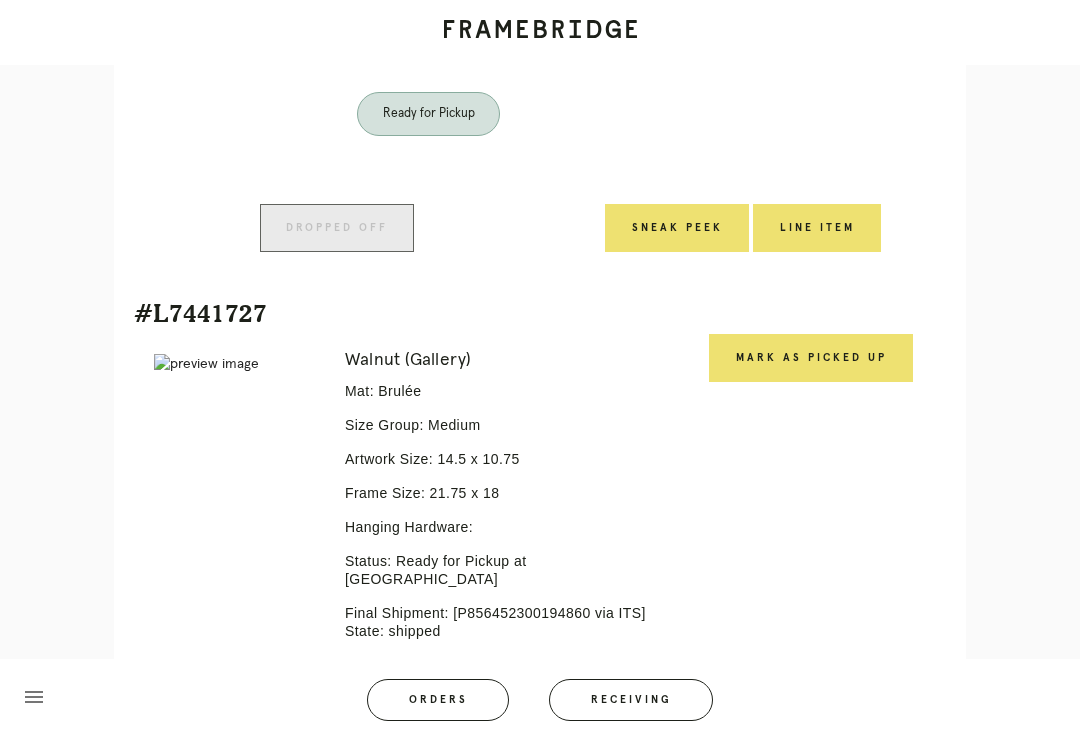 click on "Mark as Picked Up" at bounding box center (811, 358) 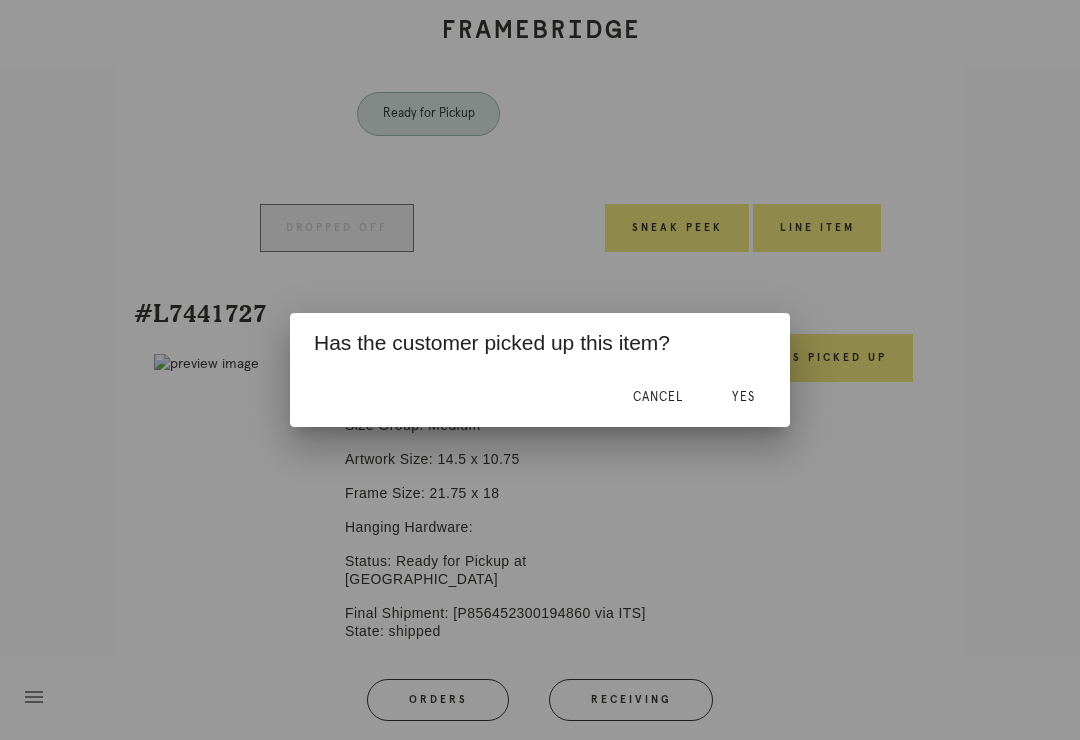 click on "Yes" at bounding box center (743, 397) 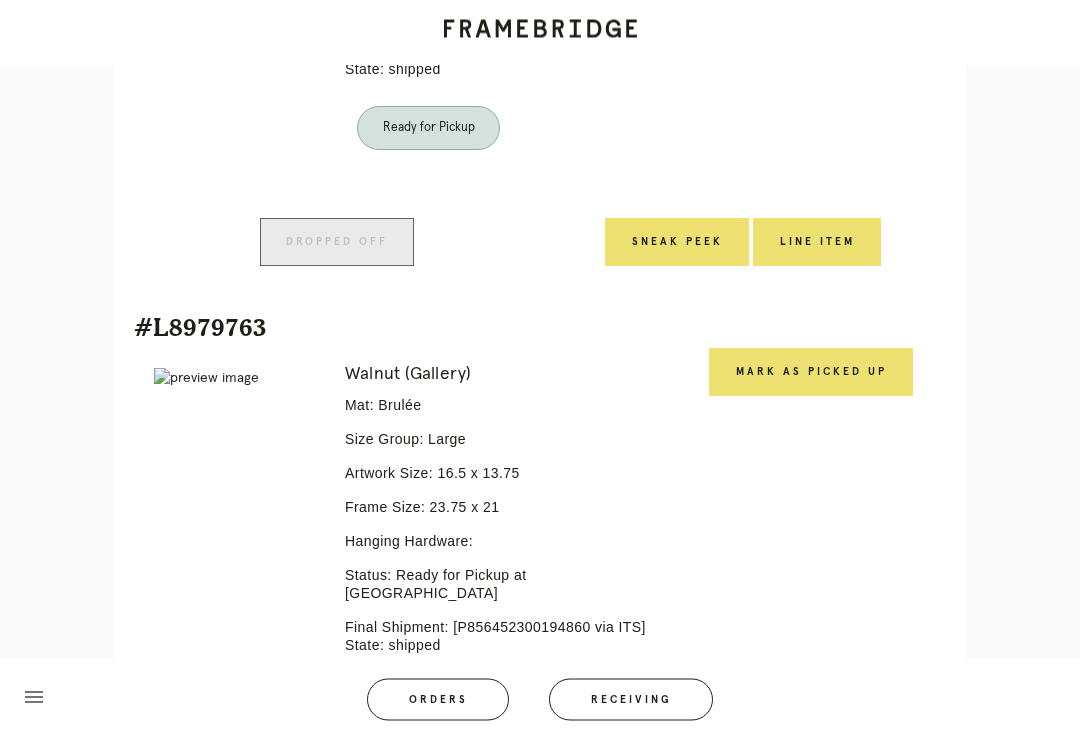 click on "Mark as Picked Up" at bounding box center [811, 373] 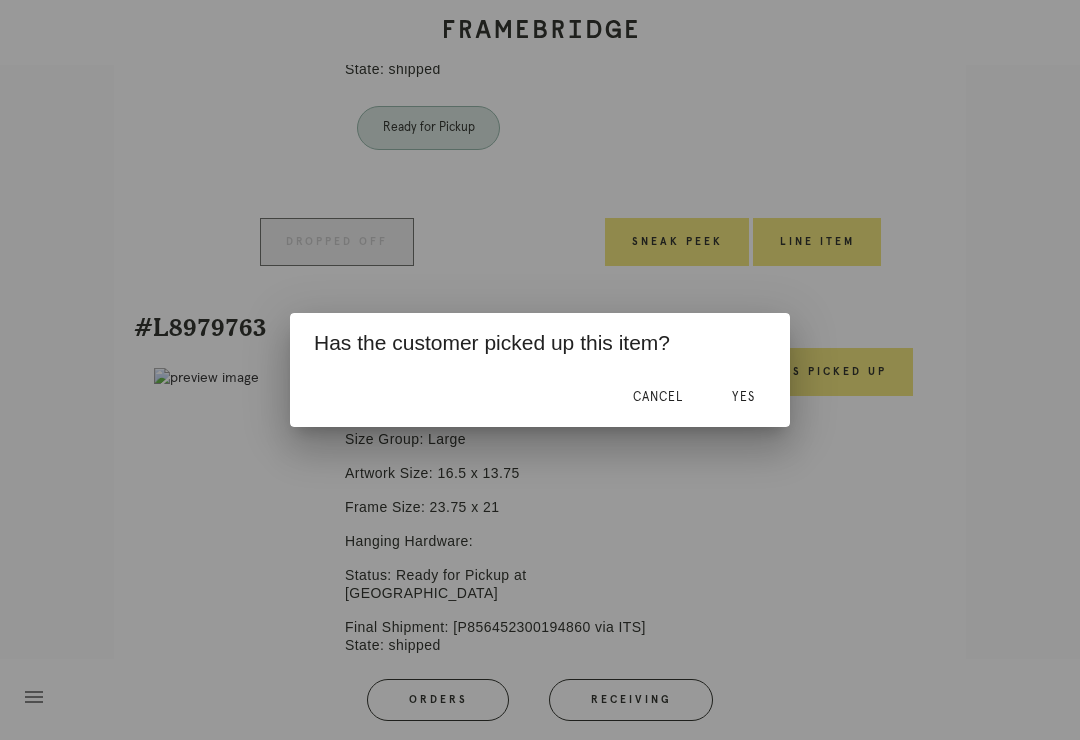 click on "Yes" at bounding box center (743, 397) 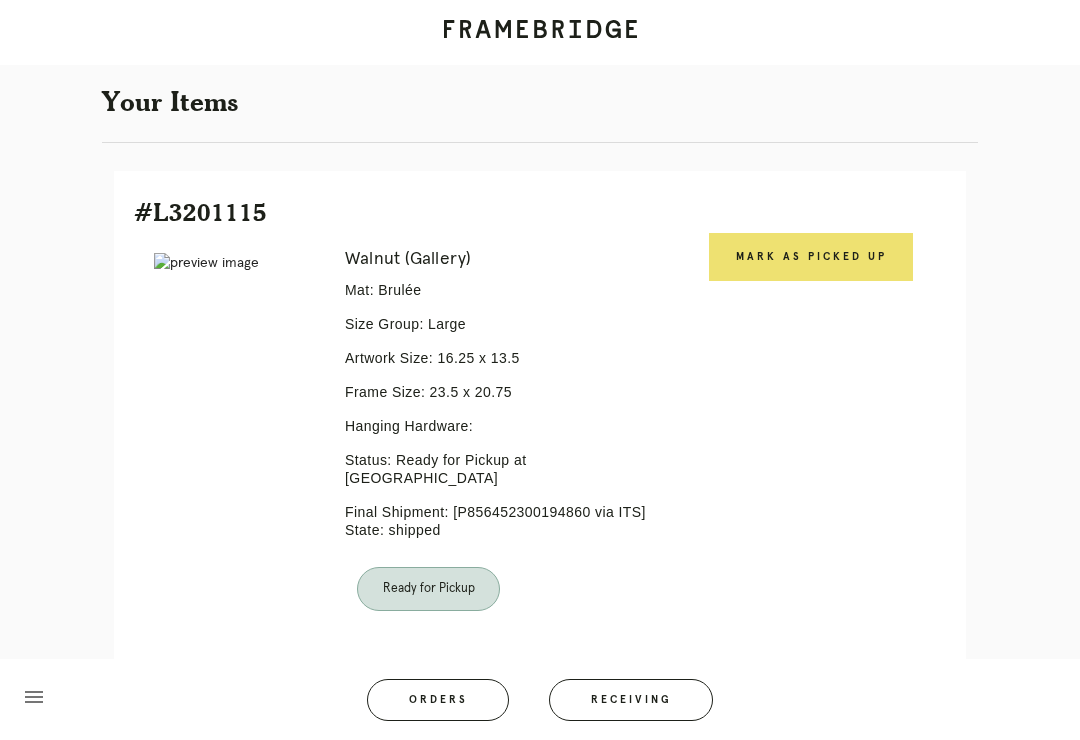 scroll, scrollTop: 342, scrollLeft: 0, axis: vertical 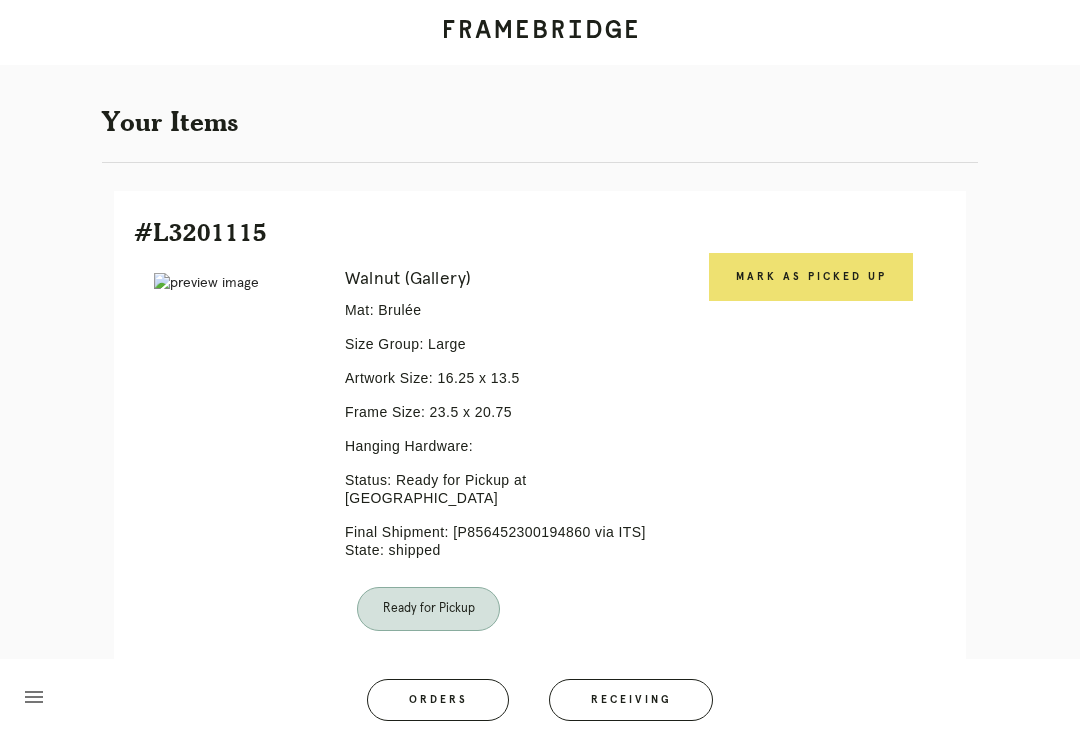 click on "Mark as Picked Up" at bounding box center [811, 277] 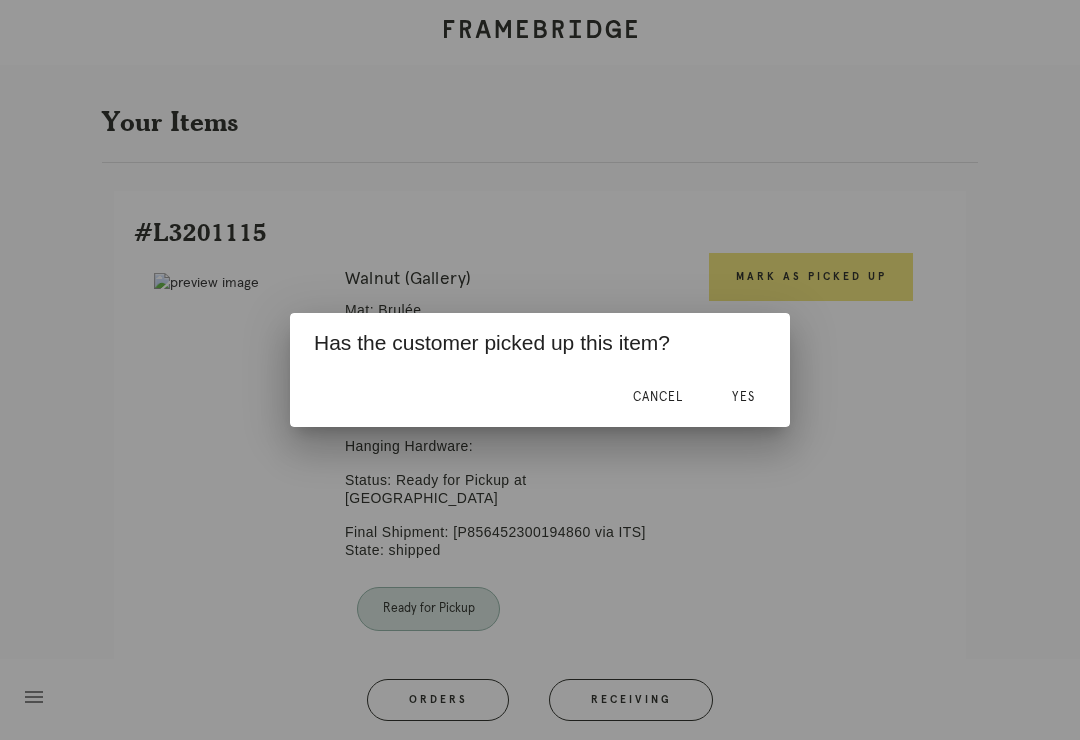 click on "Yes" at bounding box center (743, 397) 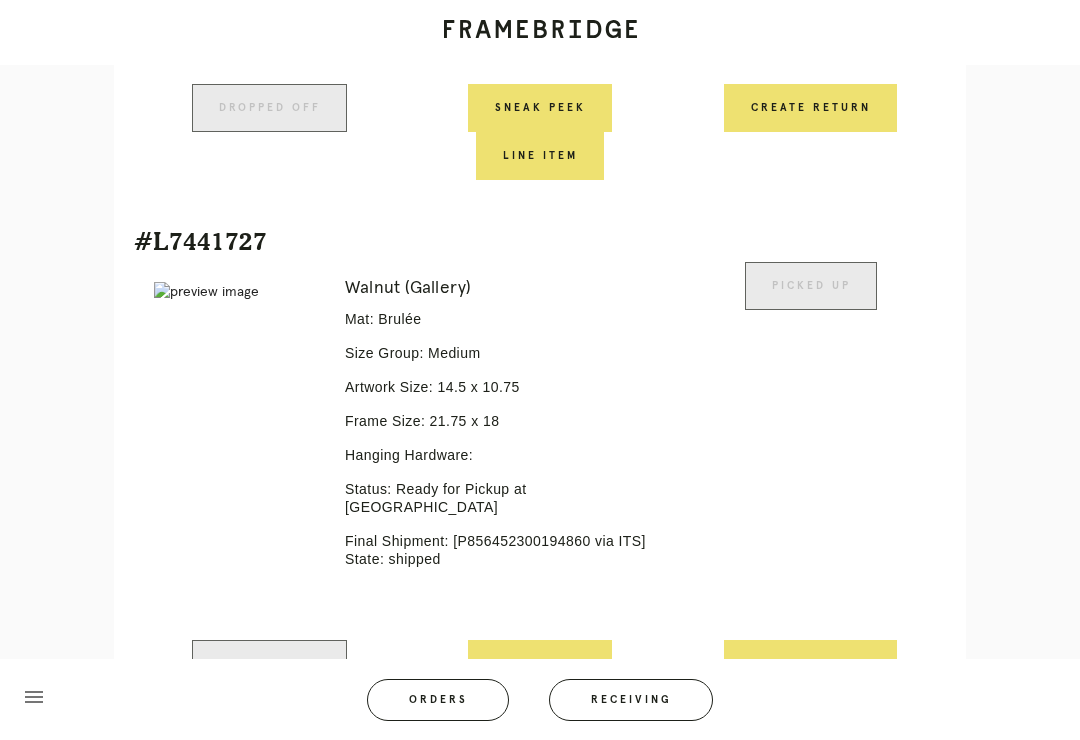 scroll, scrollTop: 1512, scrollLeft: 0, axis: vertical 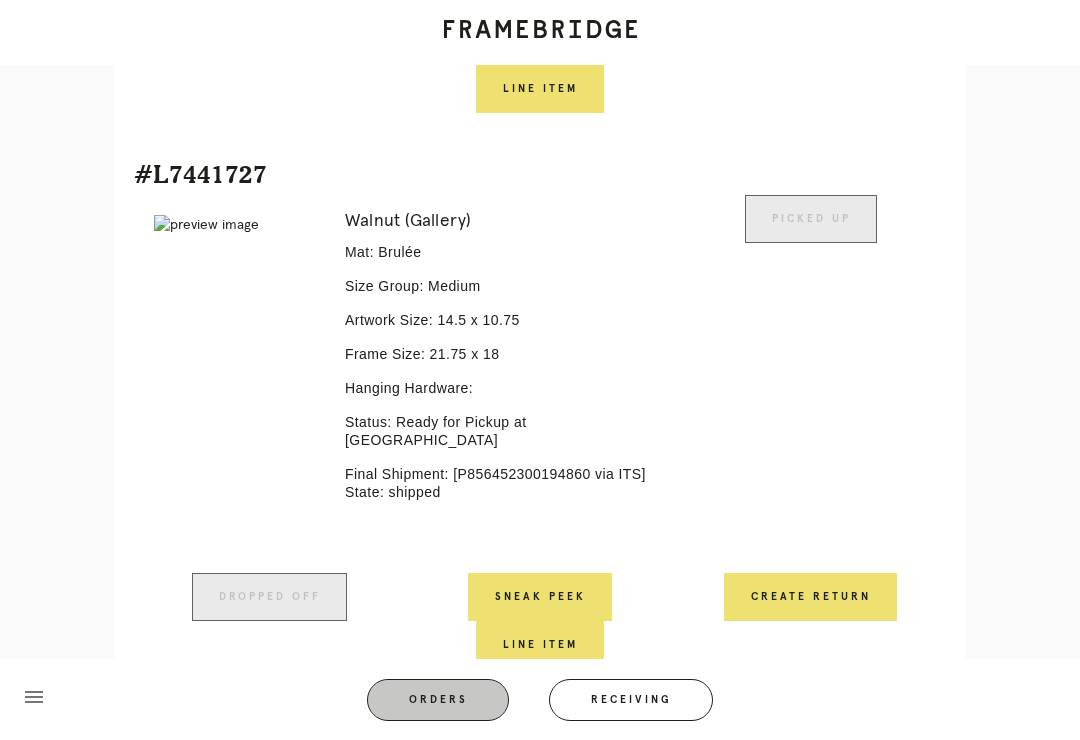 click on "Orders" at bounding box center (438, 700) 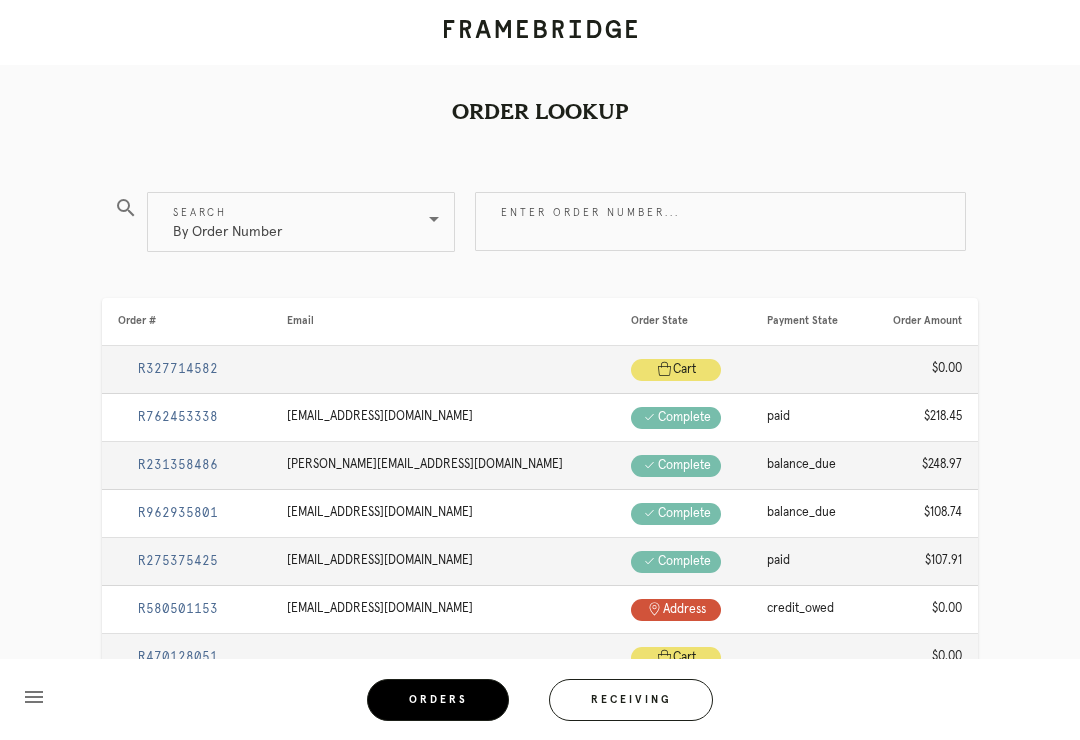 click on "Enter order number..." at bounding box center [720, 221] 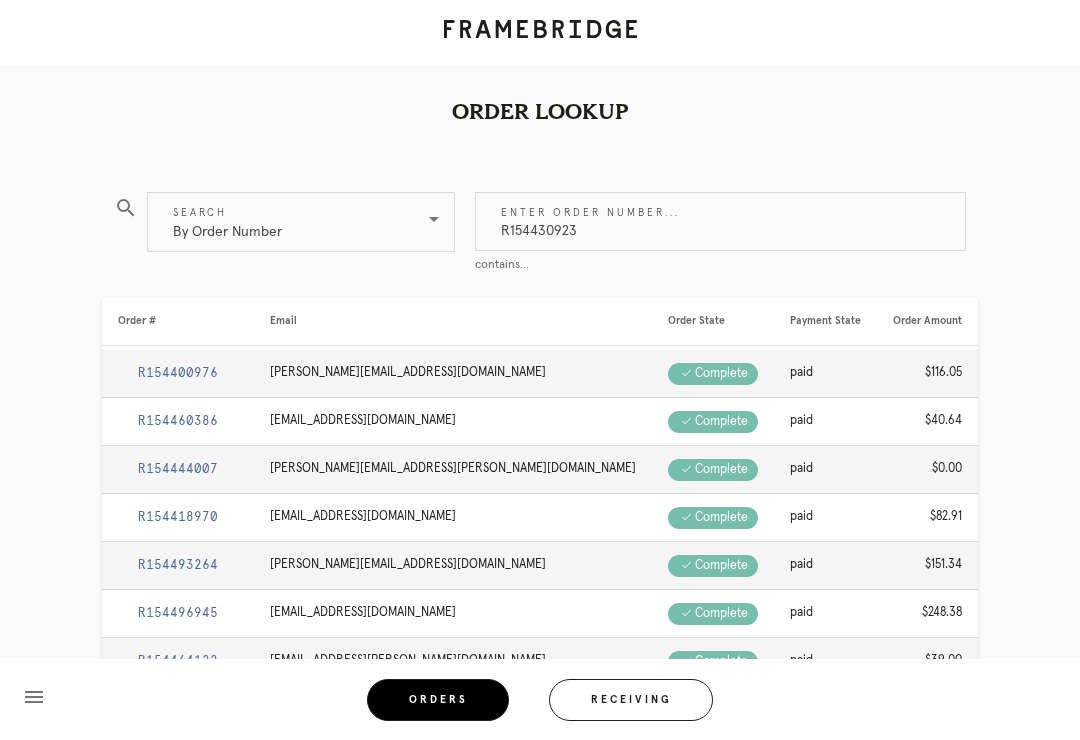 type on "R154430923" 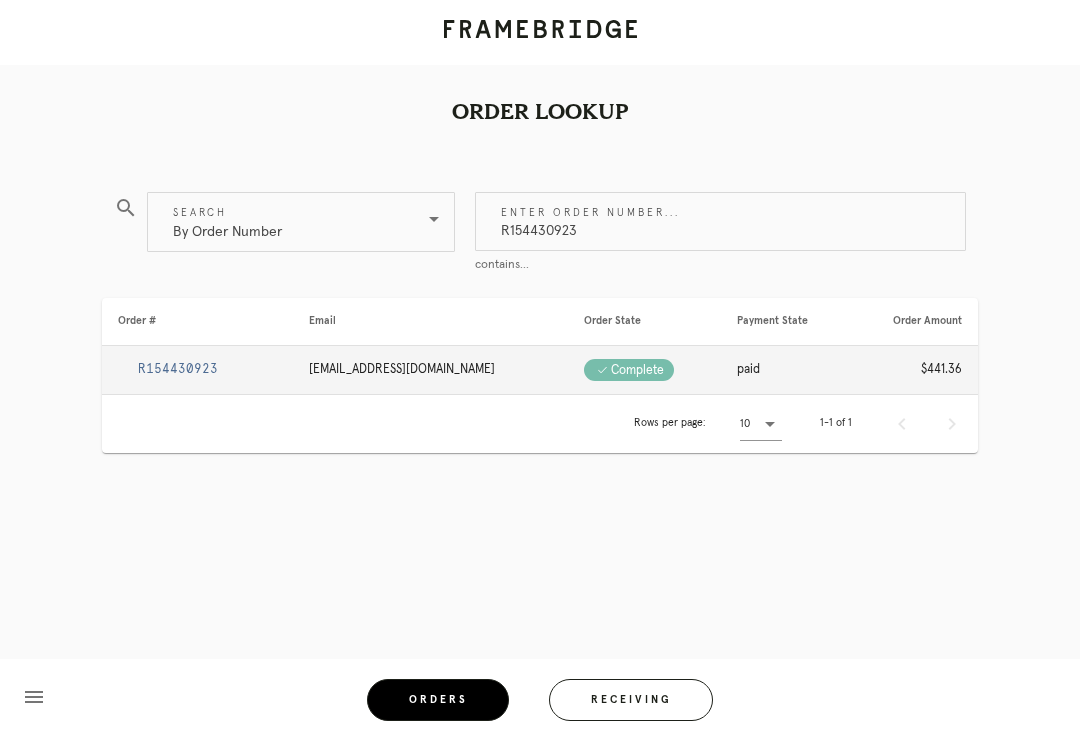 click on "R154430923" at bounding box center (178, 369) 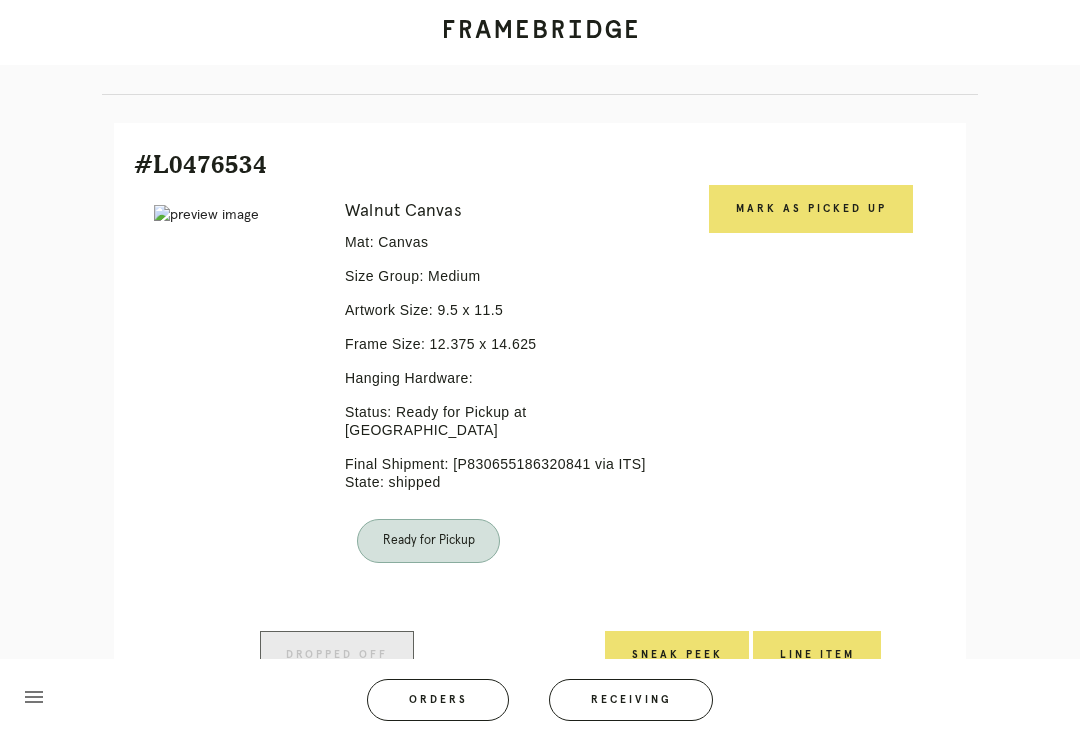 scroll, scrollTop: 411, scrollLeft: 0, axis: vertical 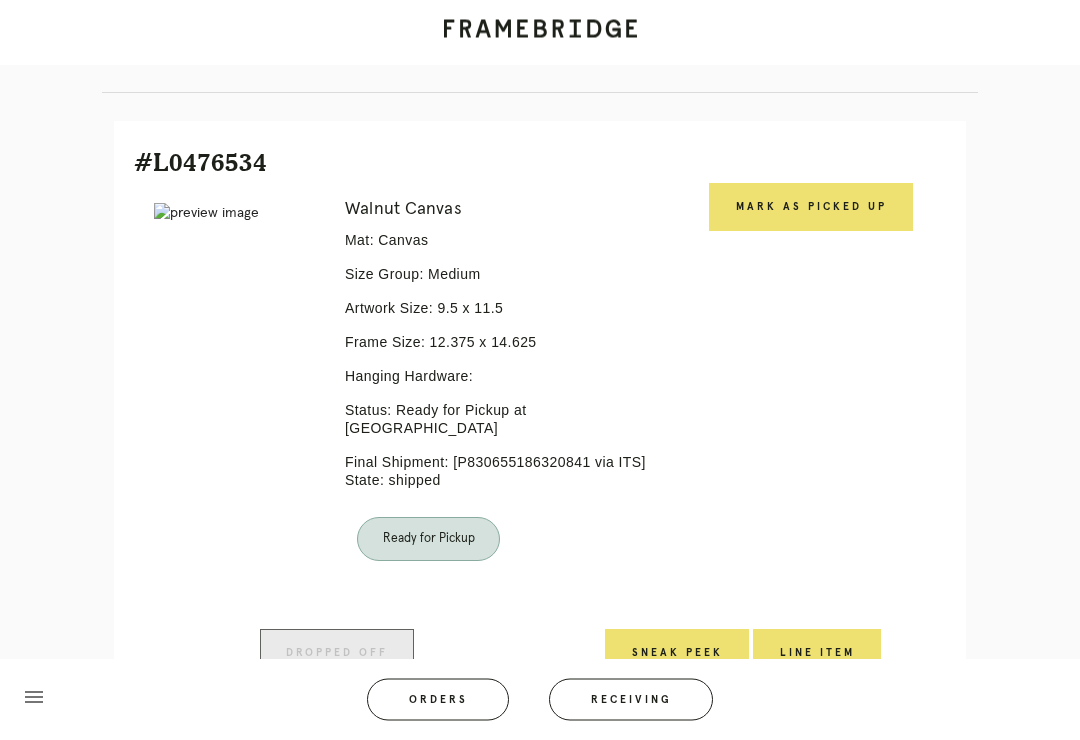 click on "Mark as Picked Up" at bounding box center (811, 208) 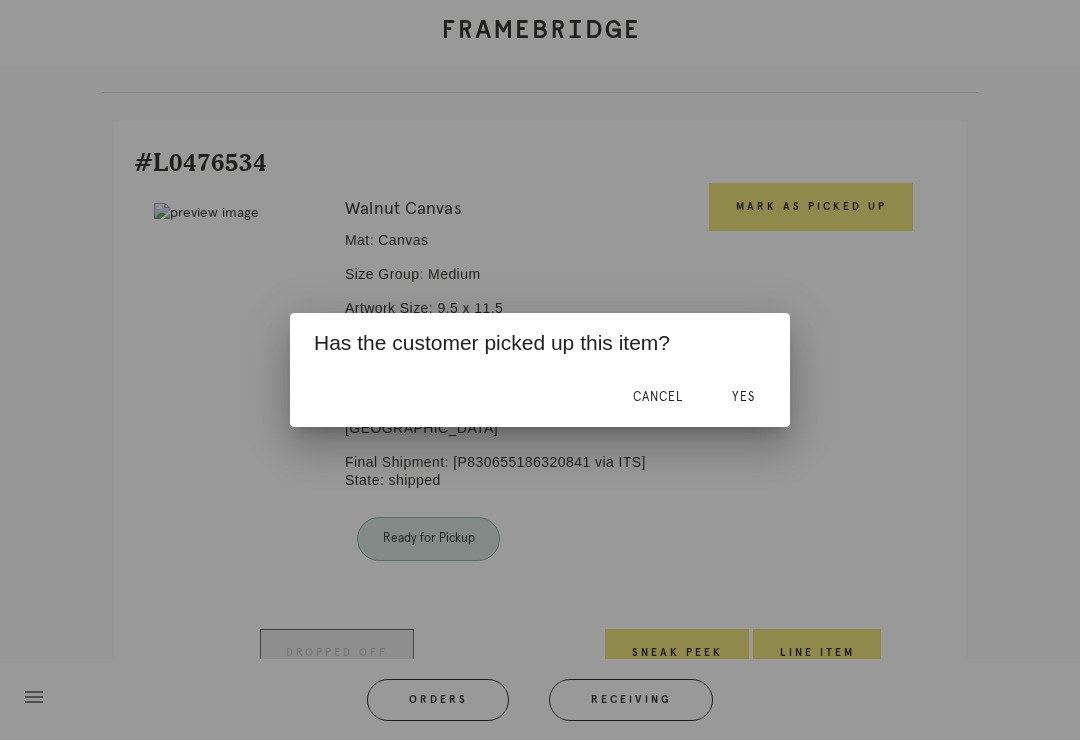 click on "Yes" at bounding box center (743, 397) 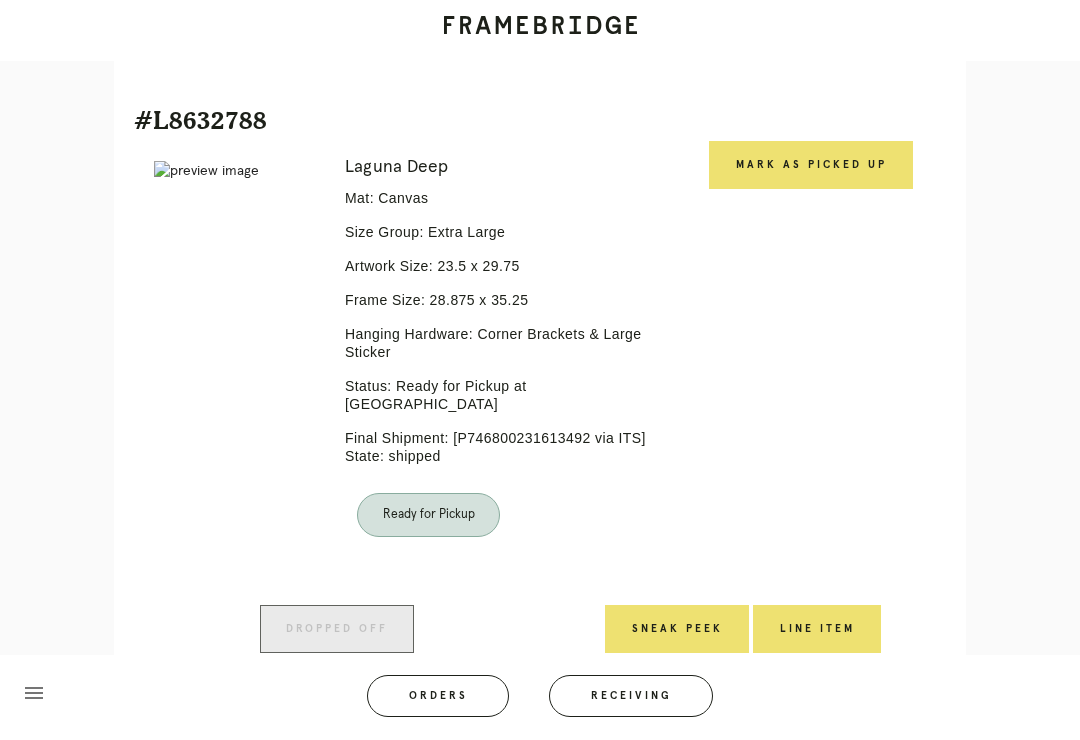 scroll, scrollTop: 985, scrollLeft: 0, axis: vertical 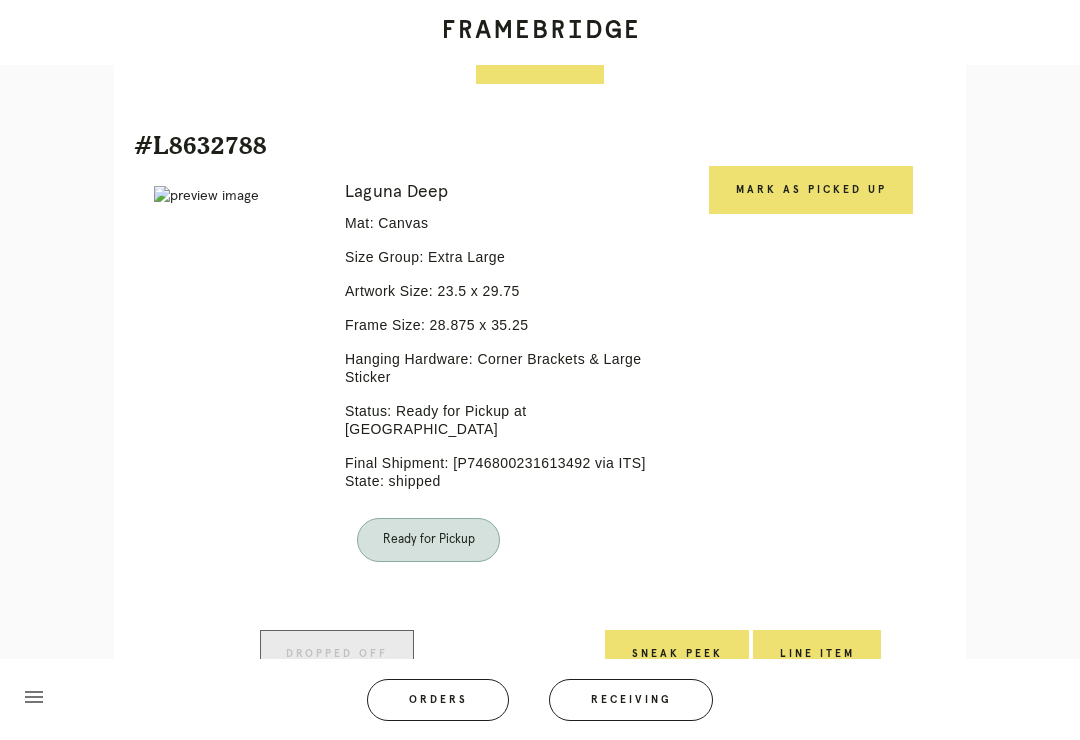 click on "Mark as Picked Up" at bounding box center (811, 190) 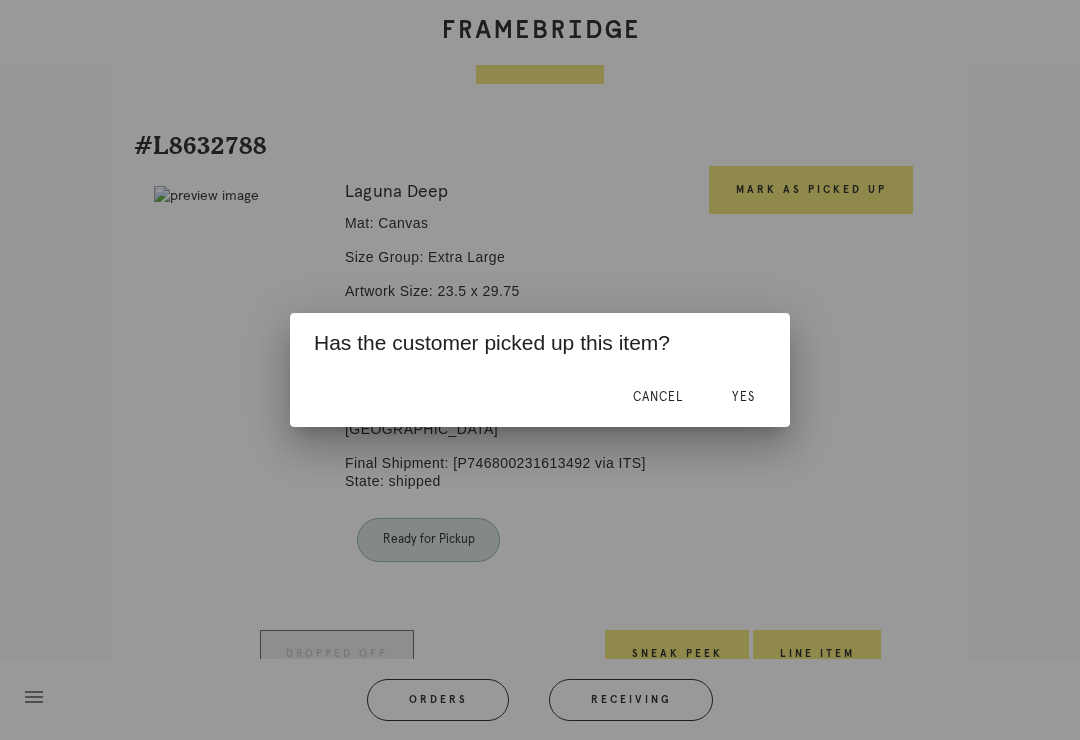 click on "Yes" at bounding box center (743, 397) 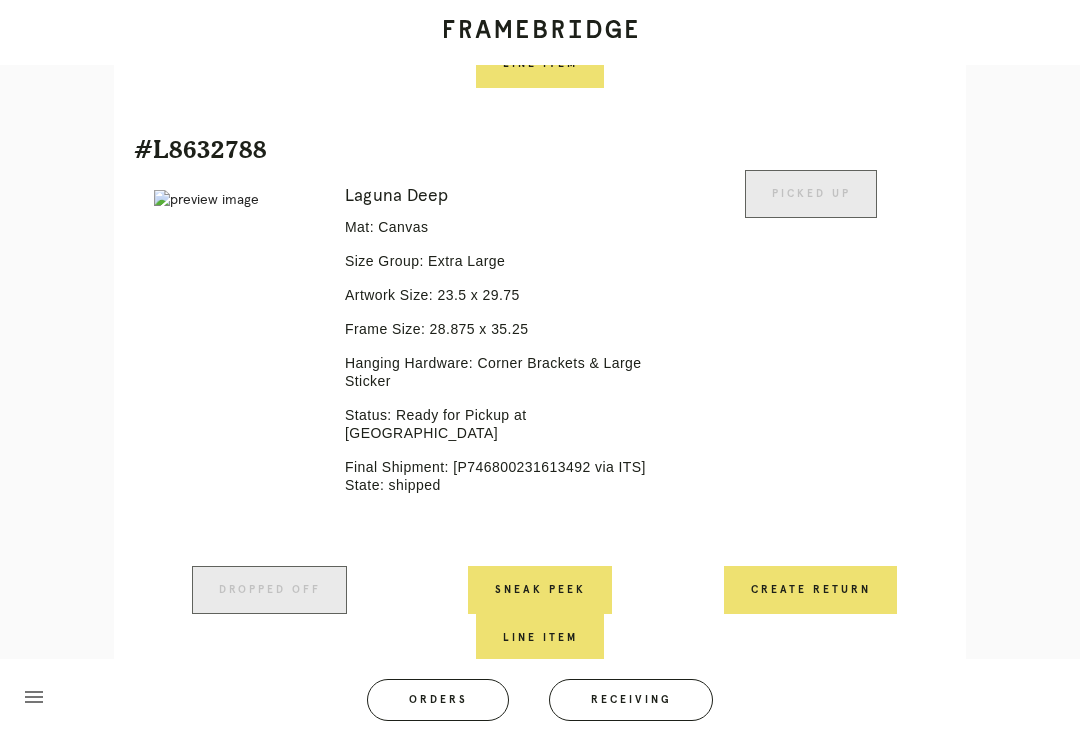 scroll, scrollTop: 988, scrollLeft: 0, axis: vertical 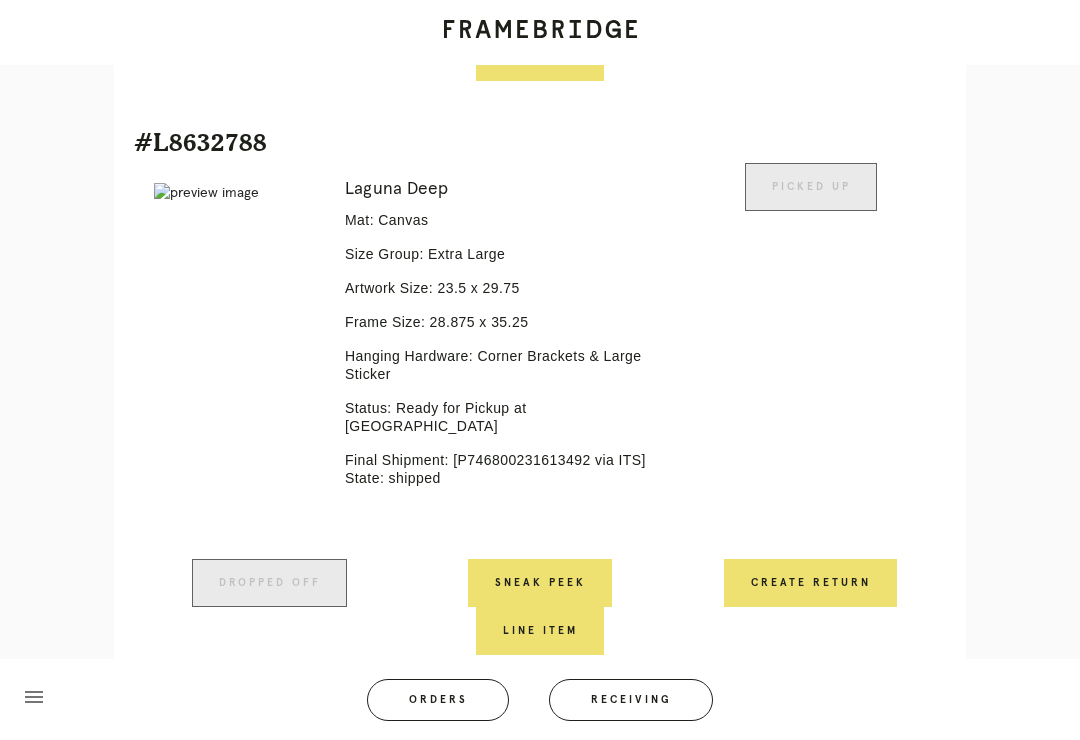 click on "Orders" at bounding box center (438, 700) 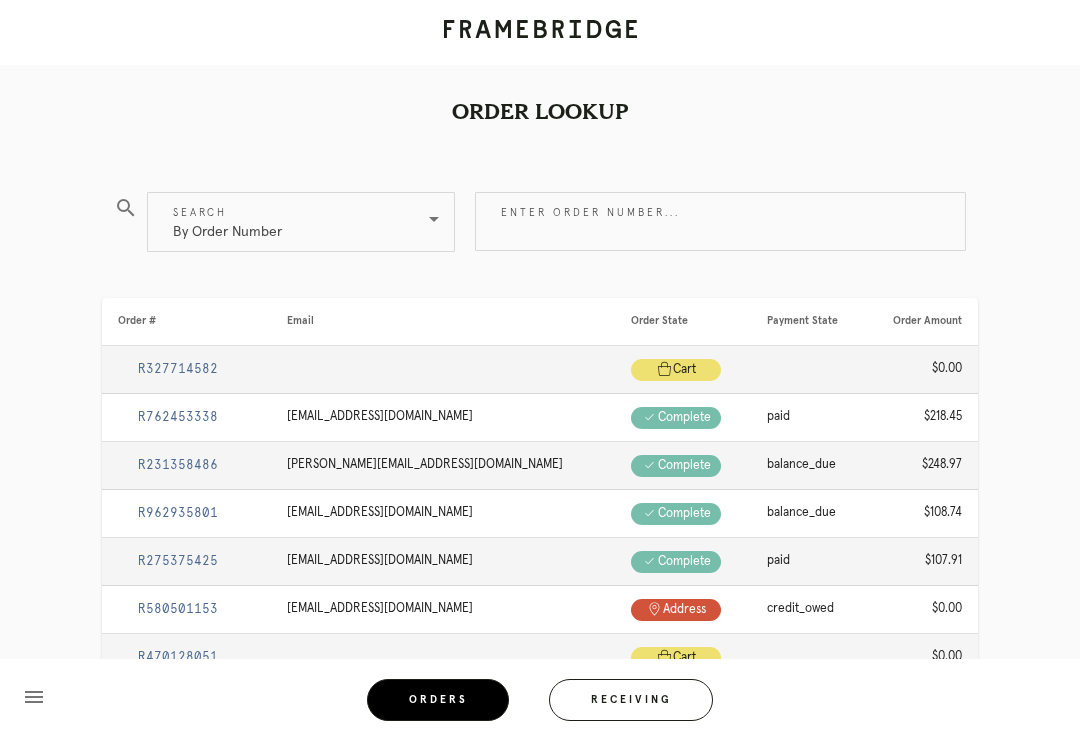 click on "Enter order number..." at bounding box center [720, 221] 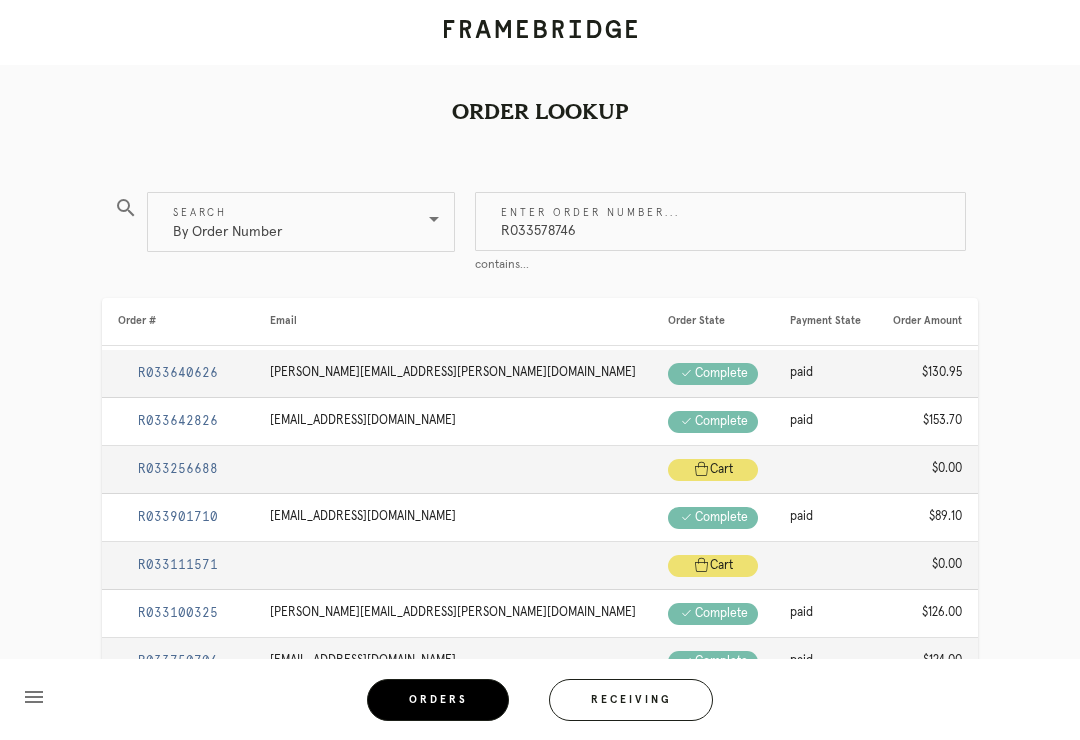 type on "R033578746" 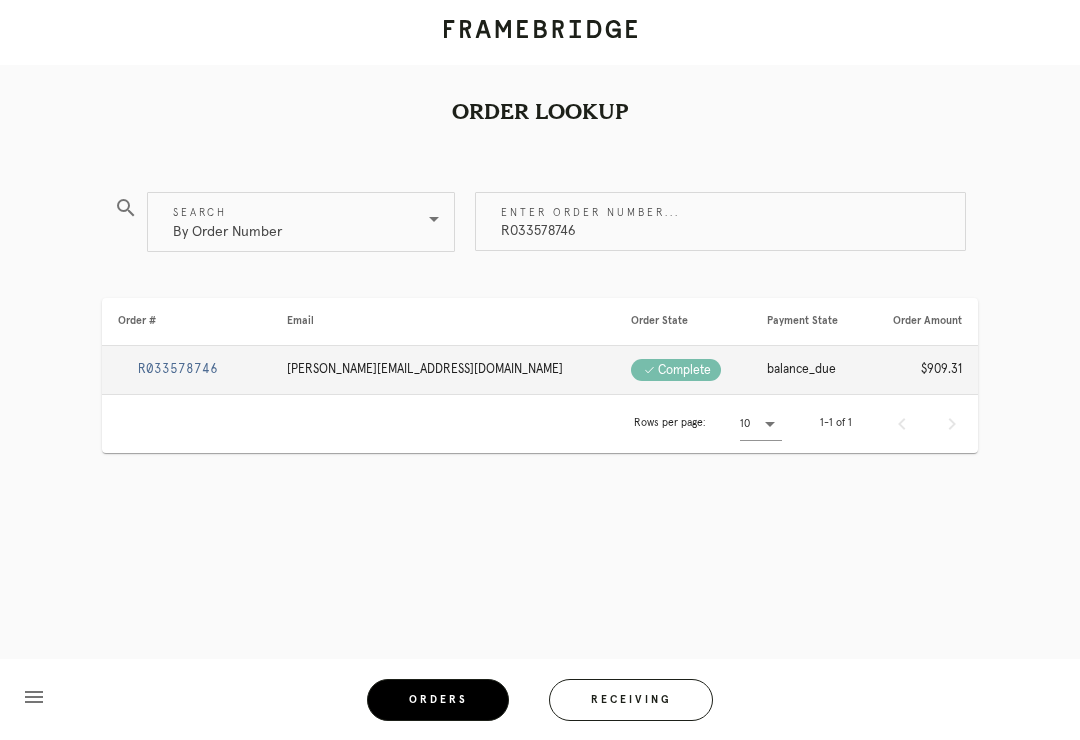 click on "R033578746" at bounding box center [186, 370] 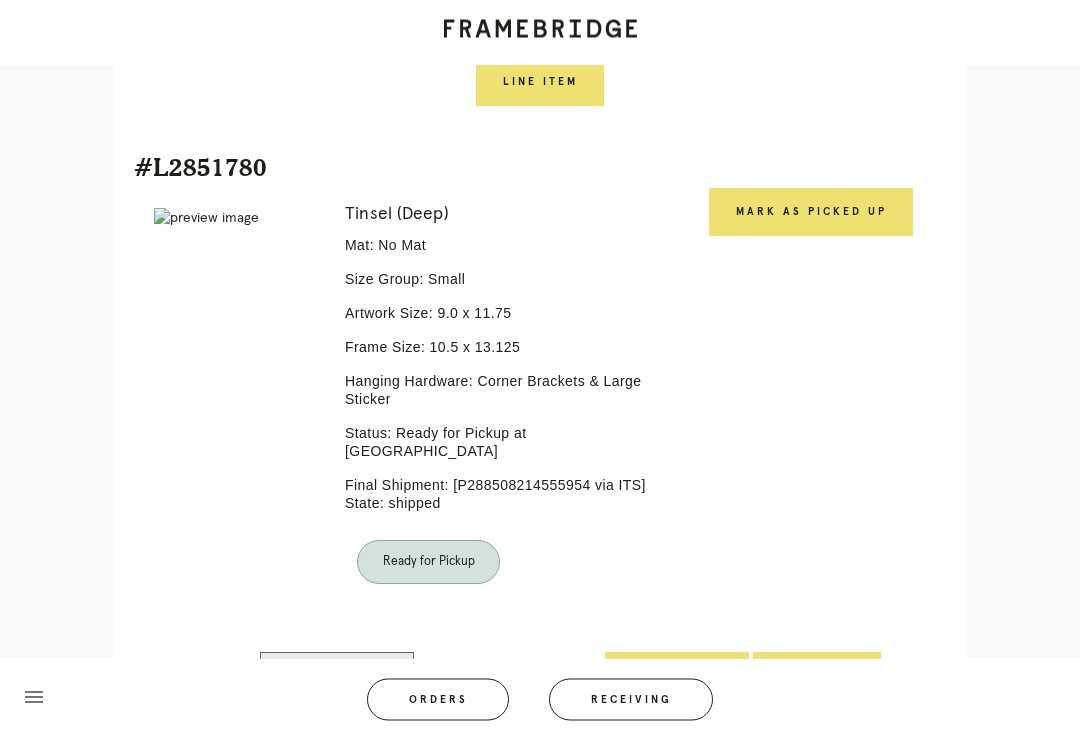 click on "Mark as Picked Up" at bounding box center (811, 213) 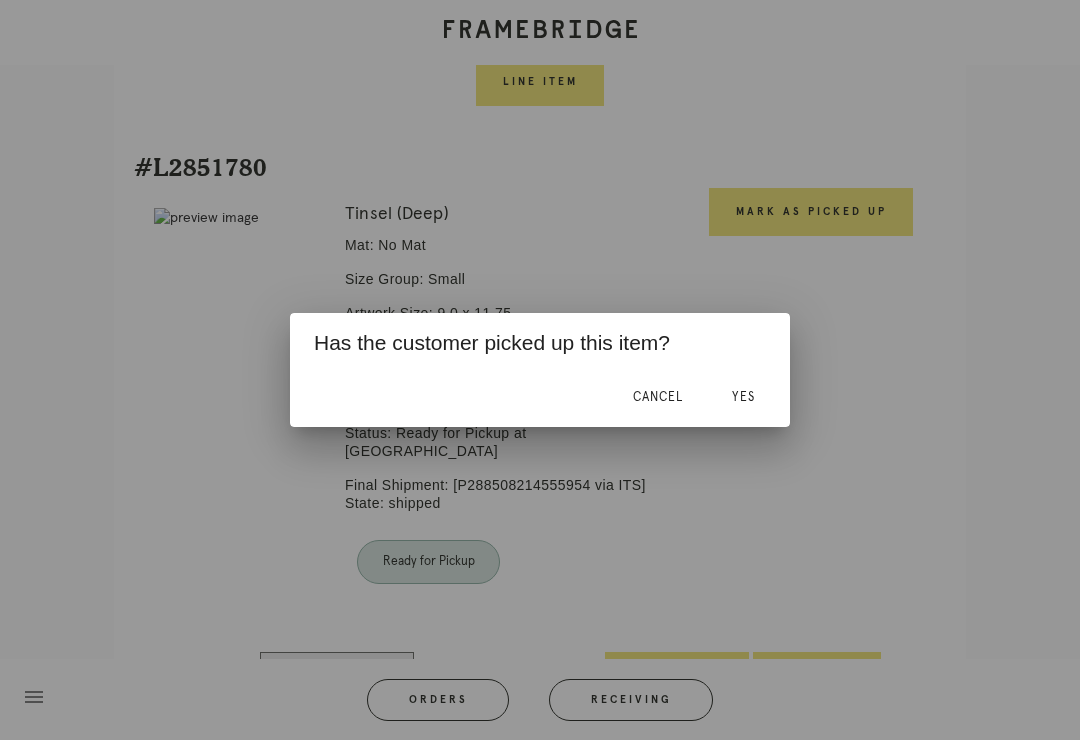 click on "Yes" at bounding box center [743, 397] 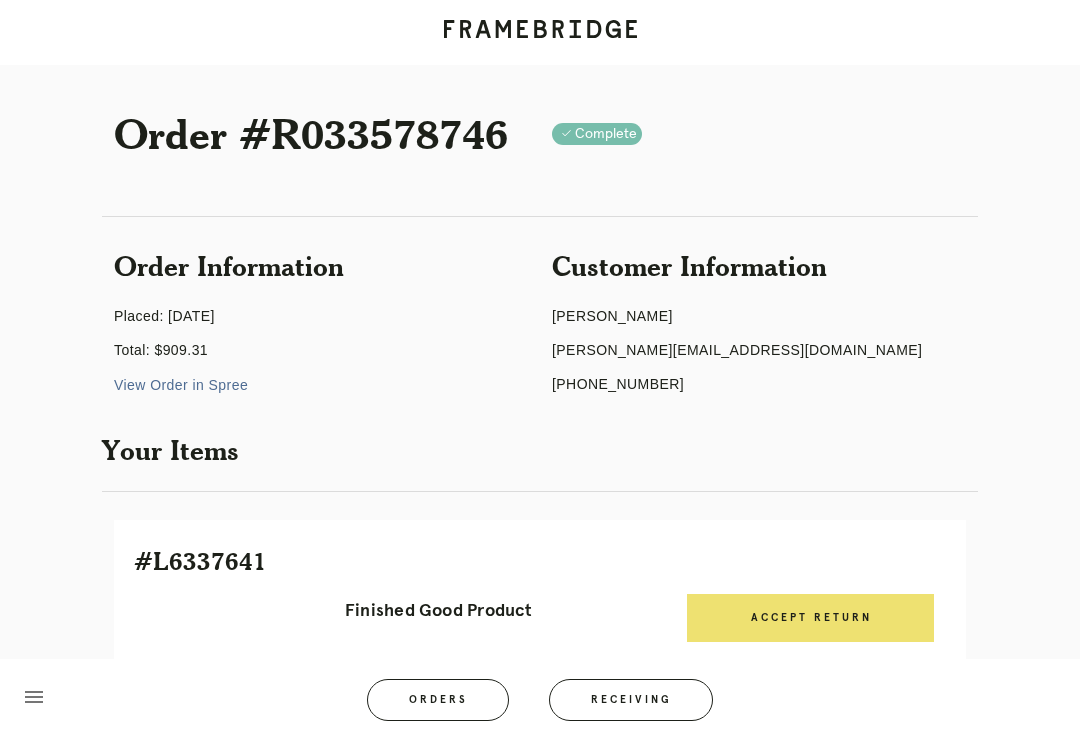 scroll, scrollTop: 0, scrollLeft: 0, axis: both 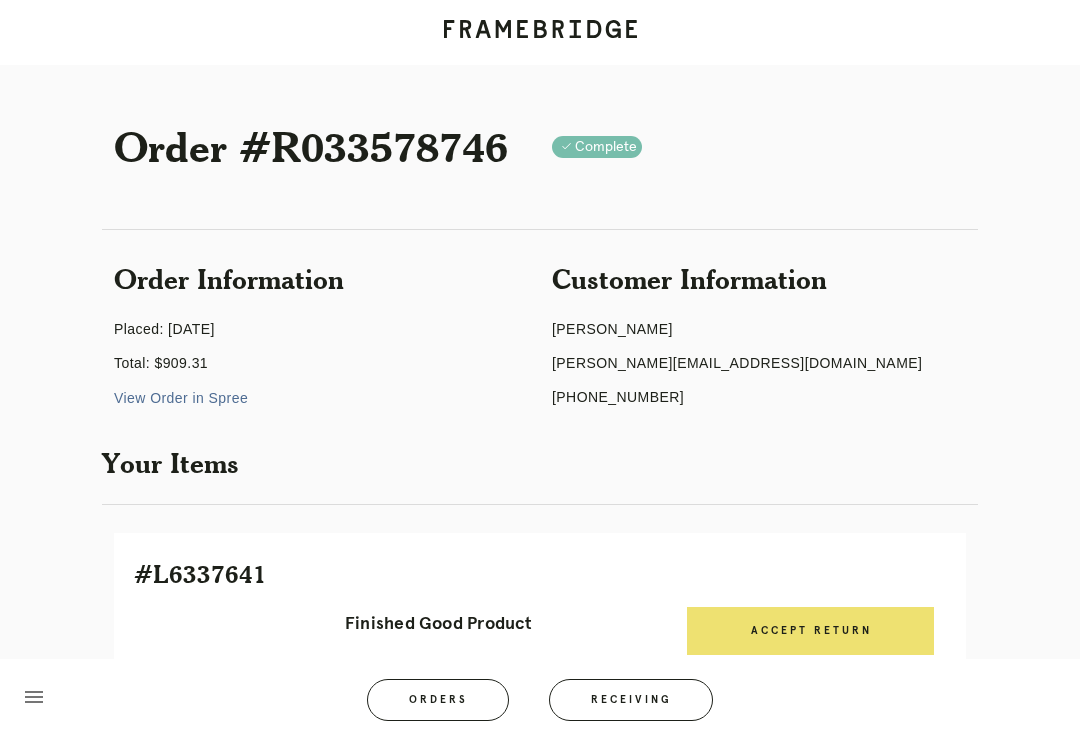 click on "Orders" at bounding box center (438, 700) 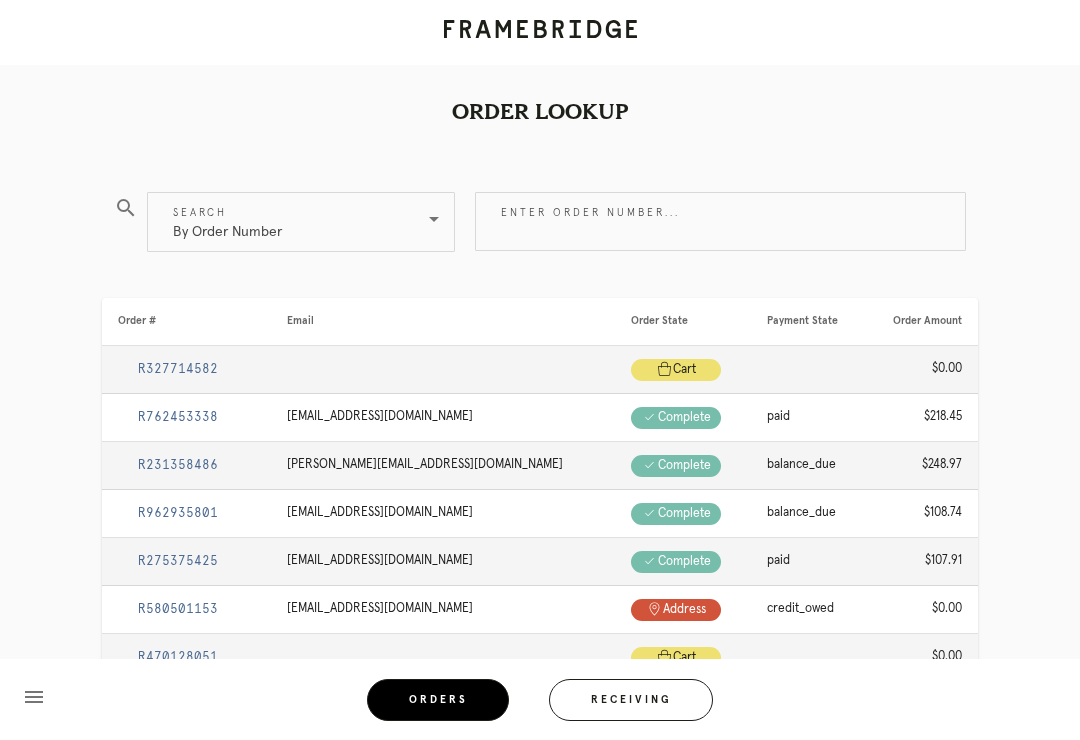 click on "Enter order number..." at bounding box center [720, 221] 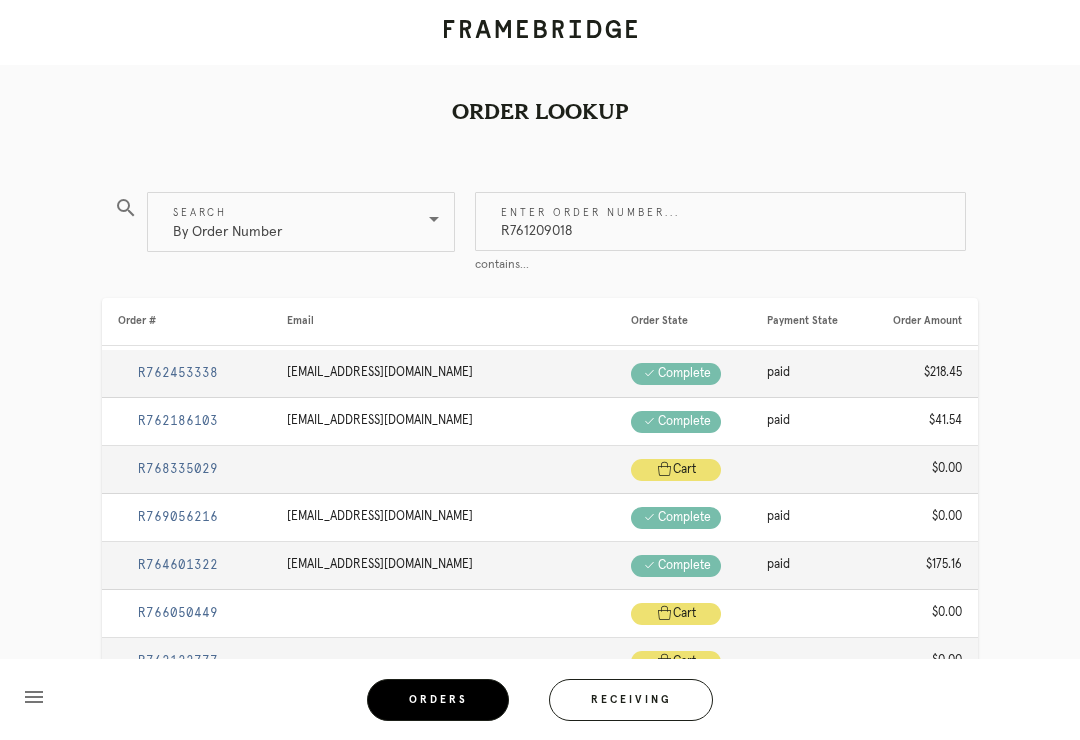 type on "R761209018" 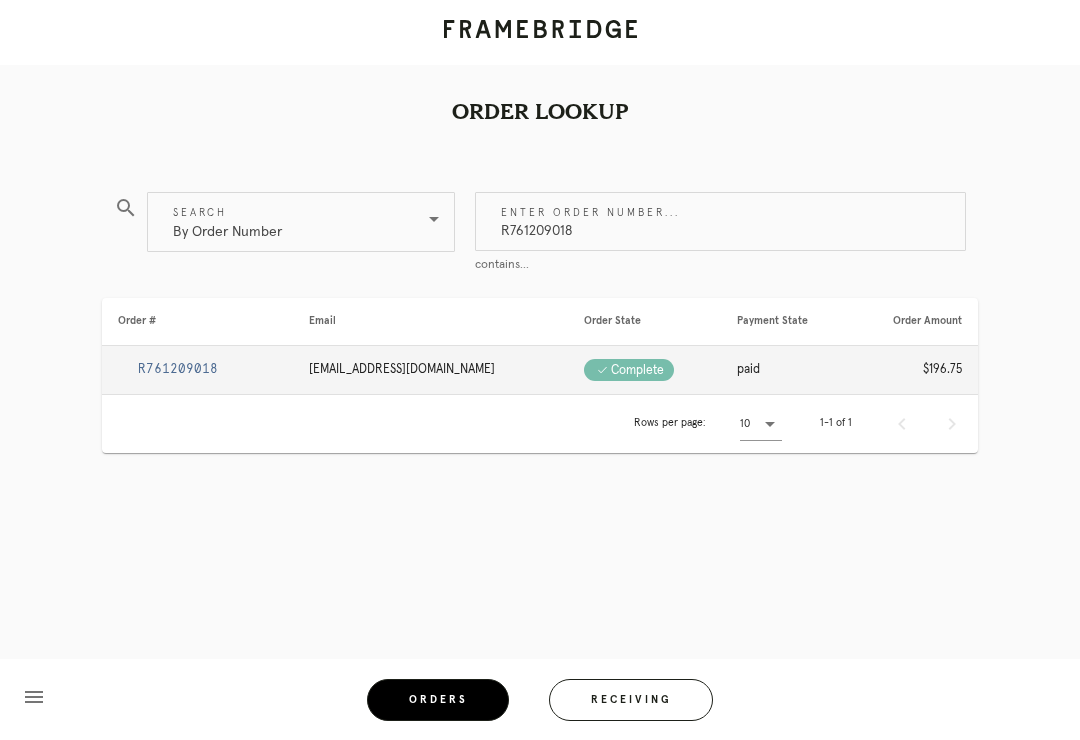 click on "R761209018" at bounding box center (178, 369) 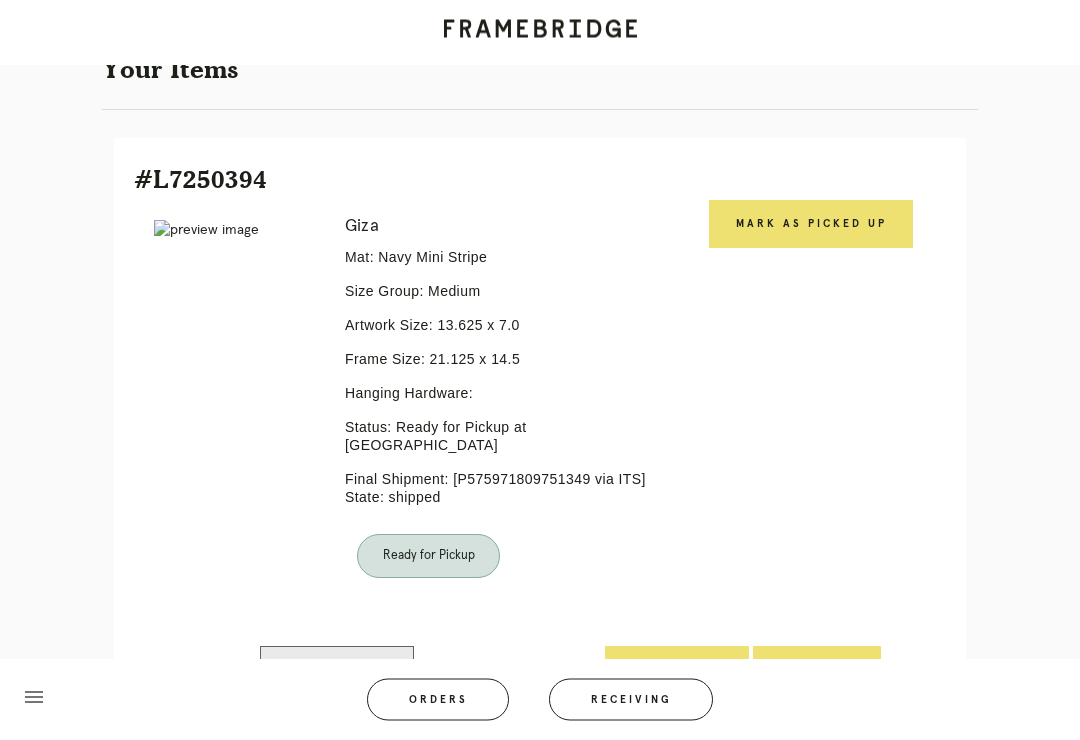 scroll, scrollTop: 446, scrollLeft: 0, axis: vertical 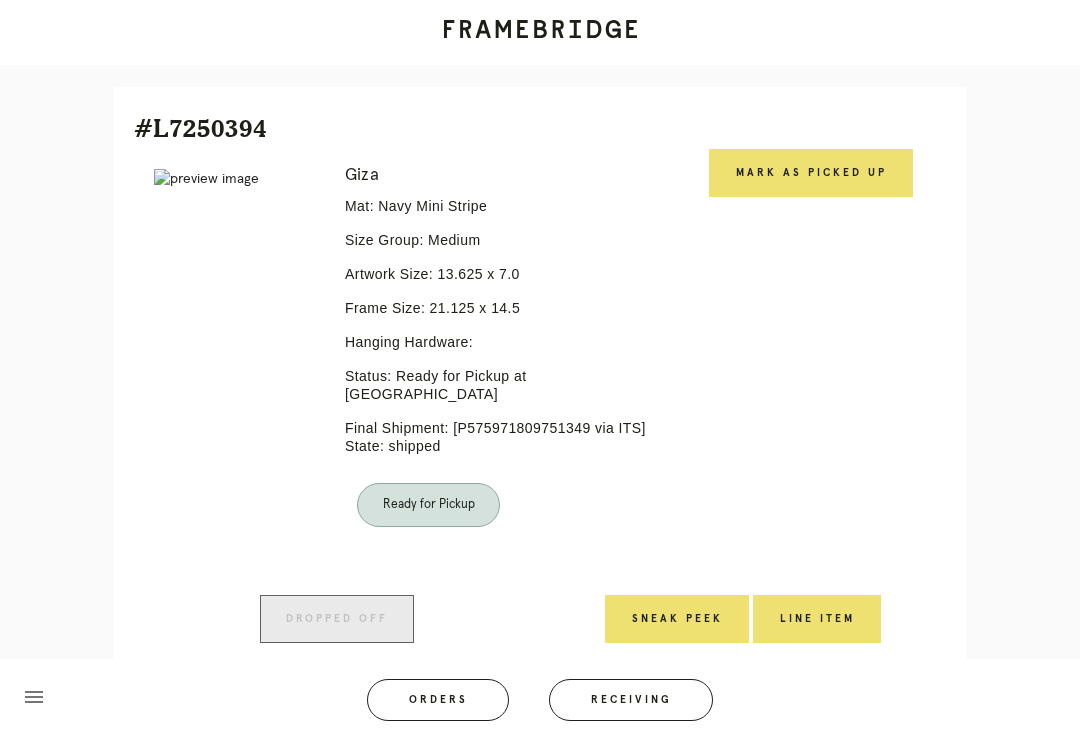 click on "Mark as Picked Up" at bounding box center (811, 173) 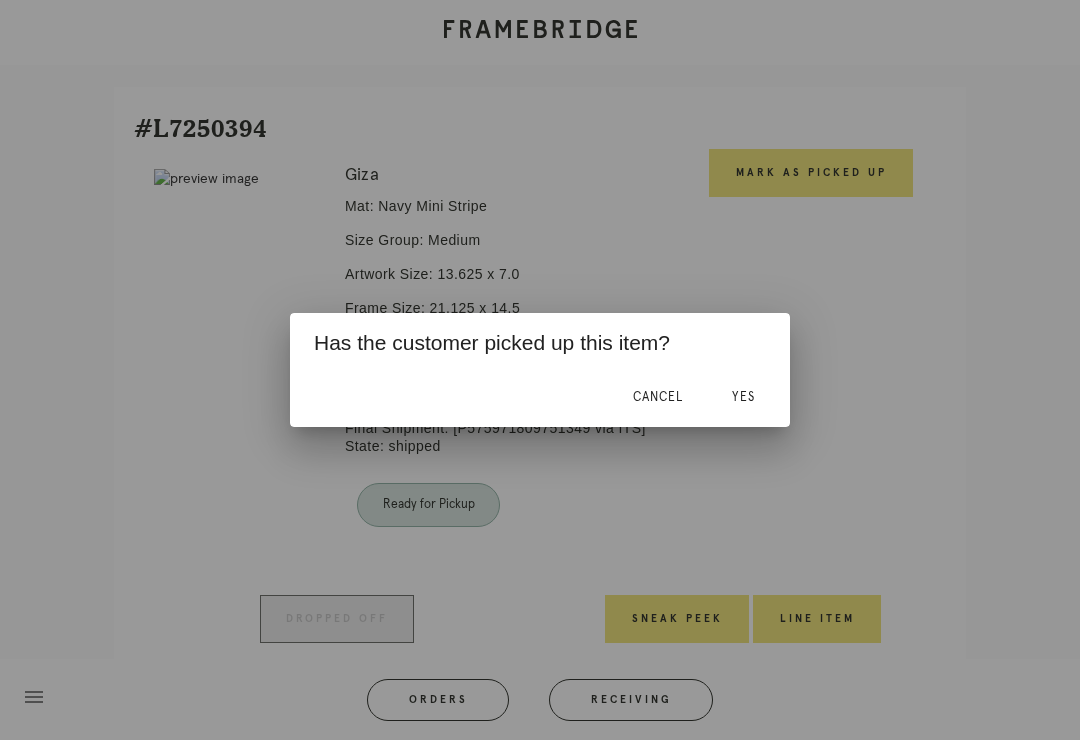 click on "Yes" at bounding box center [743, 397] 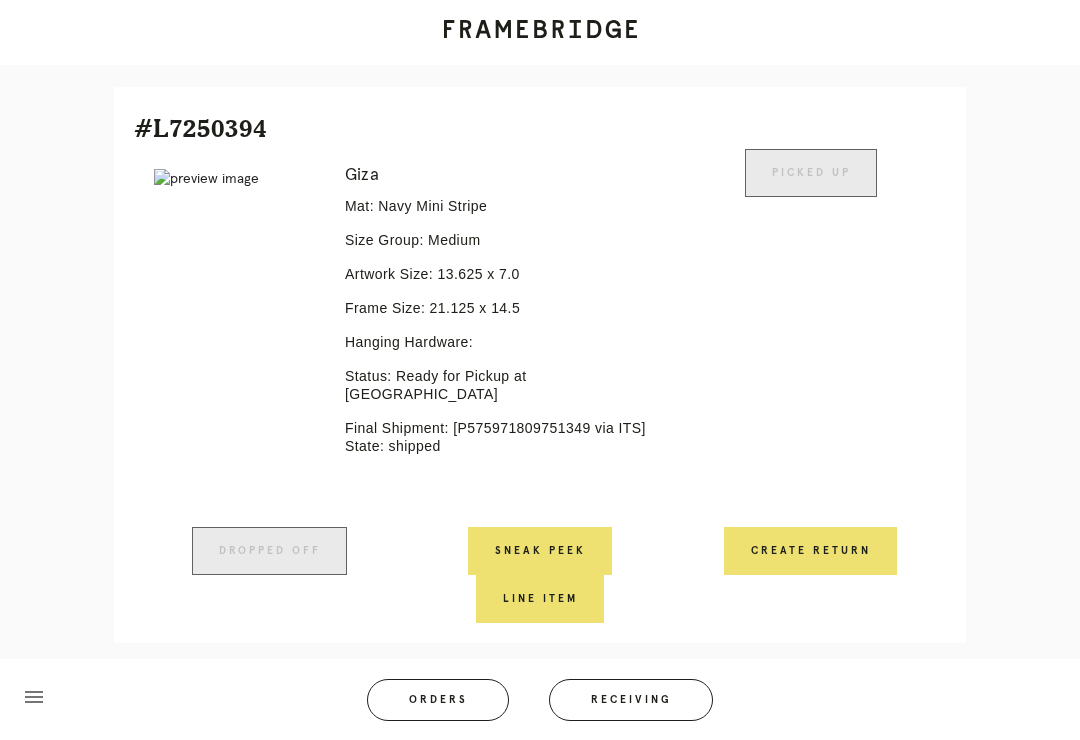 scroll, scrollTop: 428, scrollLeft: 0, axis: vertical 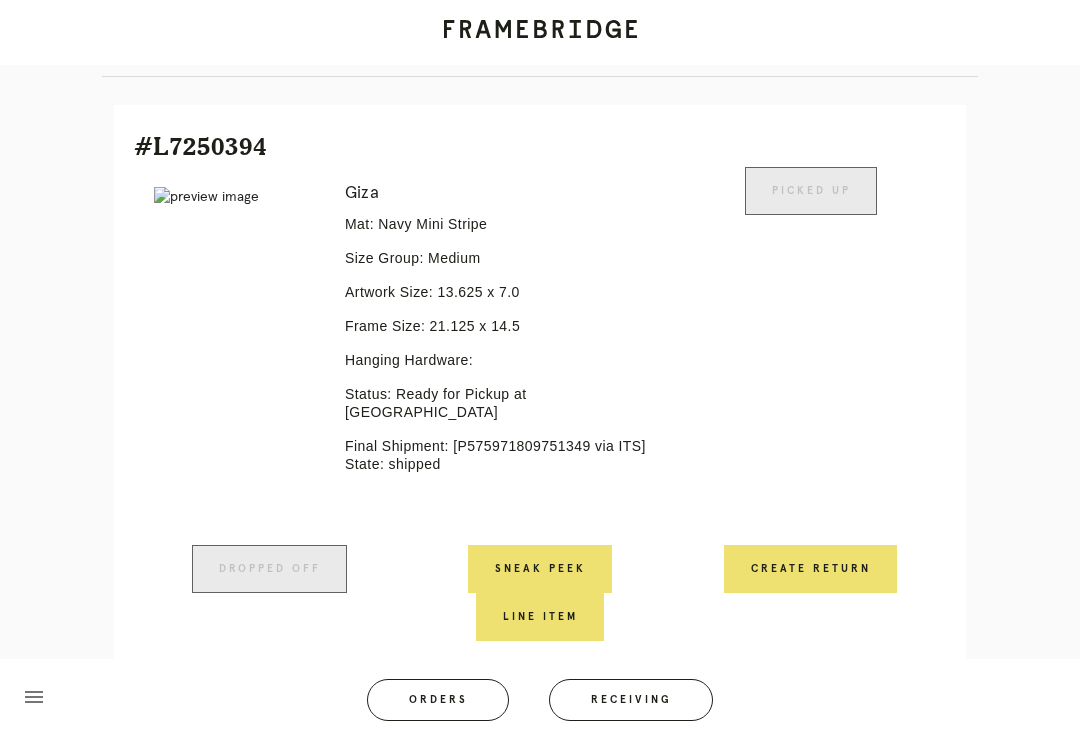click on "Orders" at bounding box center (438, 700) 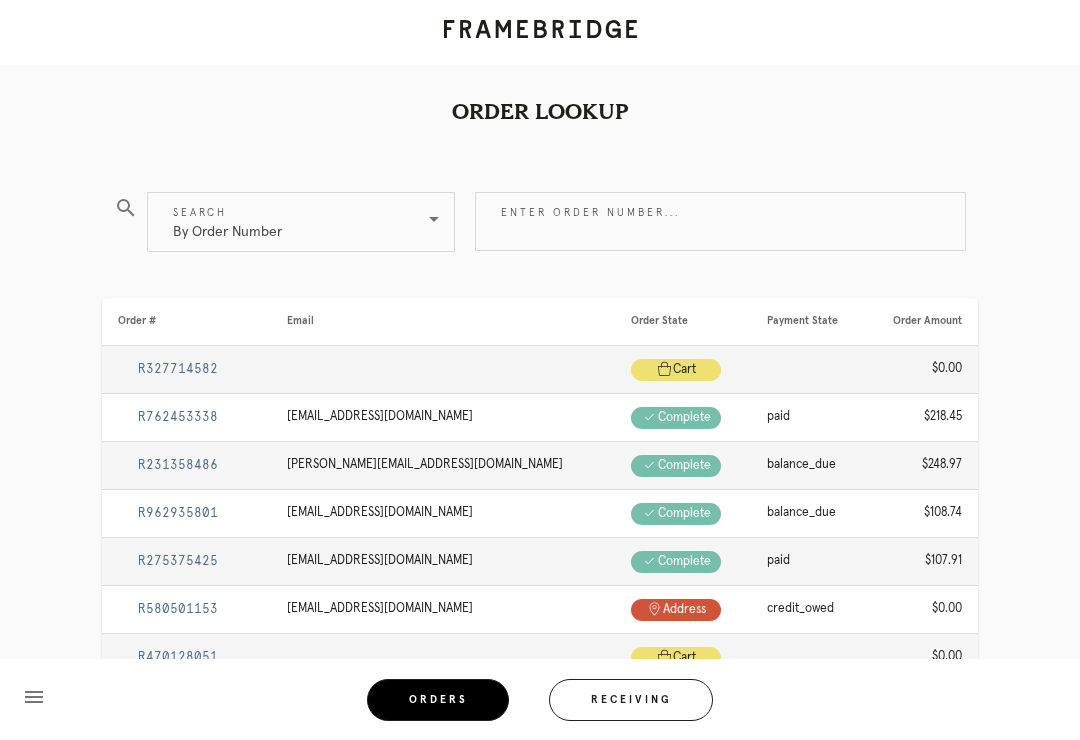 click on "Enter order number..." at bounding box center [720, 221] 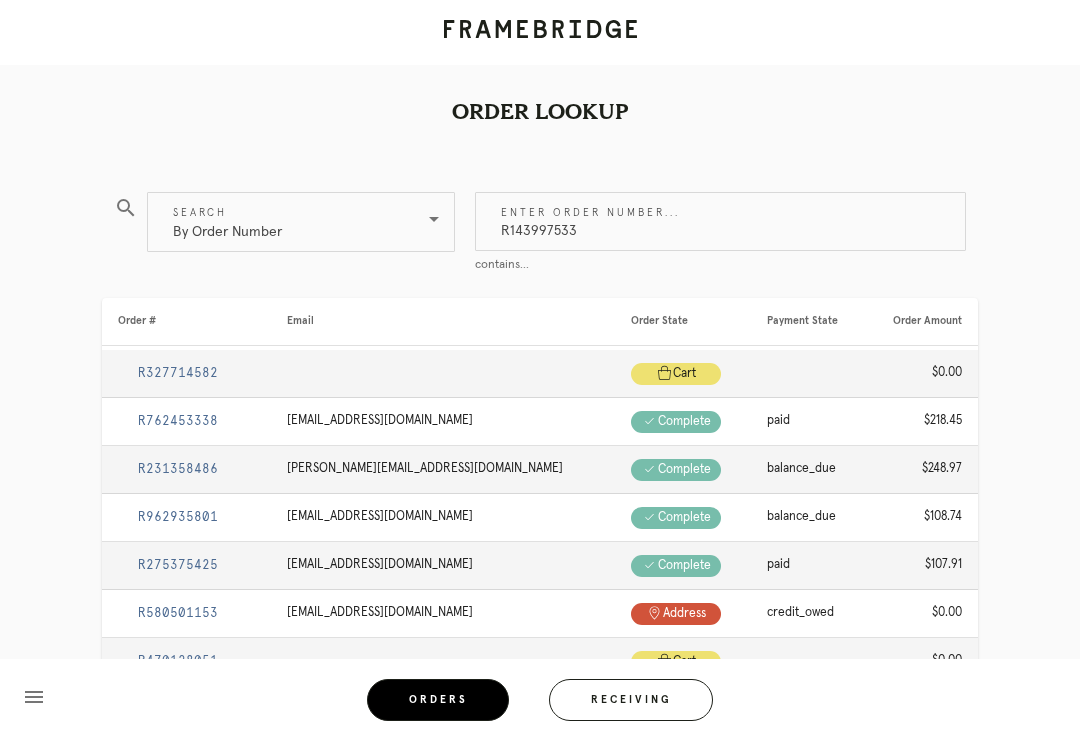 type on "R143997533" 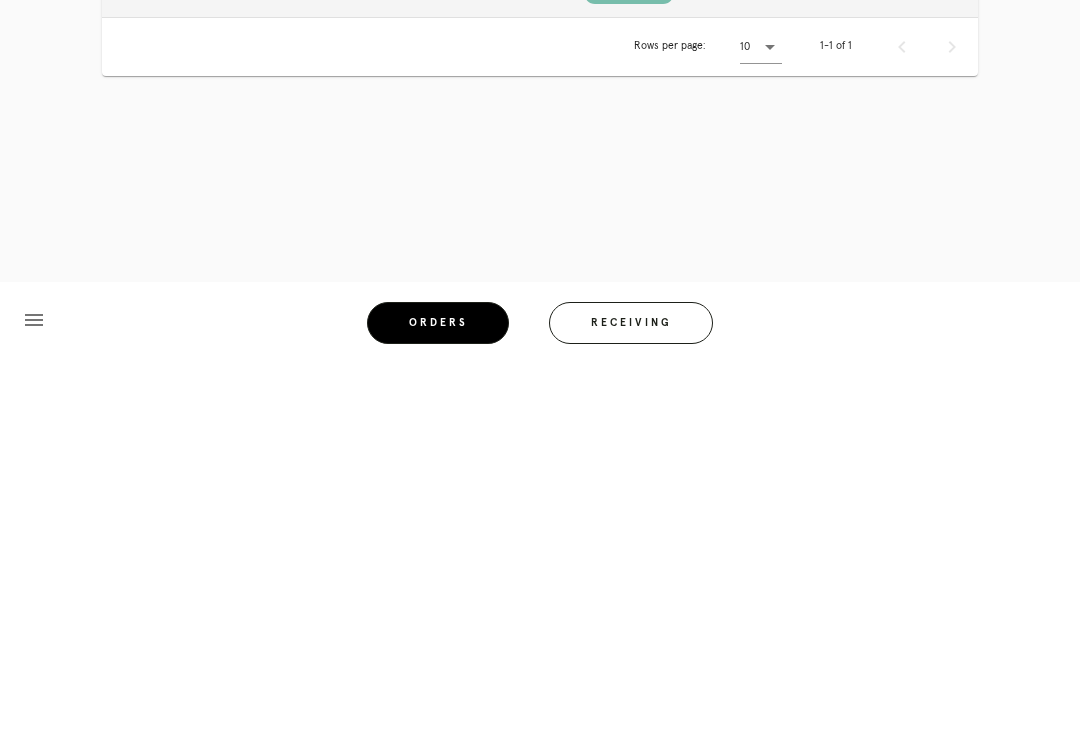 scroll, scrollTop: 0, scrollLeft: 0, axis: both 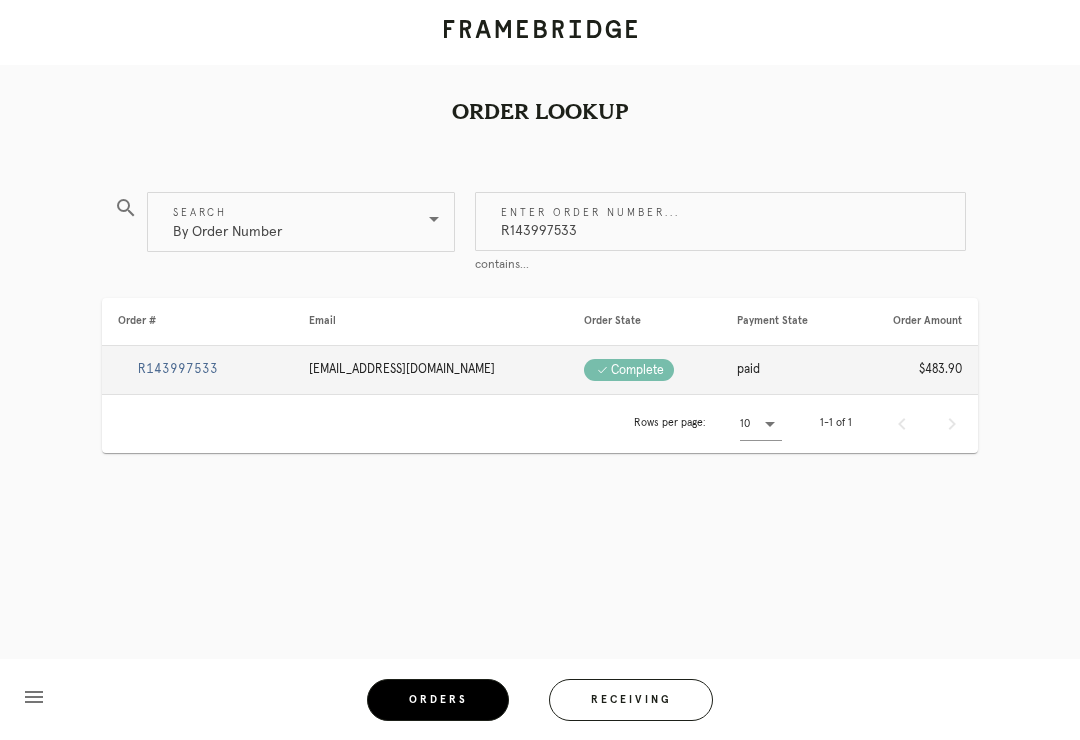 click on "R143997533" at bounding box center [178, 369] 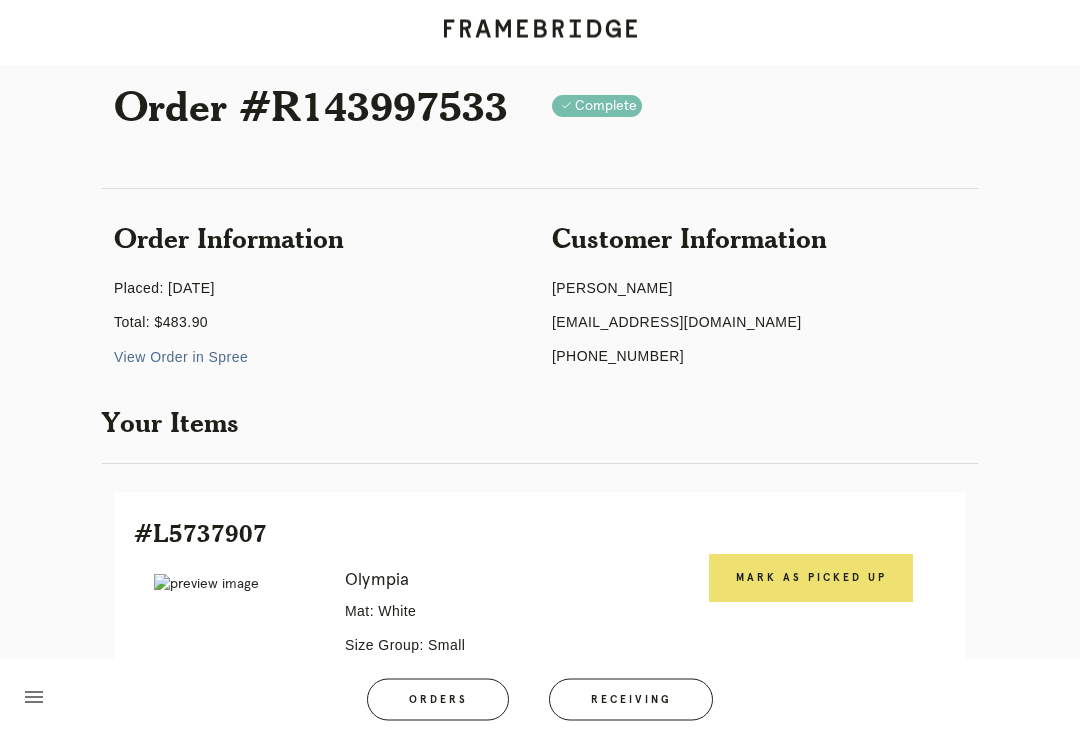 scroll, scrollTop: 0, scrollLeft: 0, axis: both 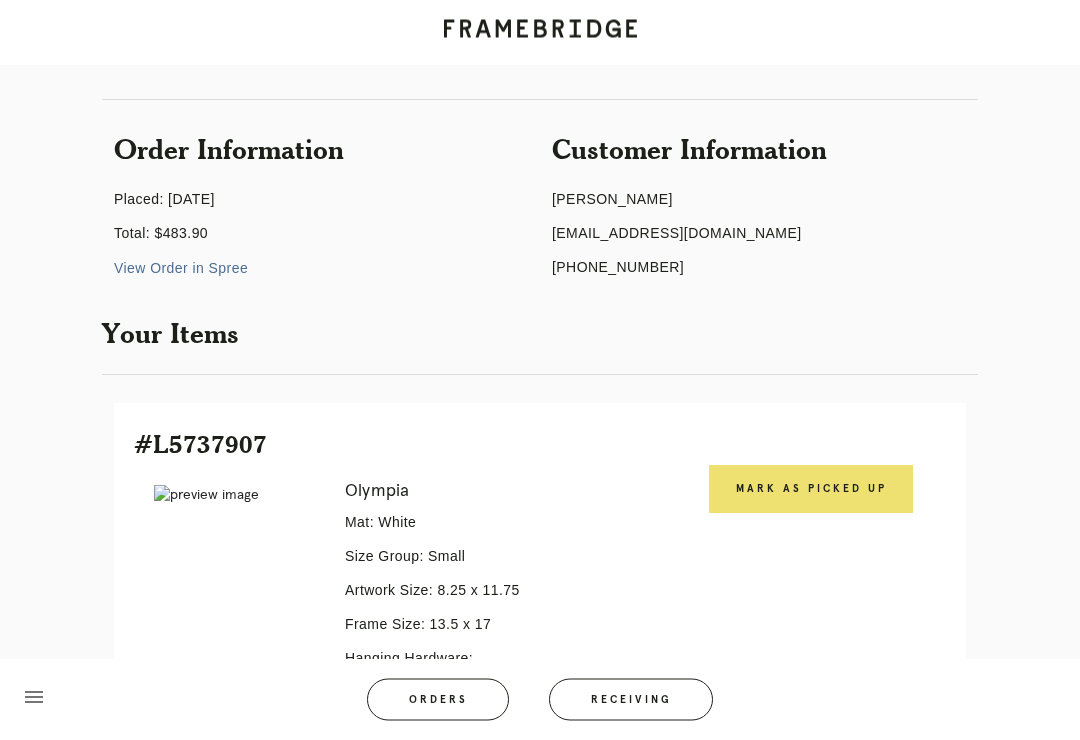 click on "Mark as Picked Up" at bounding box center (811, 490) 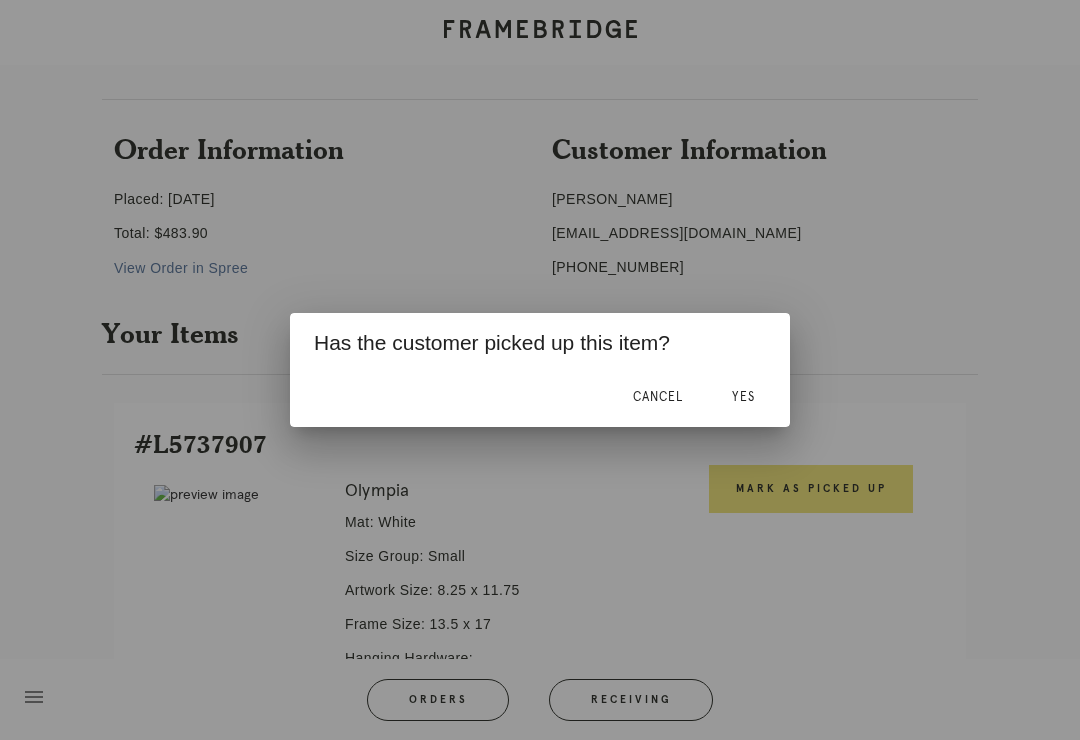 click on "Yes" at bounding box center [743, 397] 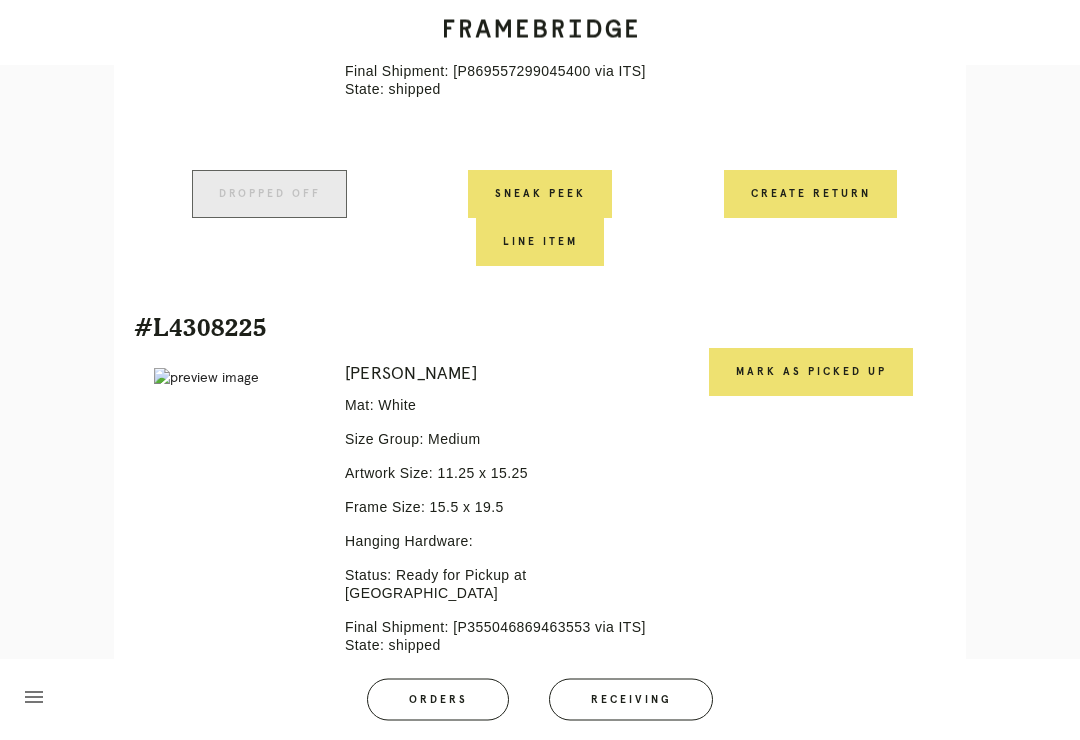 click on "Mark as Picked Up" at bounding box center [811, 373] 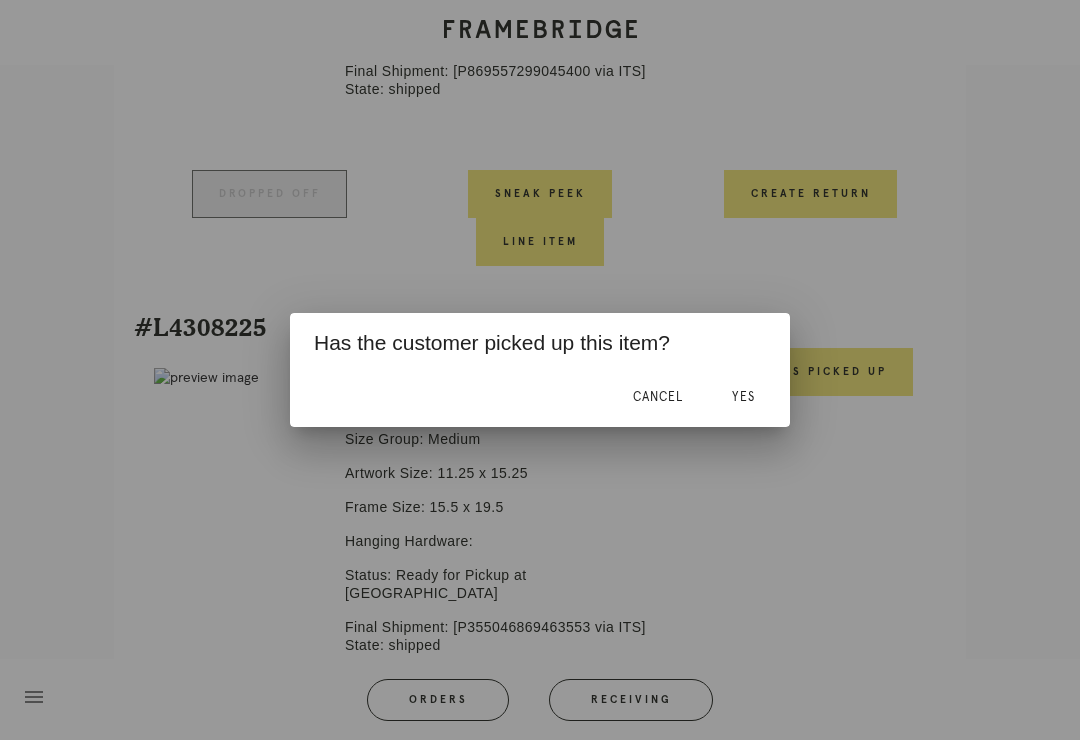 click on "Yes" at bounding box center [743, 397] 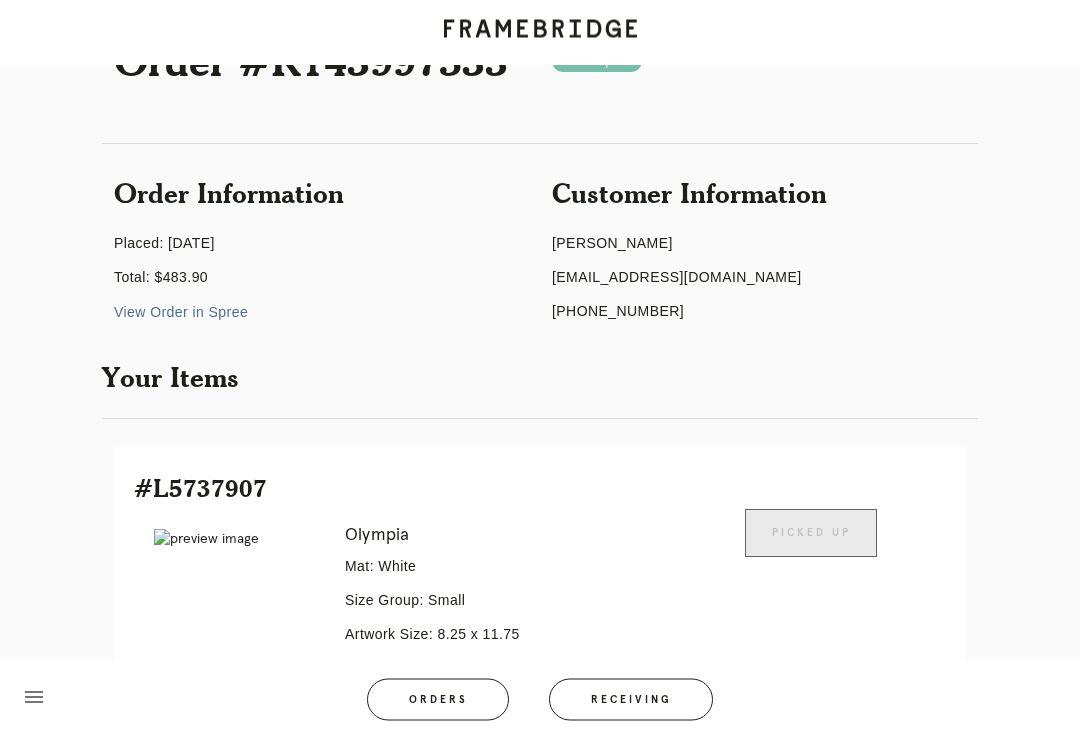 click on "Orders" at bounding box center (438, 700) 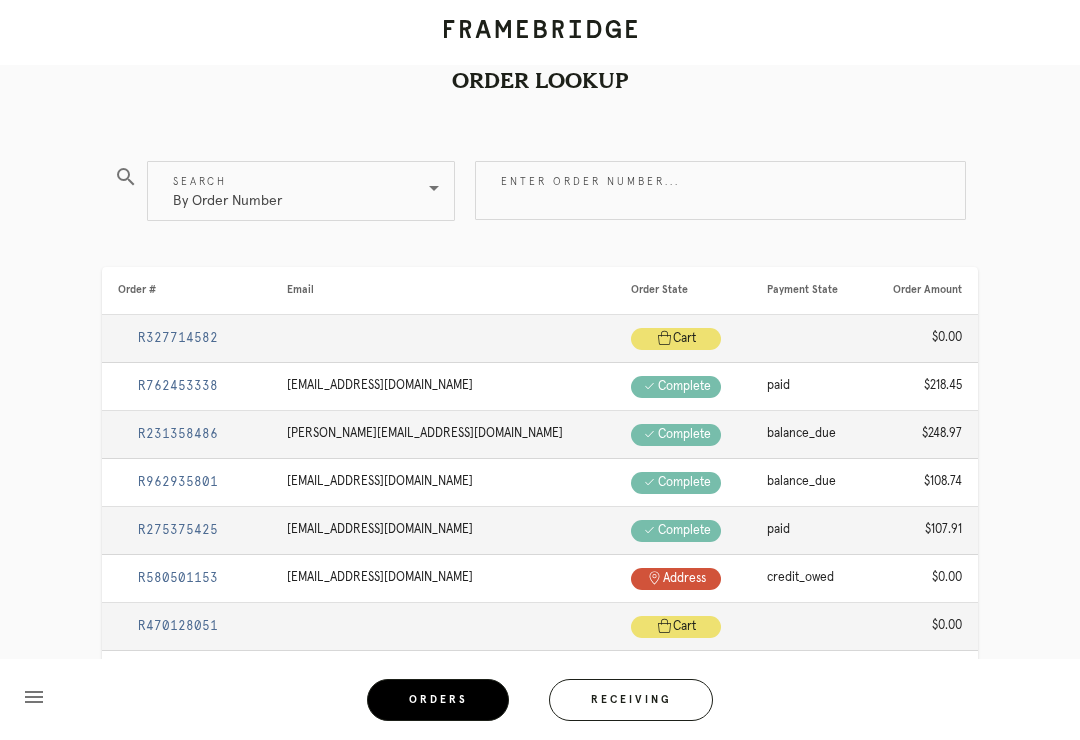 click on "Enter order number..." at bounding box center (720, 190) 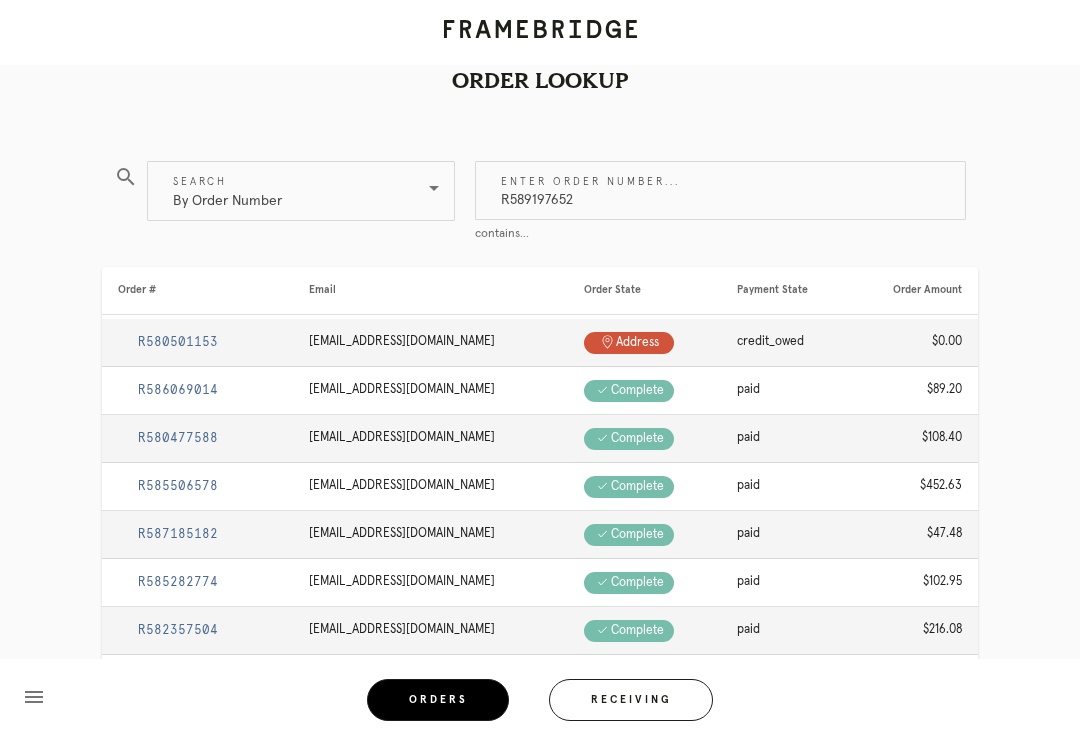 type on "R589197652" 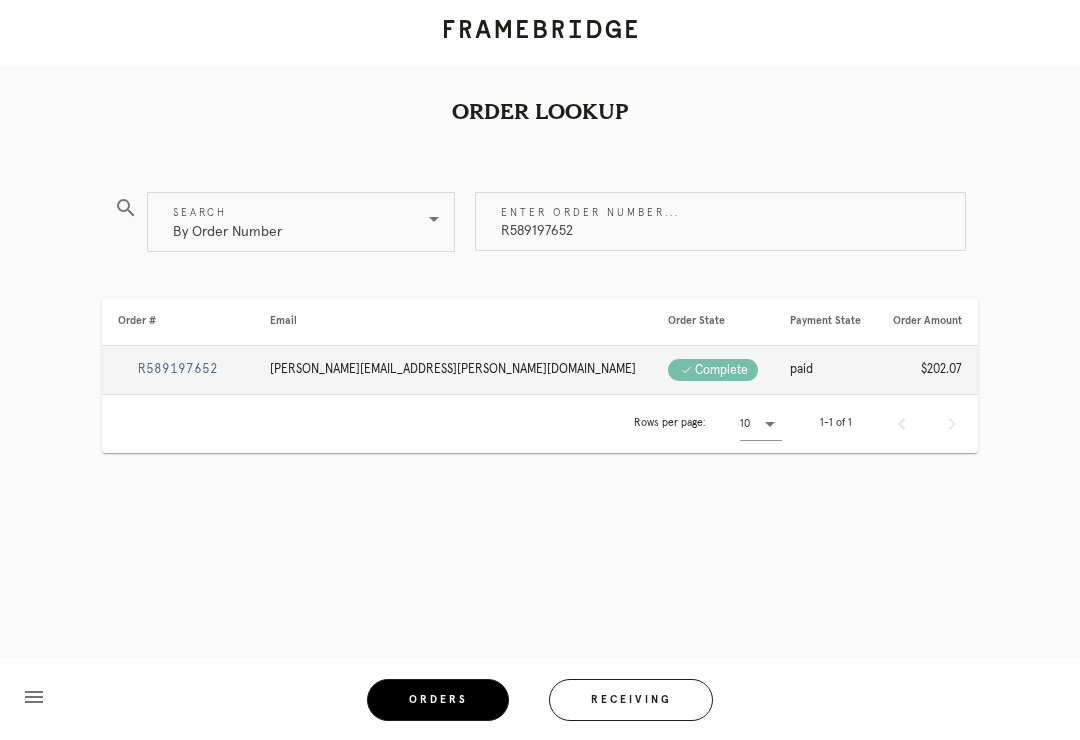 click on "R589197652" at bounding box center (178, 369) 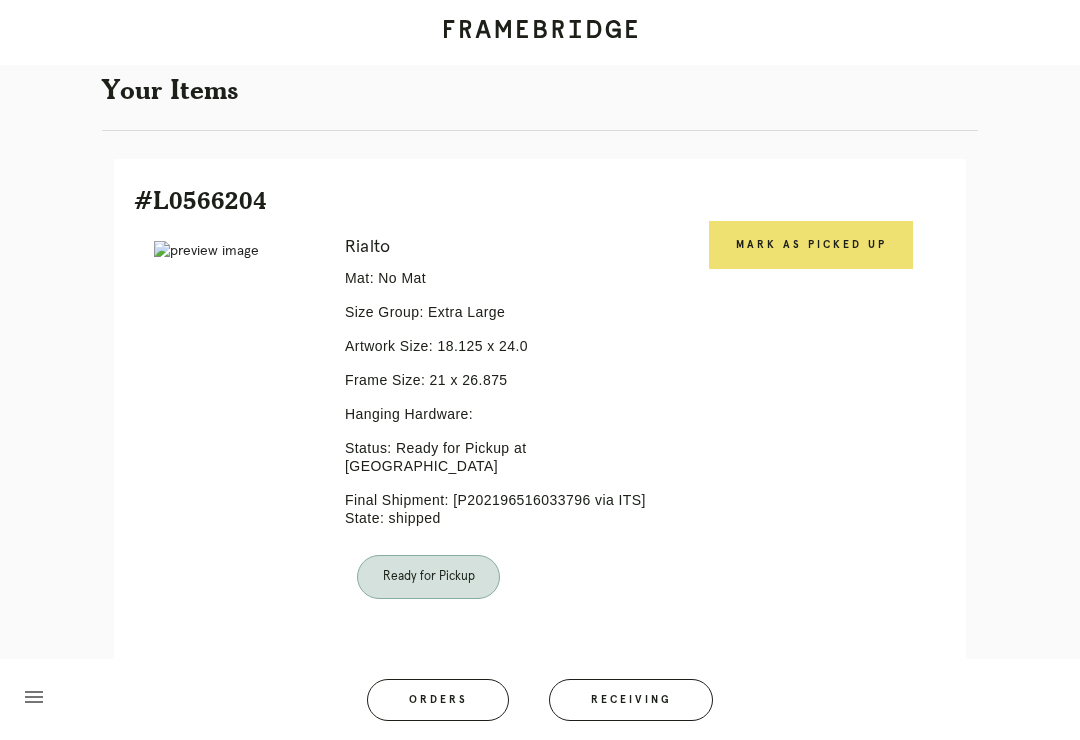 scroll, scrollTop: 446, scrollLeft: 0, axis: vertical 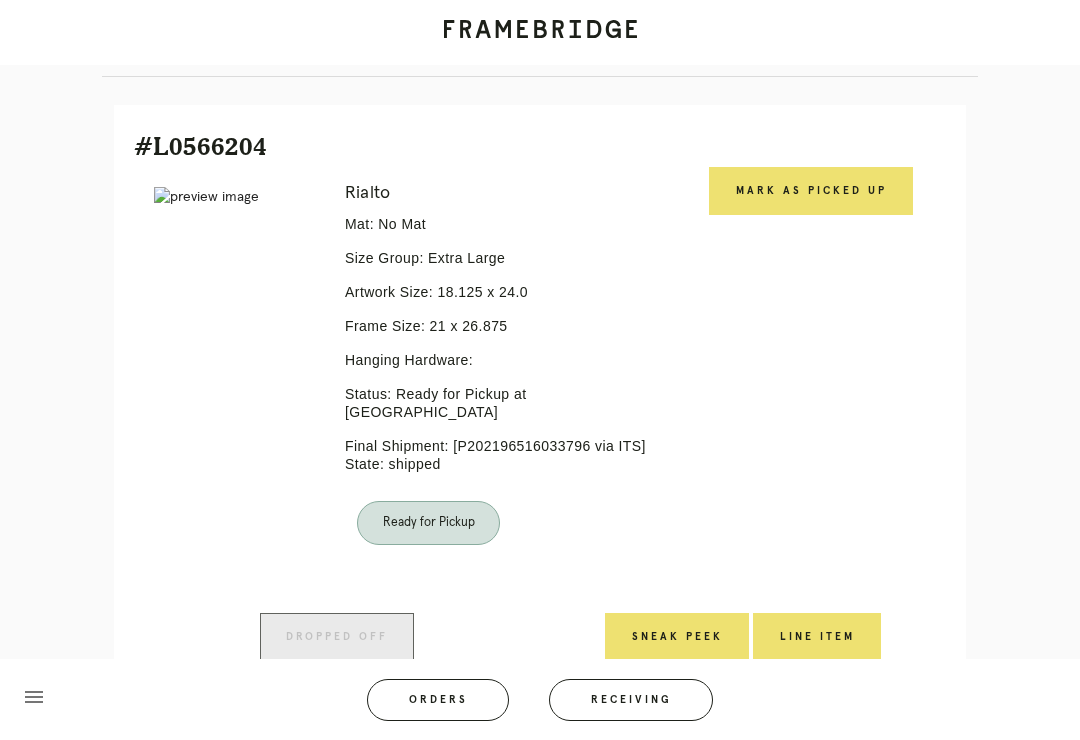 click on "Mark as Picked Up" at bounding box center (811, 191) 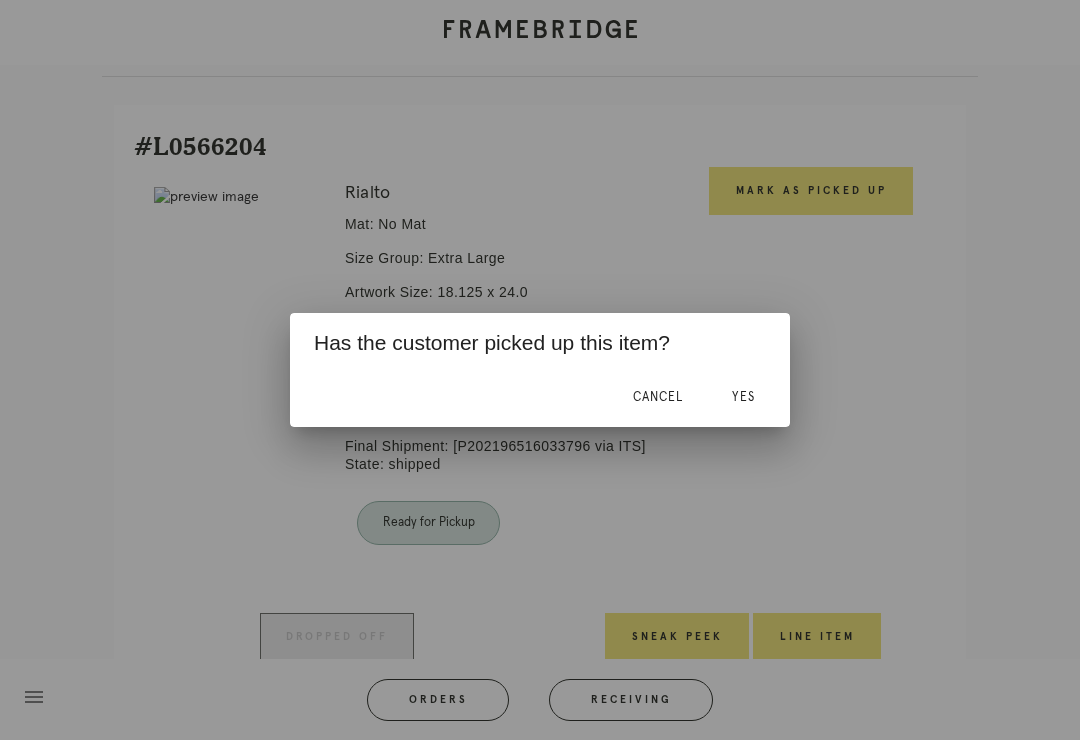 click on "Yes" at bounding box center [743, 397] 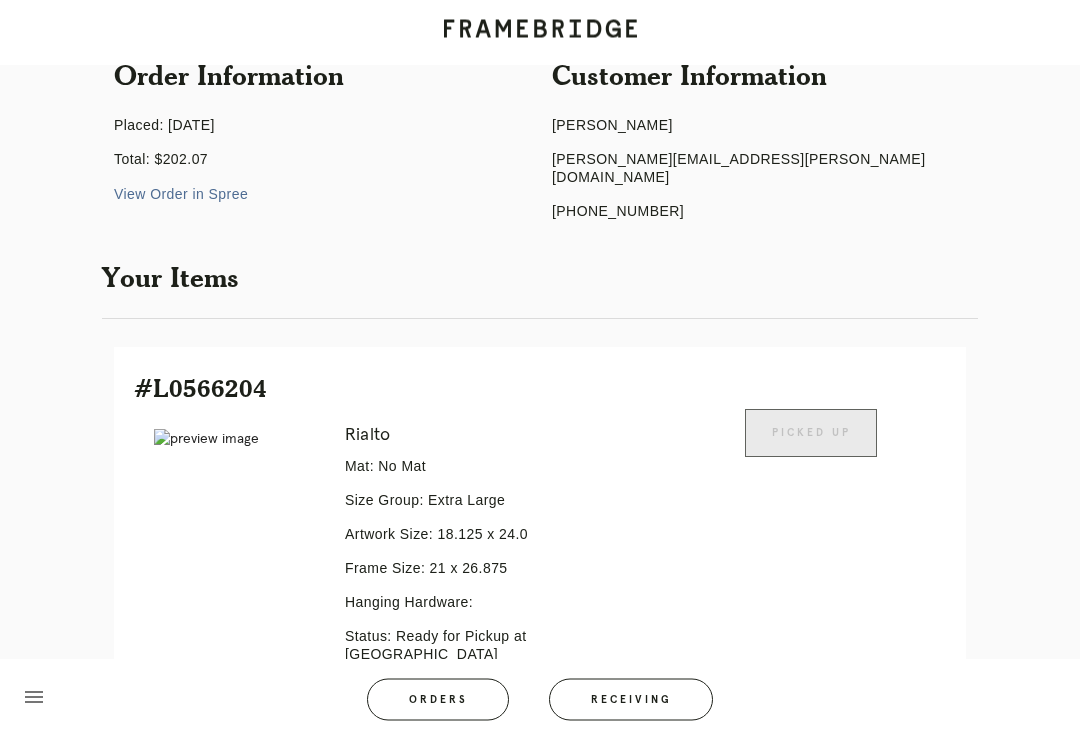 scroll, scrollTop: 220, scrollLeft: 0, axis: vertical 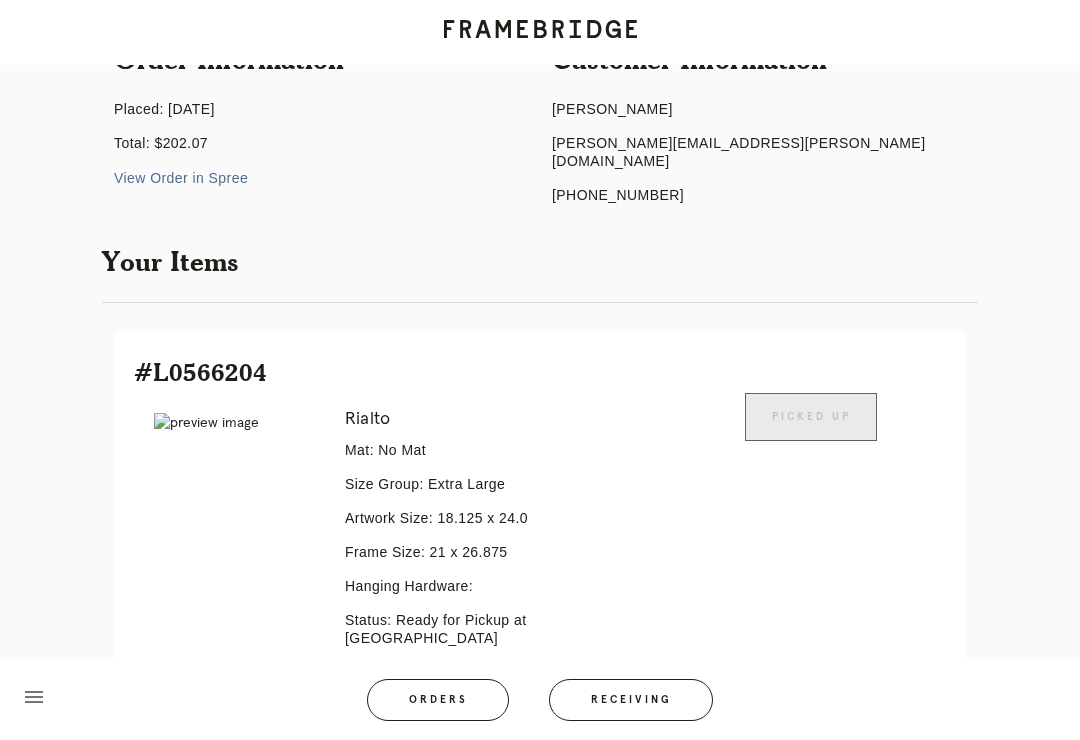 click on "Orders" at bounding box center [438, 700] 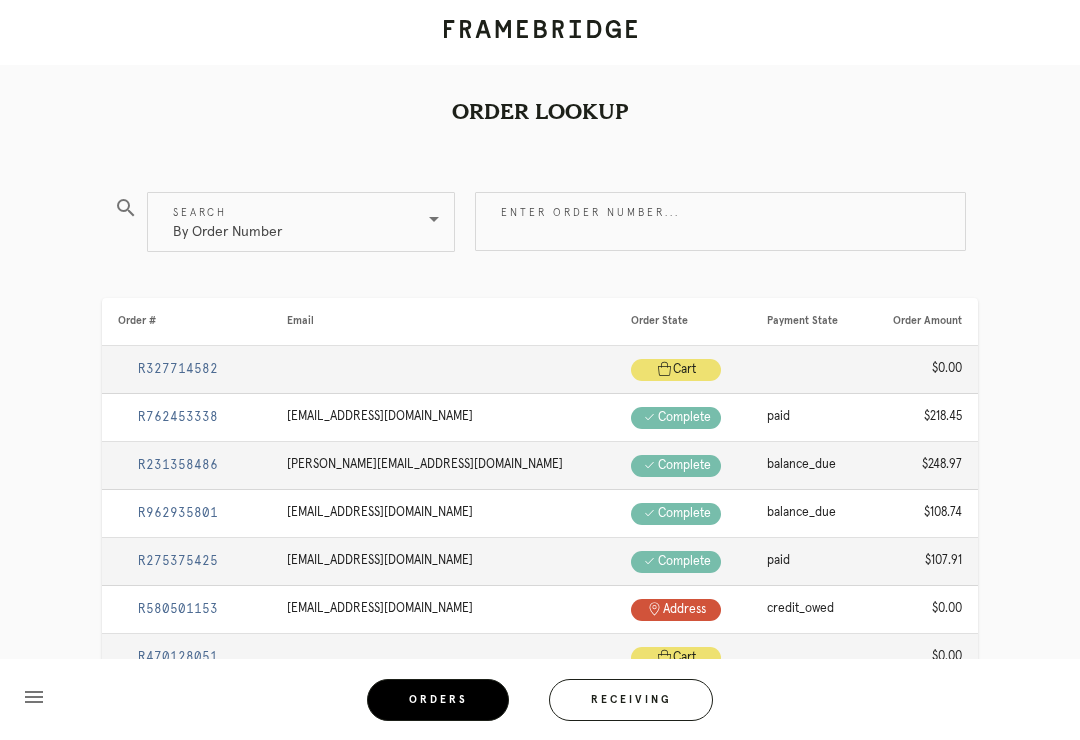 click on "Enter order number..." at bounding box center (720, 221) 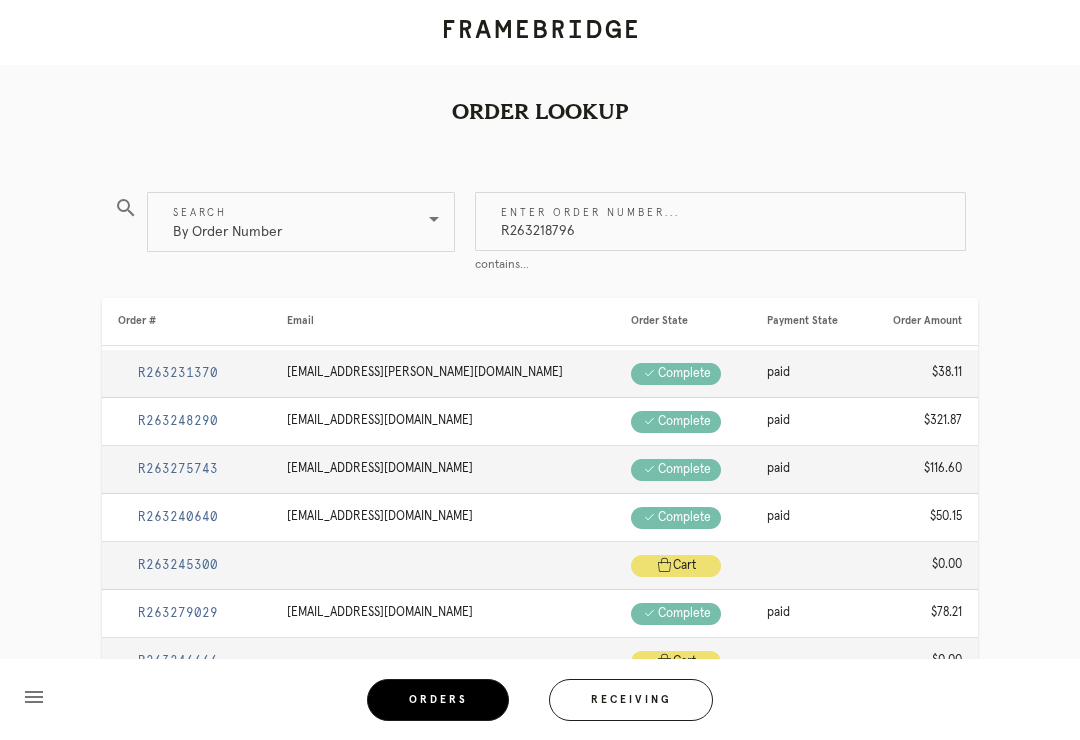 type on "R263218796" 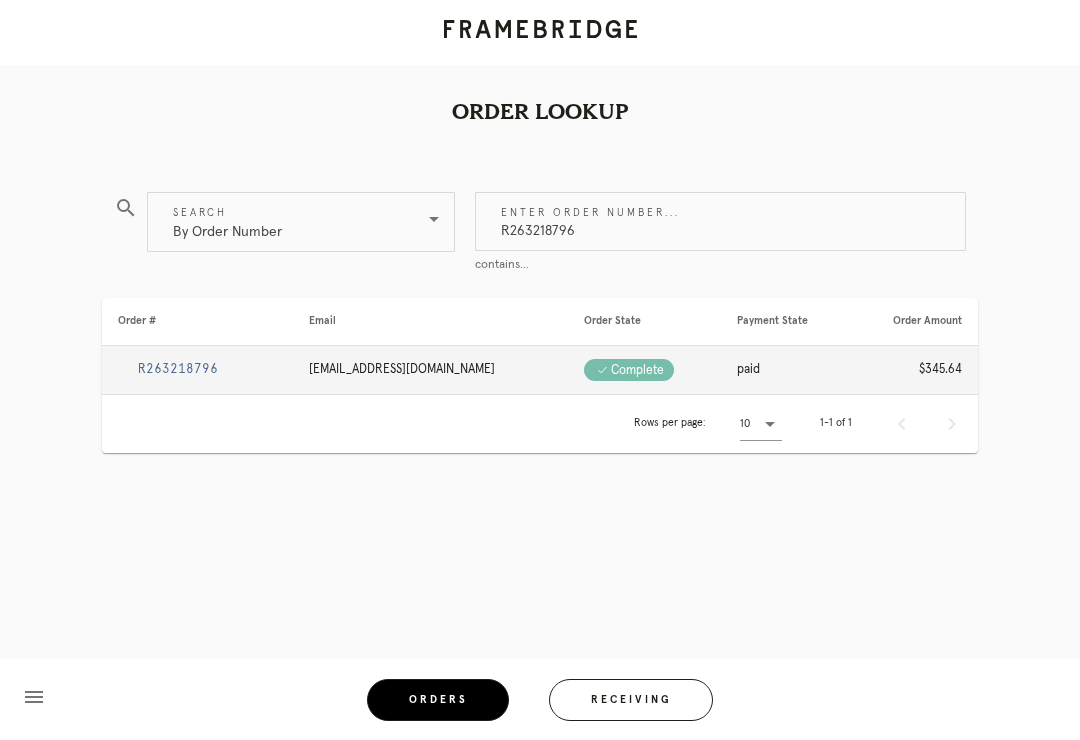 click on "R263218796" at bounding box center (178, 369) 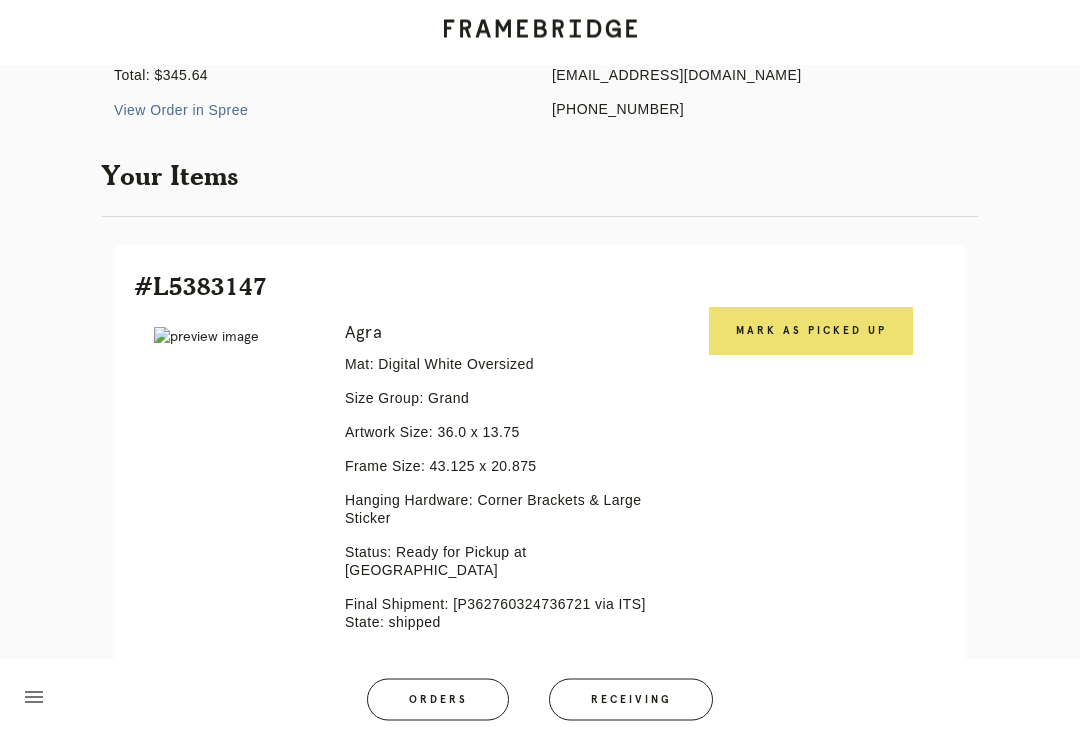 scroll, scrollTop: 288, scrollLeft: 0, axis: vertical 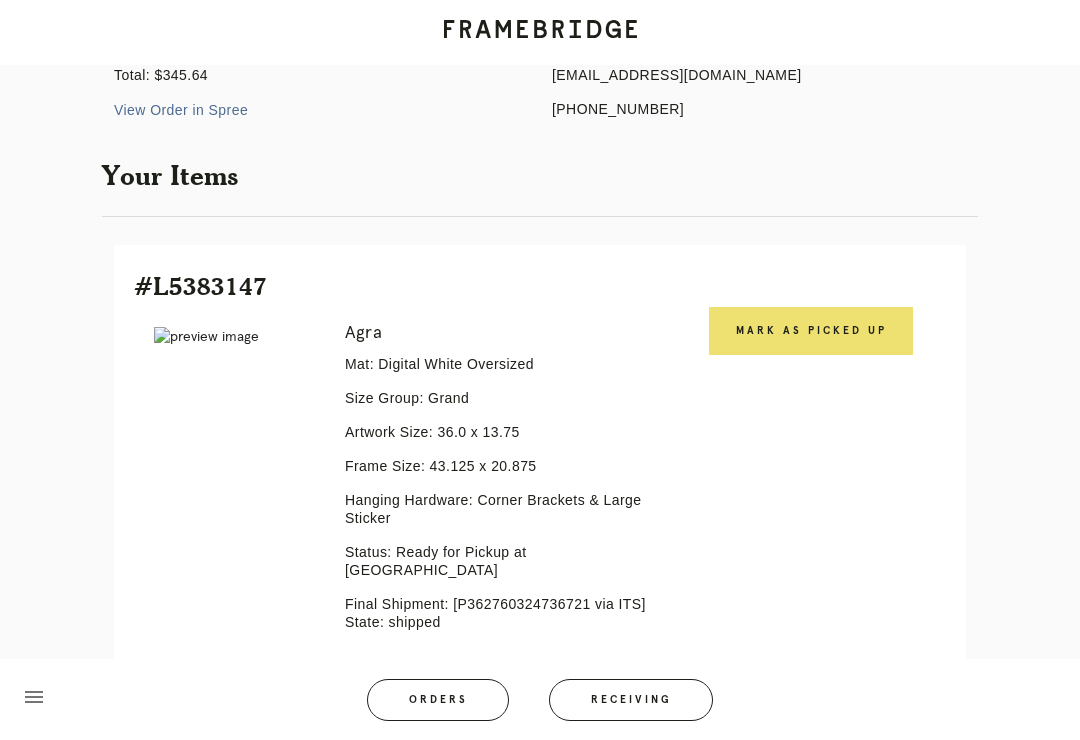 click on "Mark as Picked Up" at bounding box center [811, 331] 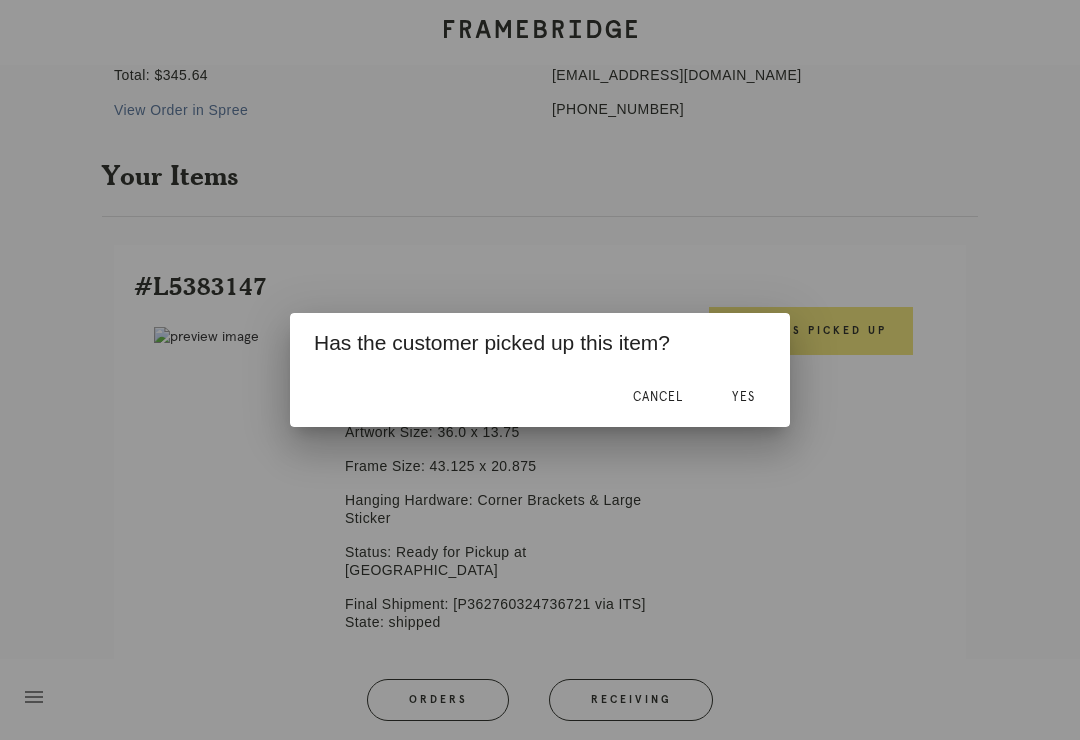 click on "Yes" at bounding box center [743, 397] 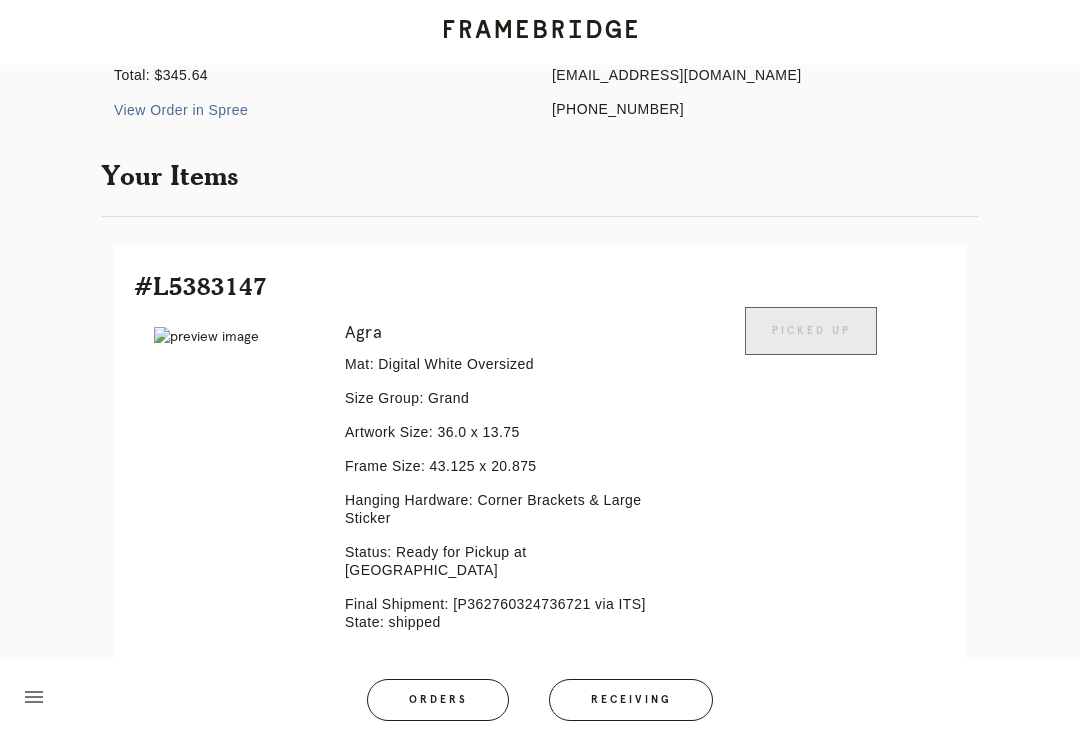scroll, scrollTop: 446, scrollLeft: 0, axis: vertical 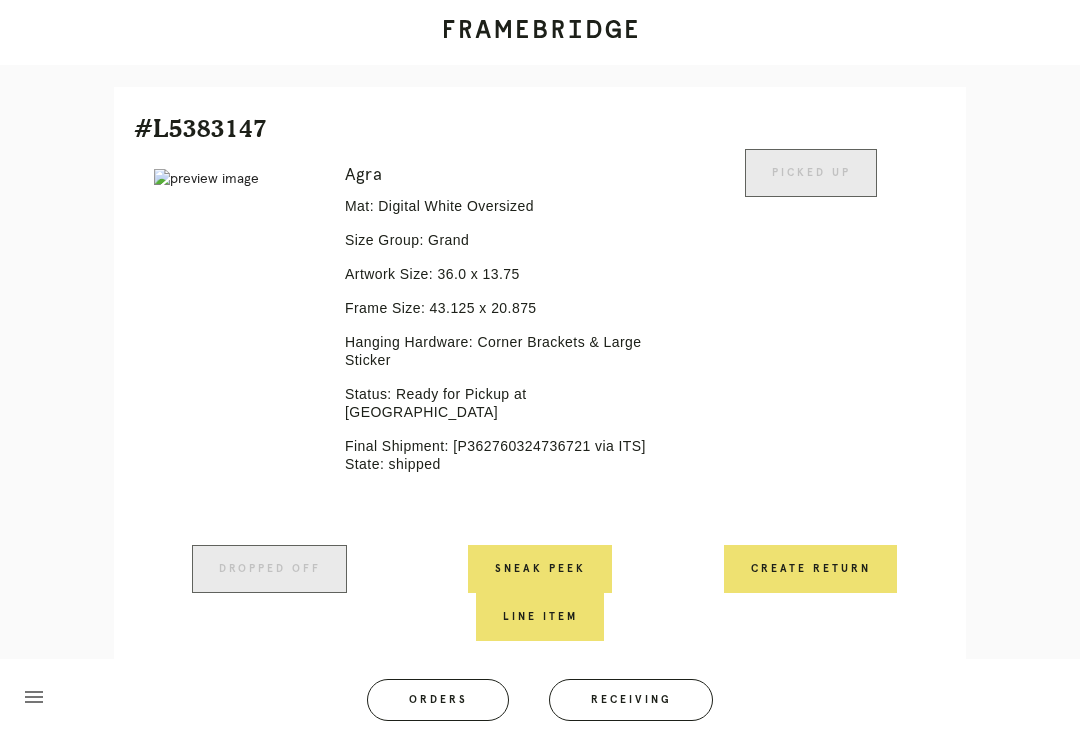 click on "Orders" at bounding box center (438, 700) 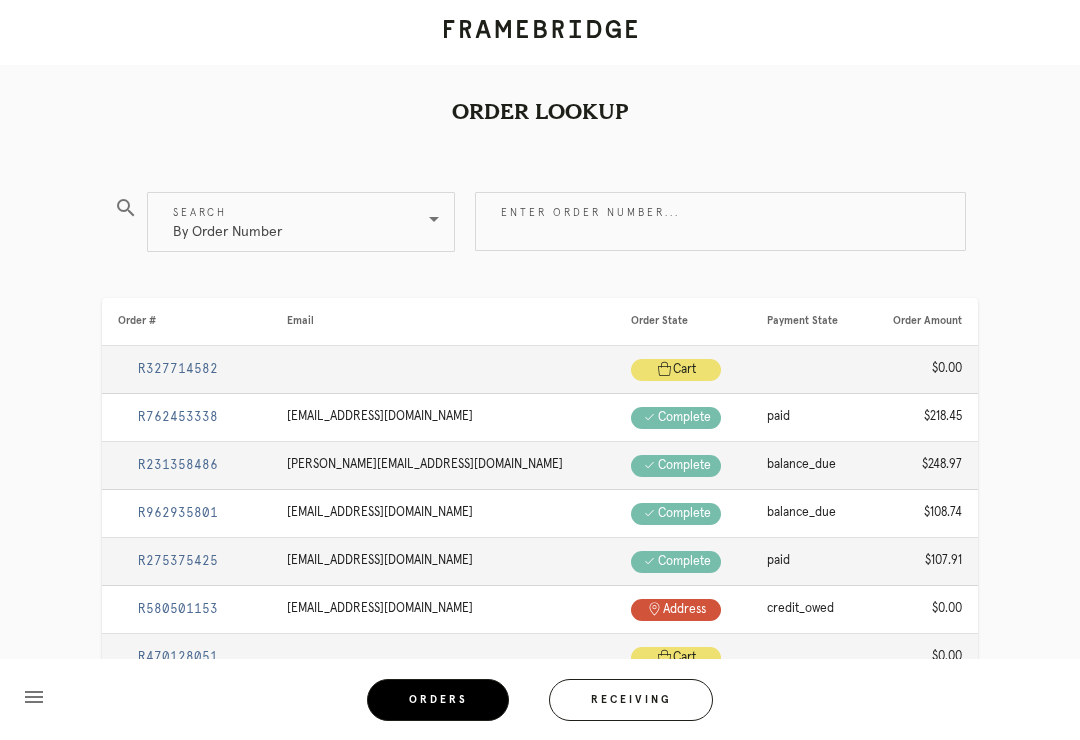 click on "Enter order number..." at bounding box center [720, 221] 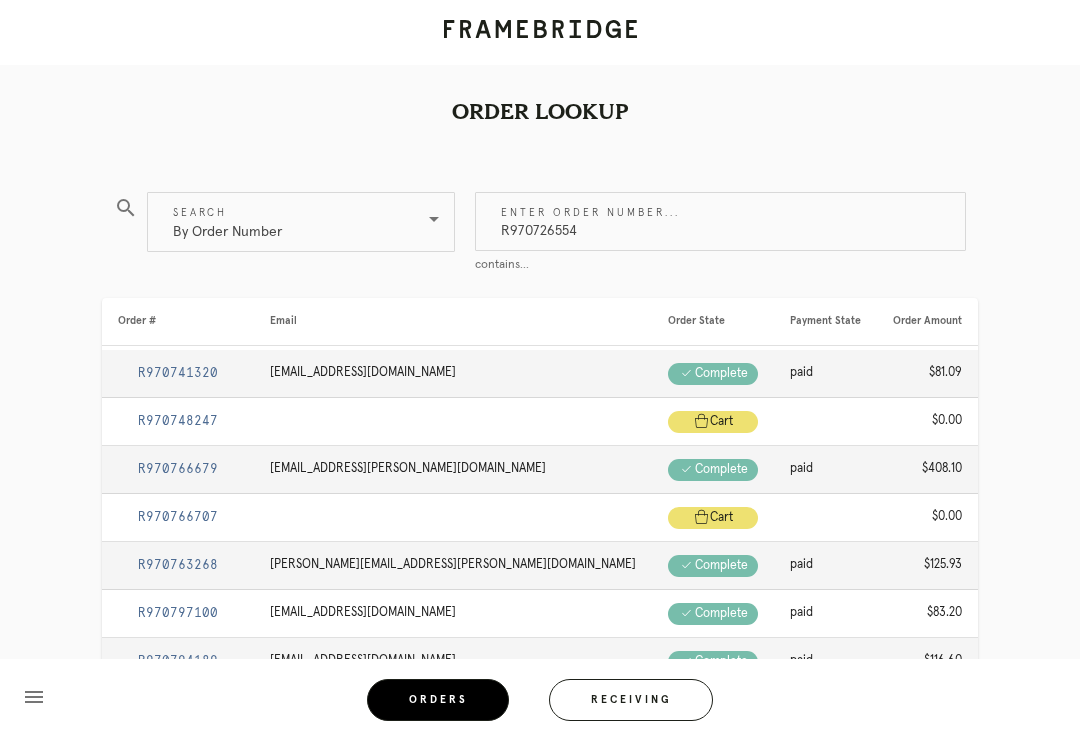 type on "R970726554" 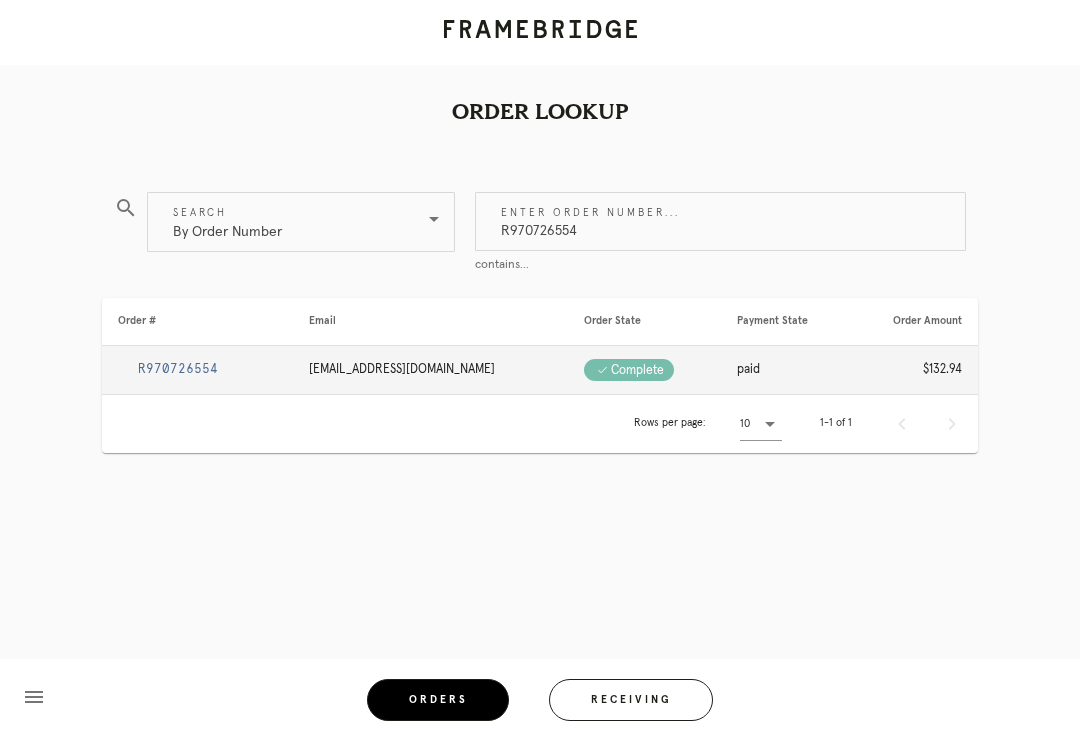 click on "R970726554" at bounding box center (197, 370) 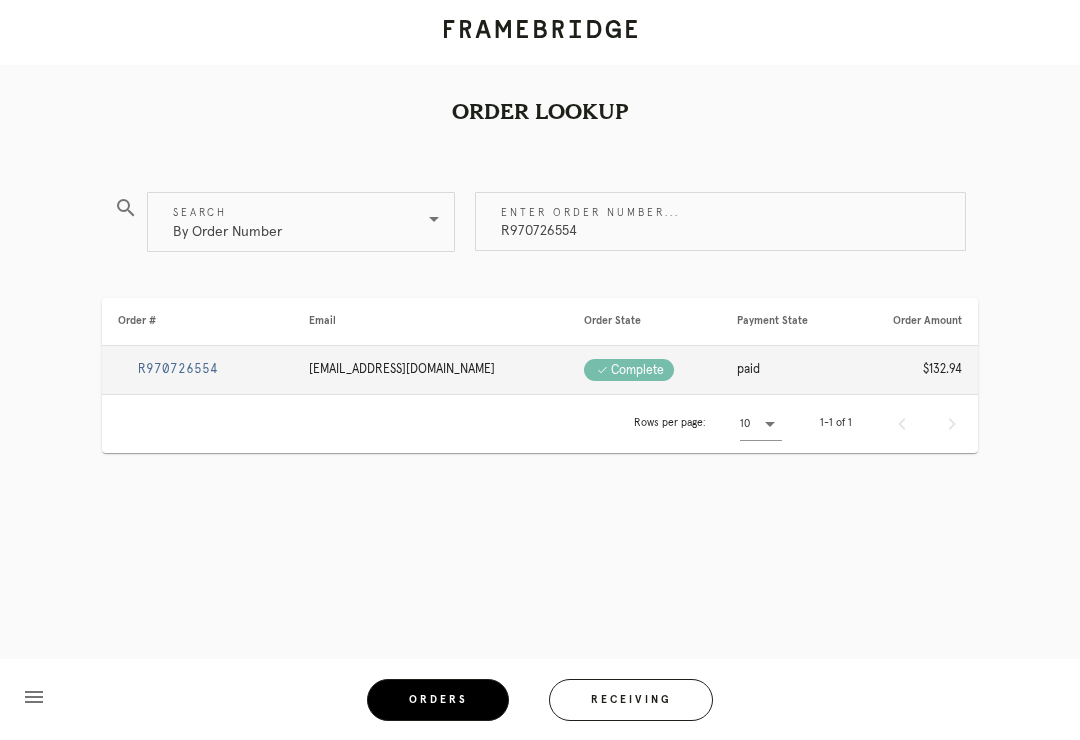 click on "R970726554" at bounding box center (197, 370) 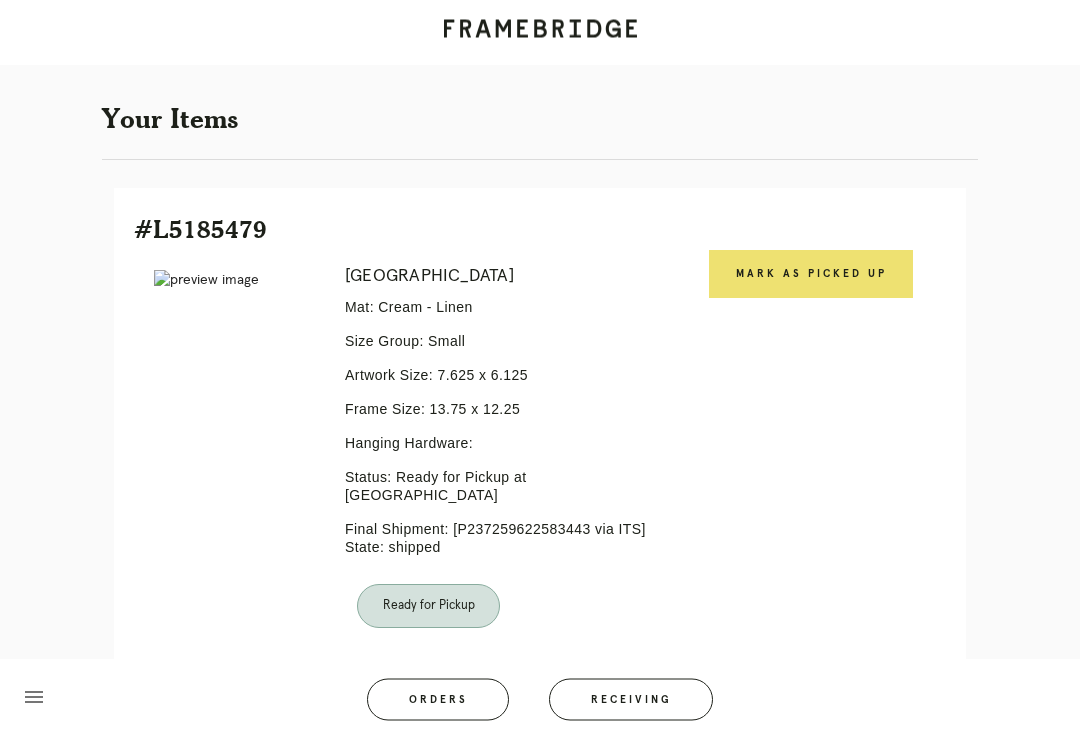 click on "Mark as Picked Up" at bounding box center (811, 275) 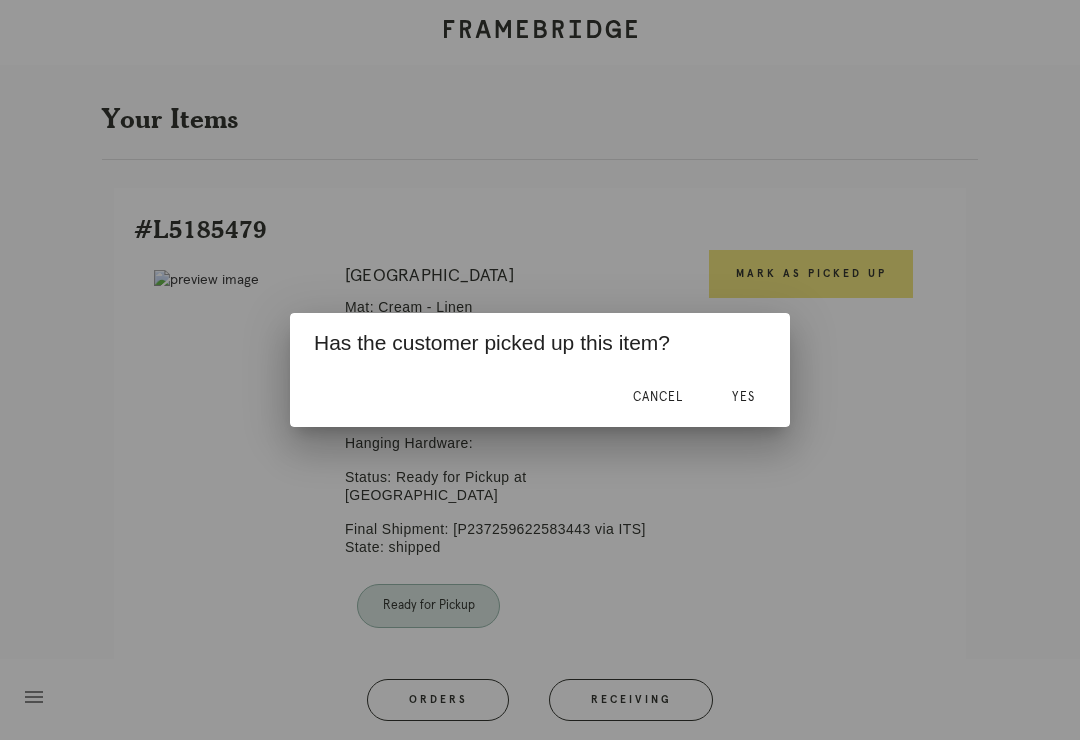 click on "Yes" at bounding box center [743, 397] 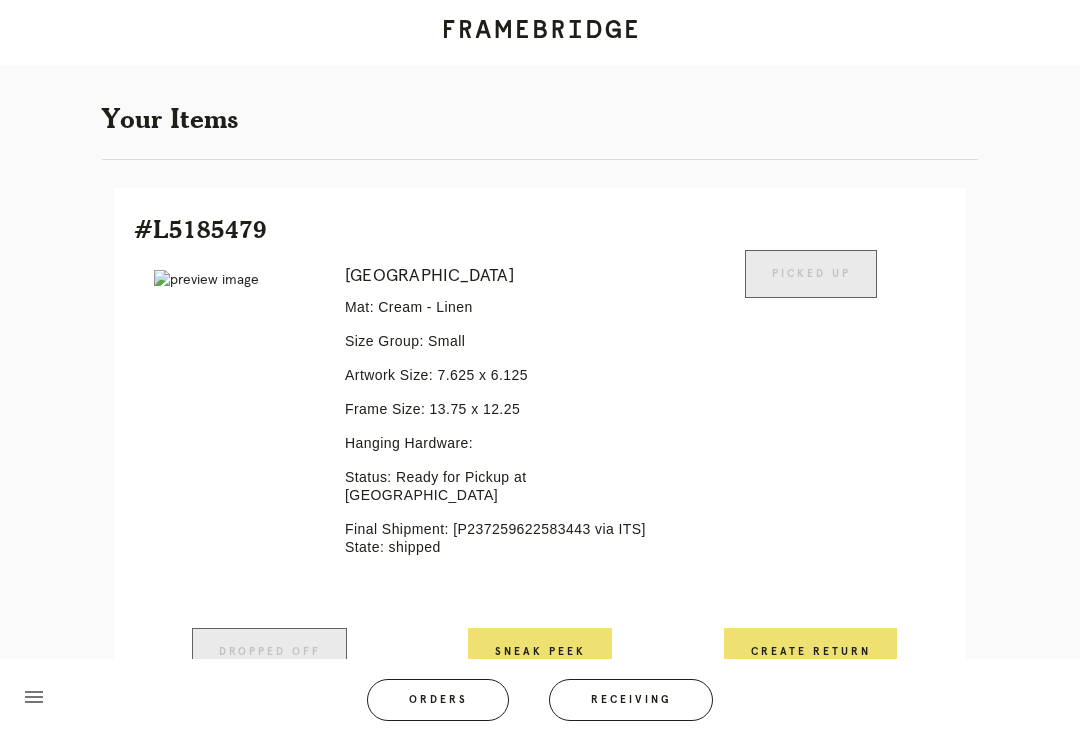 scroll, scrollTop: 428, scrollLeft: 0, axis: vertical 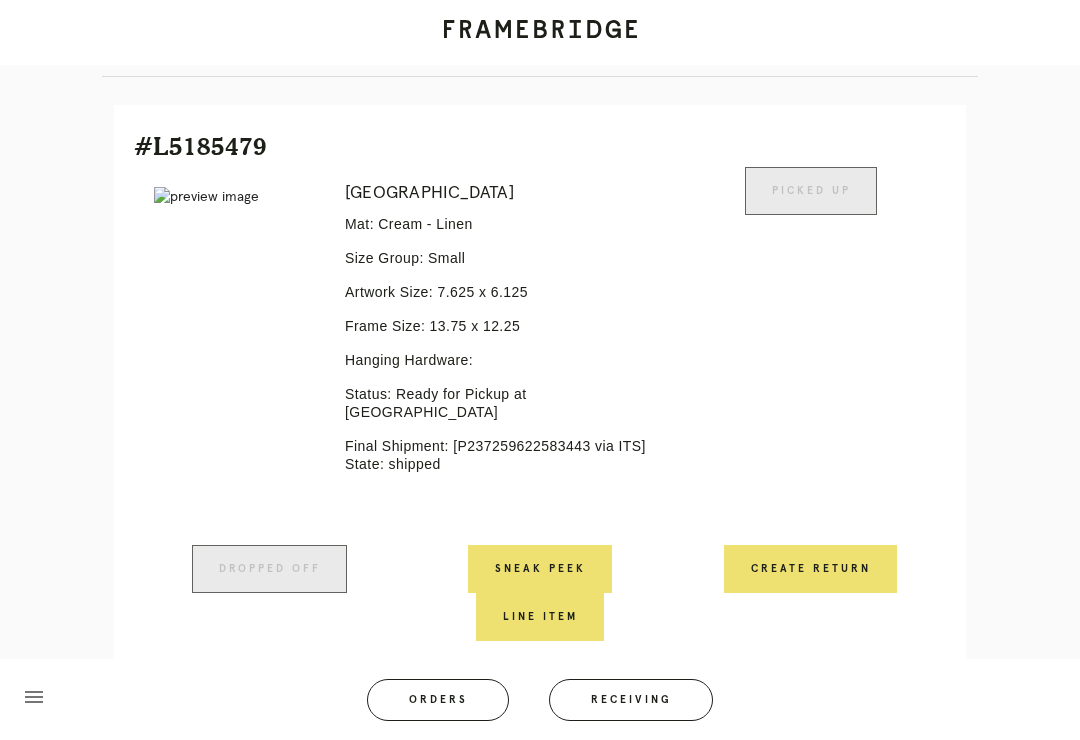 click on "Orders" at bounding box center [438, 700] 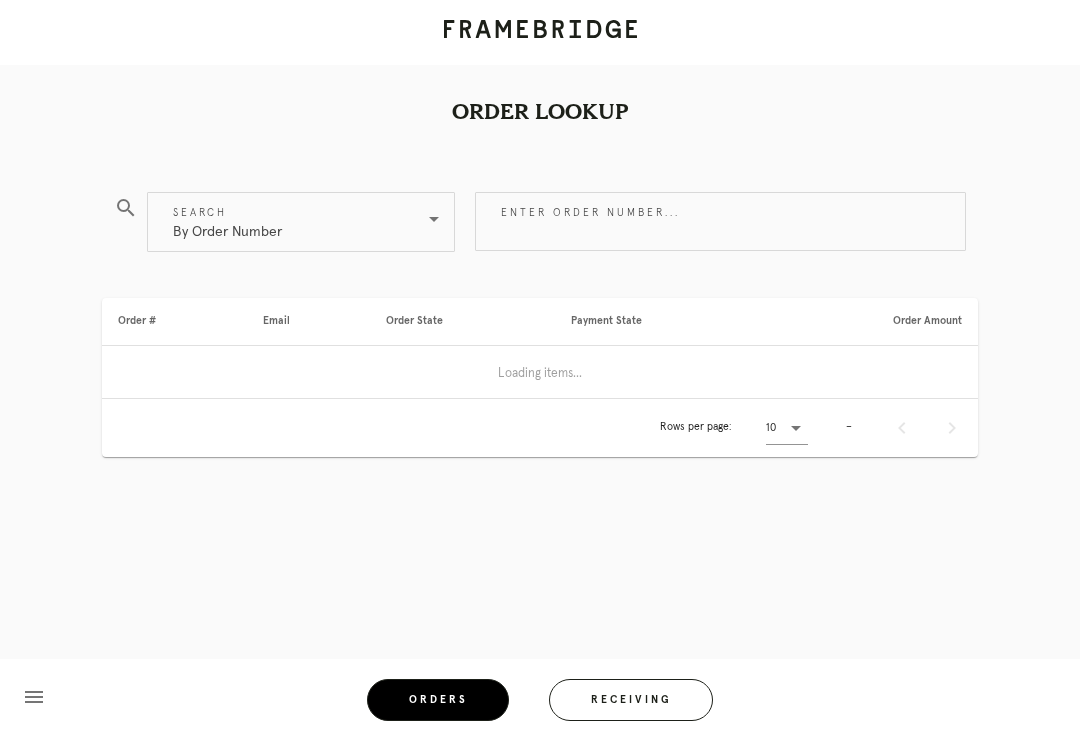 scroll, scrollTop: 0, scrollLeft: 0, axis: both 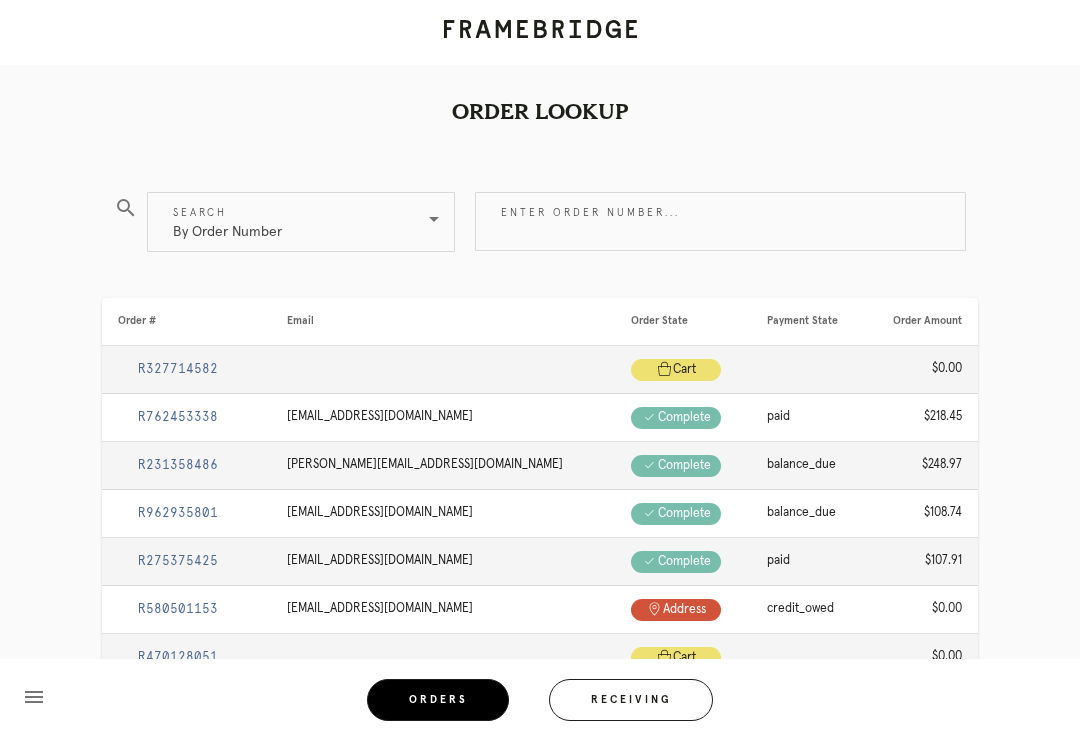 click on "Enter order number..." at bounding box center (720, 221) 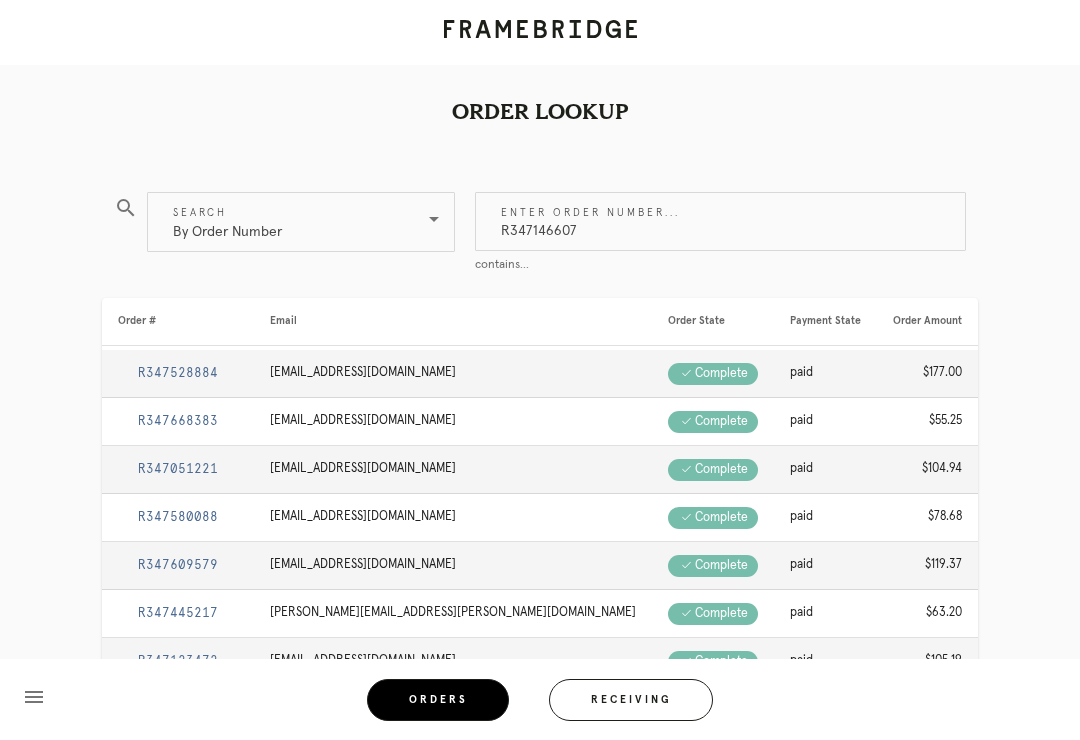 type on "R347146607" 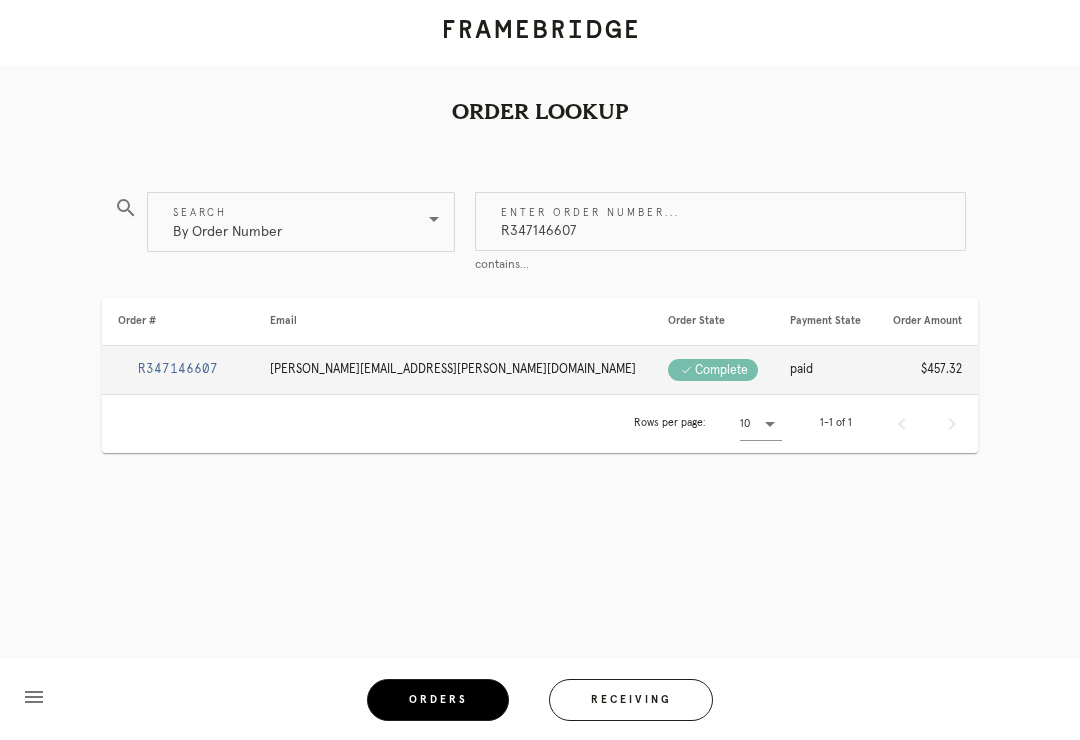 click on "R347146607" at bounding box center (178, 369) 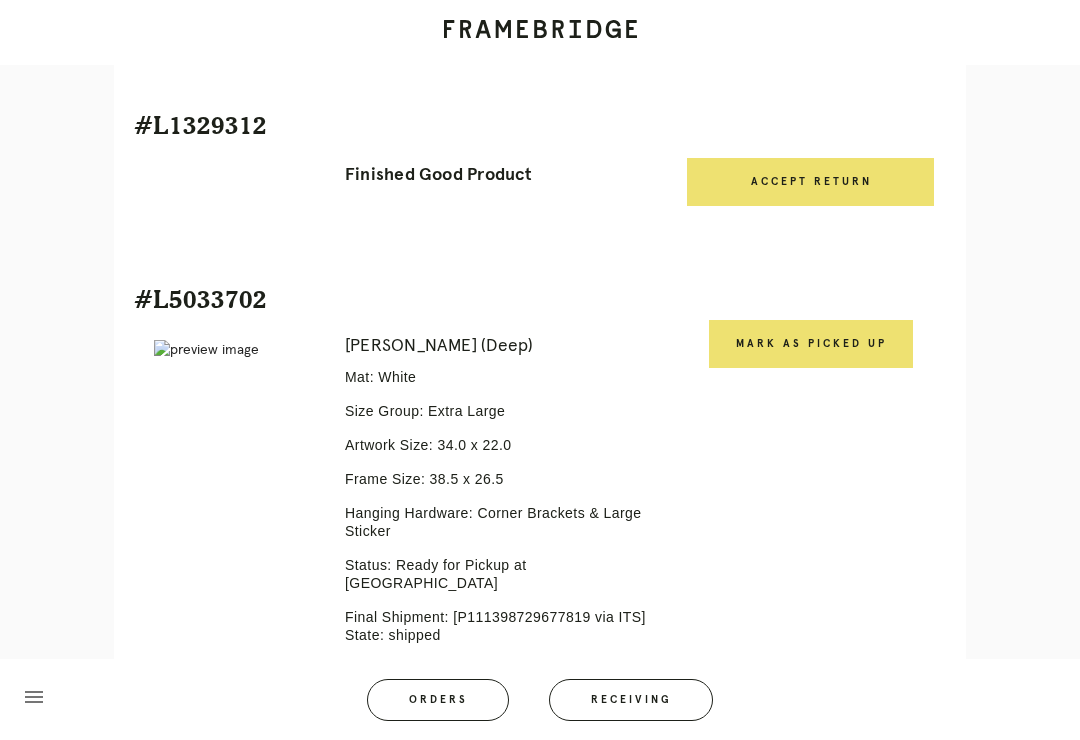 scroll, scrollTop: 968, scrollLeft: 0, axis: vertical 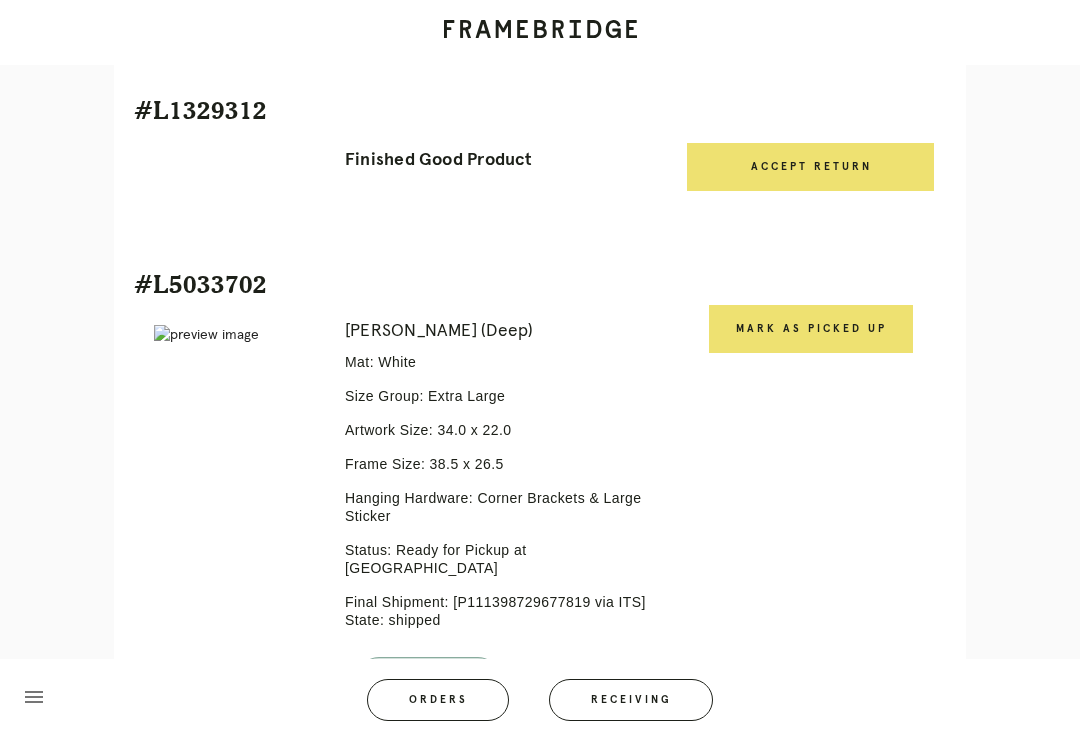 click on "Mark as Picked Up" at bounding box center (811, 329) 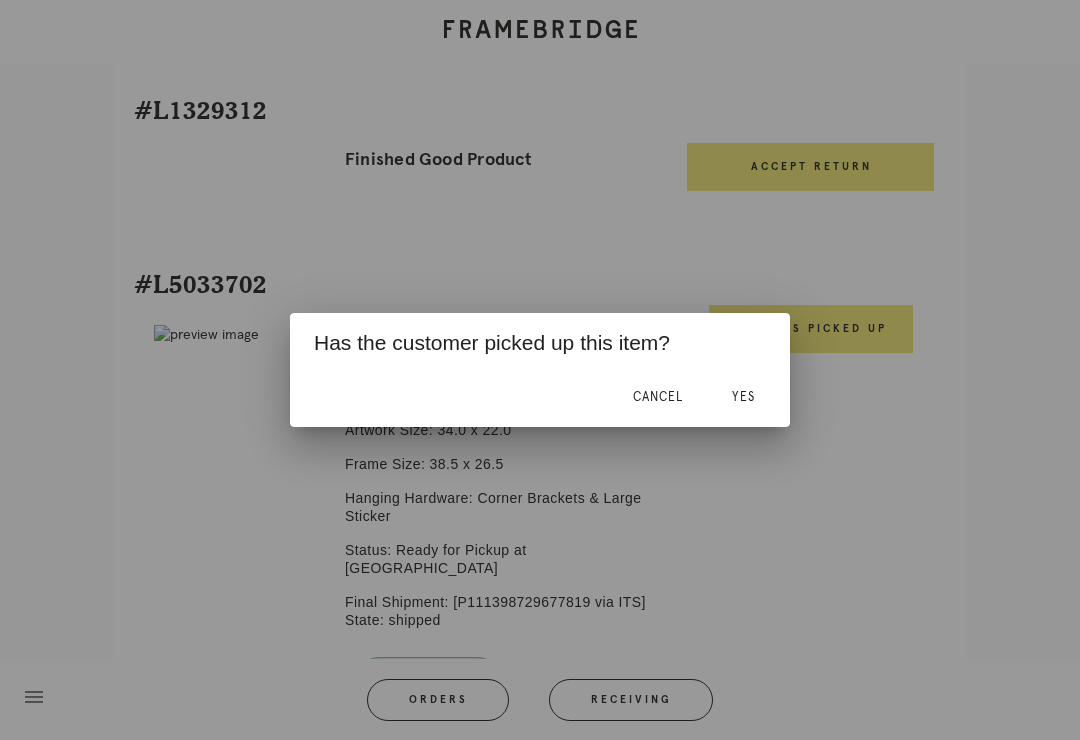 click on "Yes" at bounding box center (743, 397) 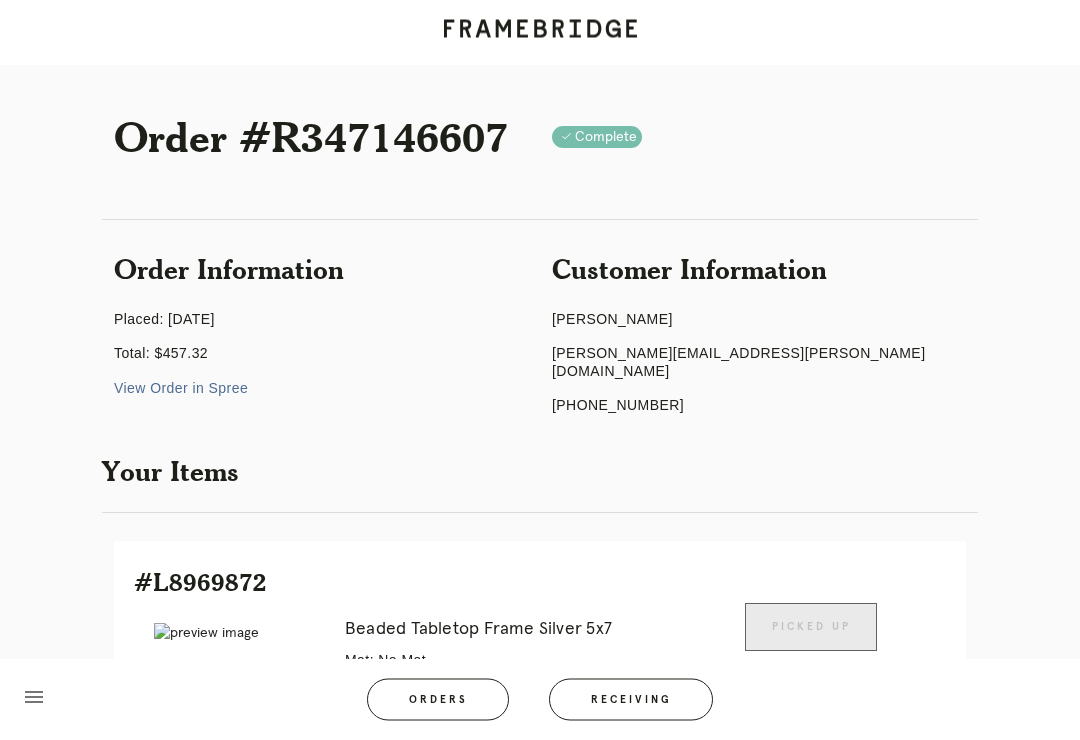 click on "Orders" at bounding box center (438, 700) 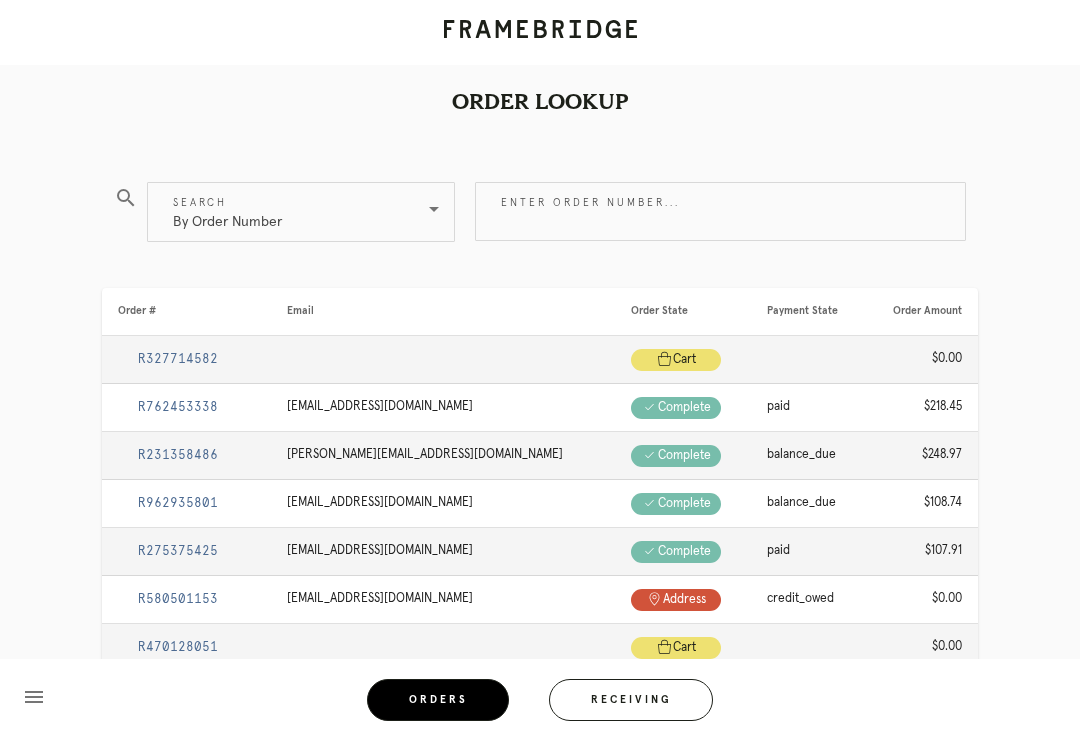 click on "Enter order number..." at bounding box center (720, 211) 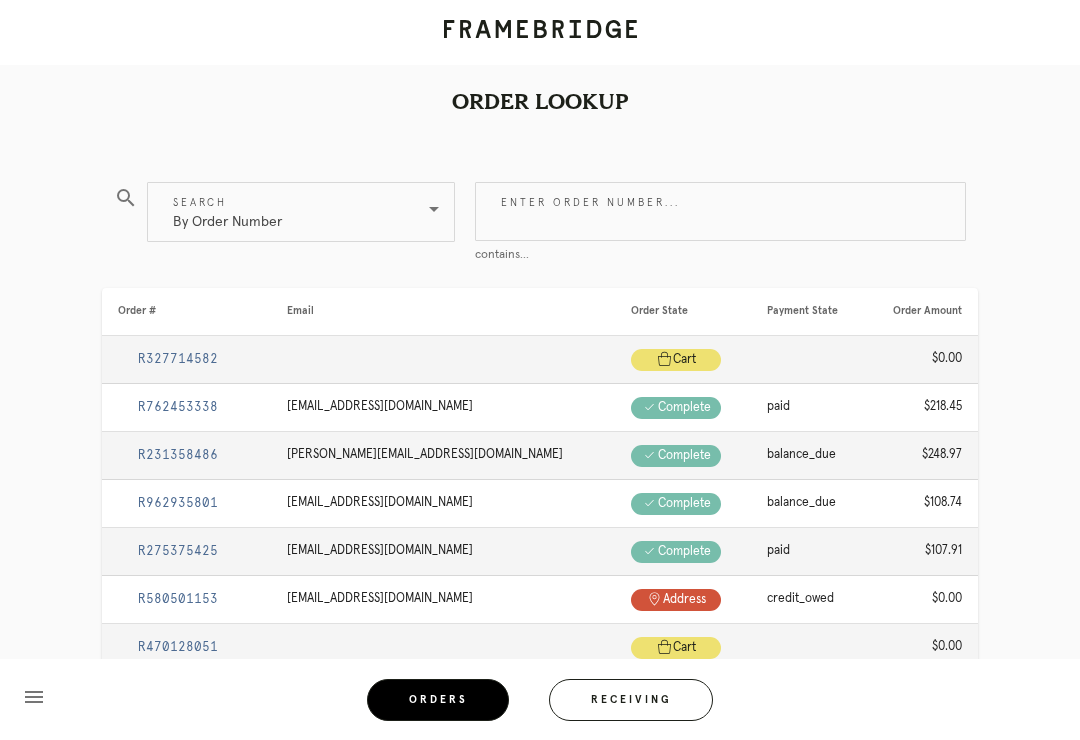 scroll, scrollTop: 9, scrollLeft: 0, axis: vertical 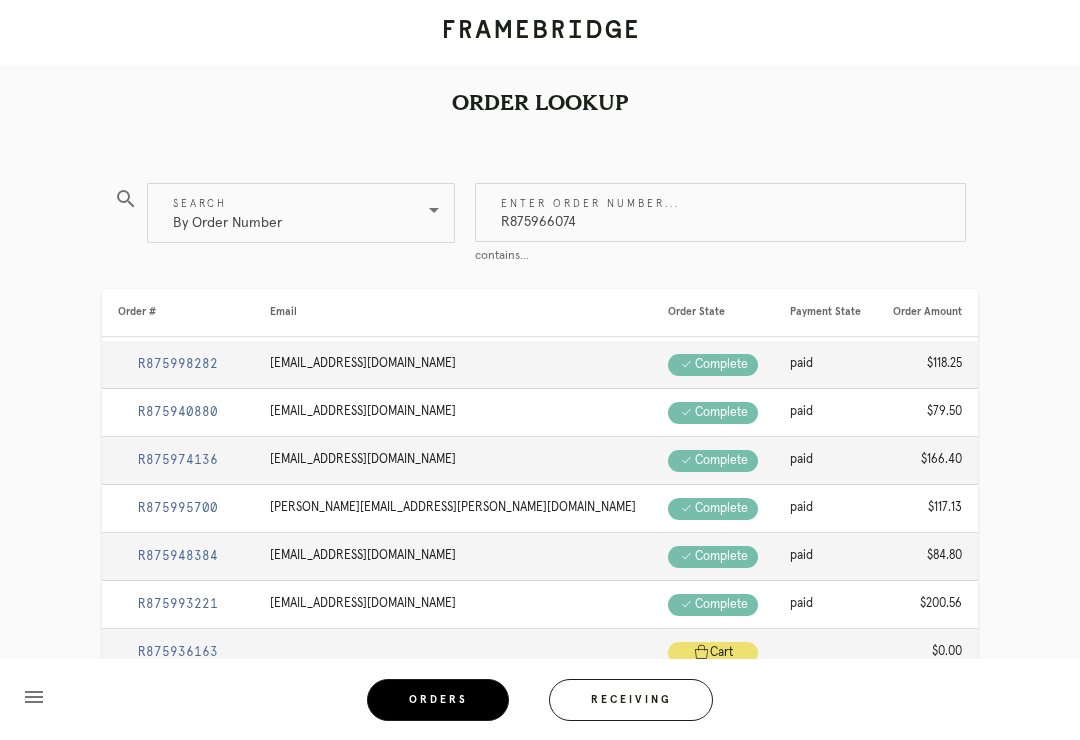 type on "R875966074" 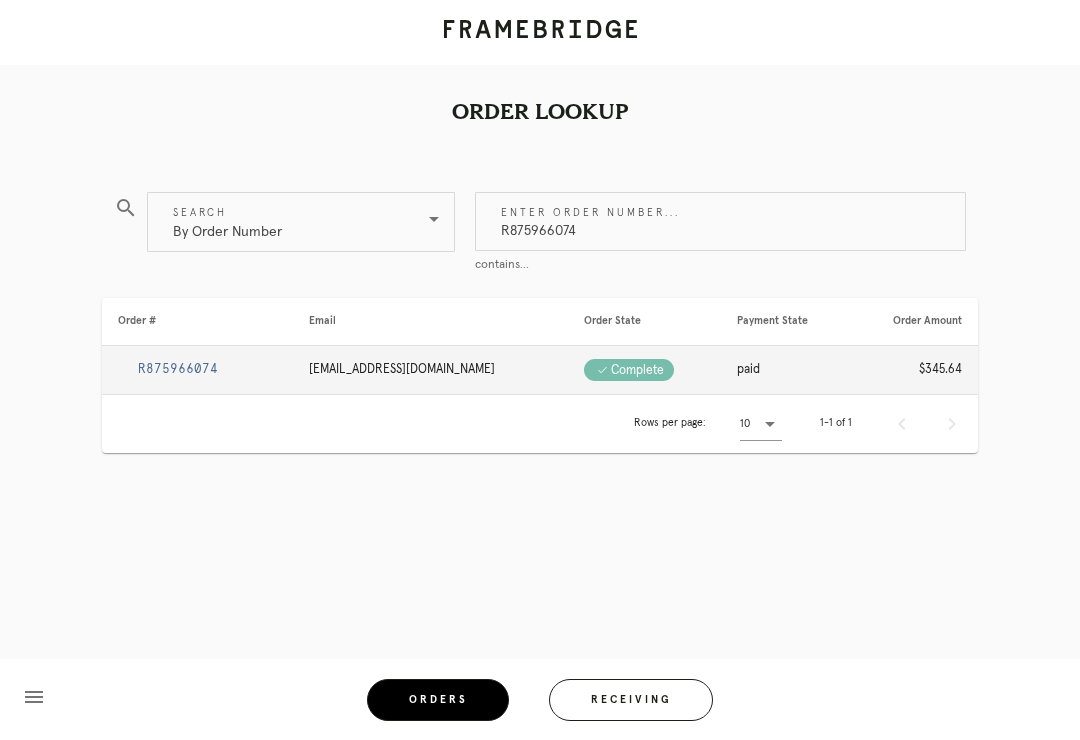 click on "R875966074" at bounding box center [197, 370] 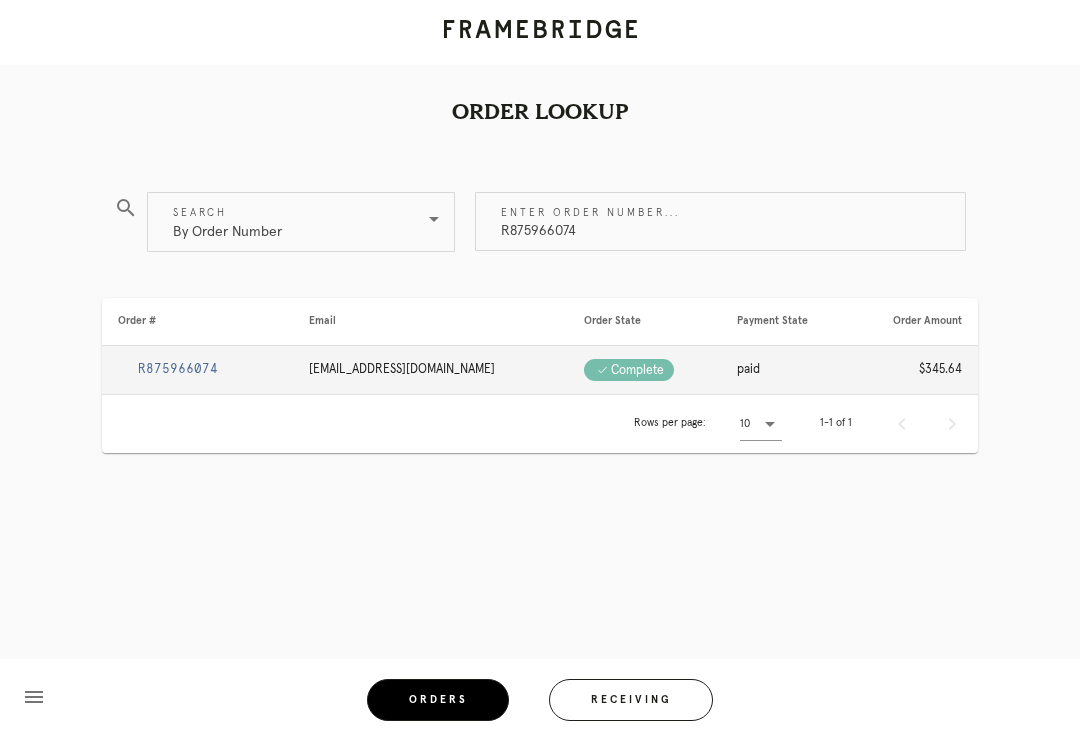click on "R875966074" at bounding box center (178, 369) 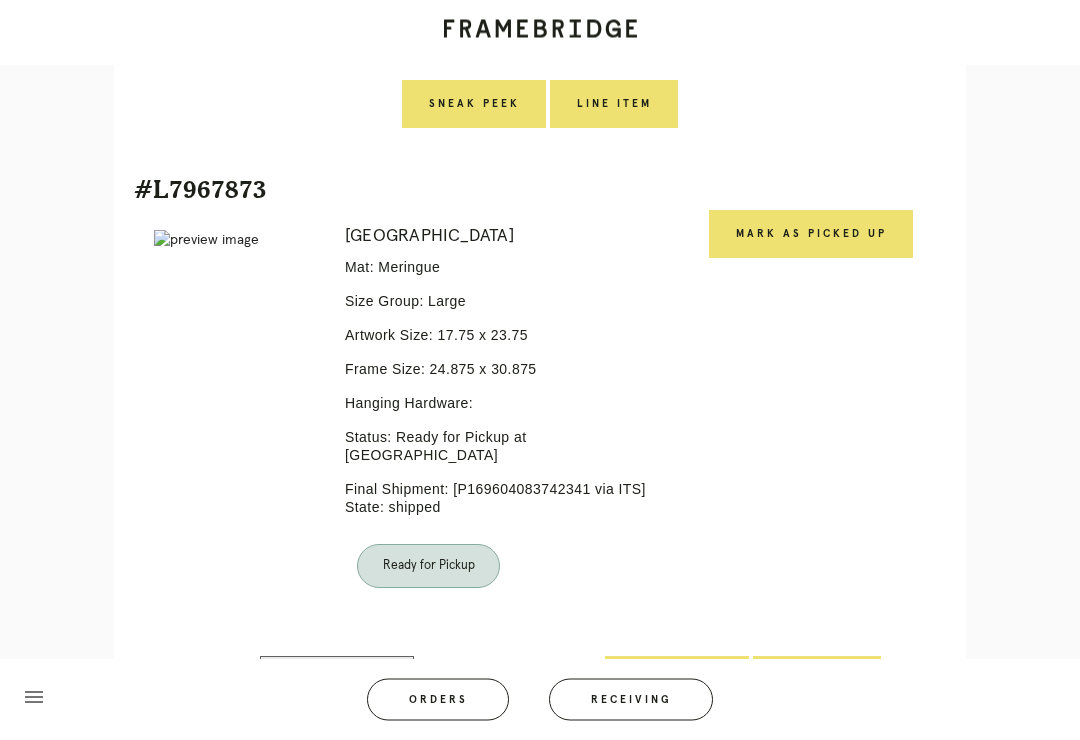 scroll, scrollTop: 870, scrollLeft: 0, axis: vertical 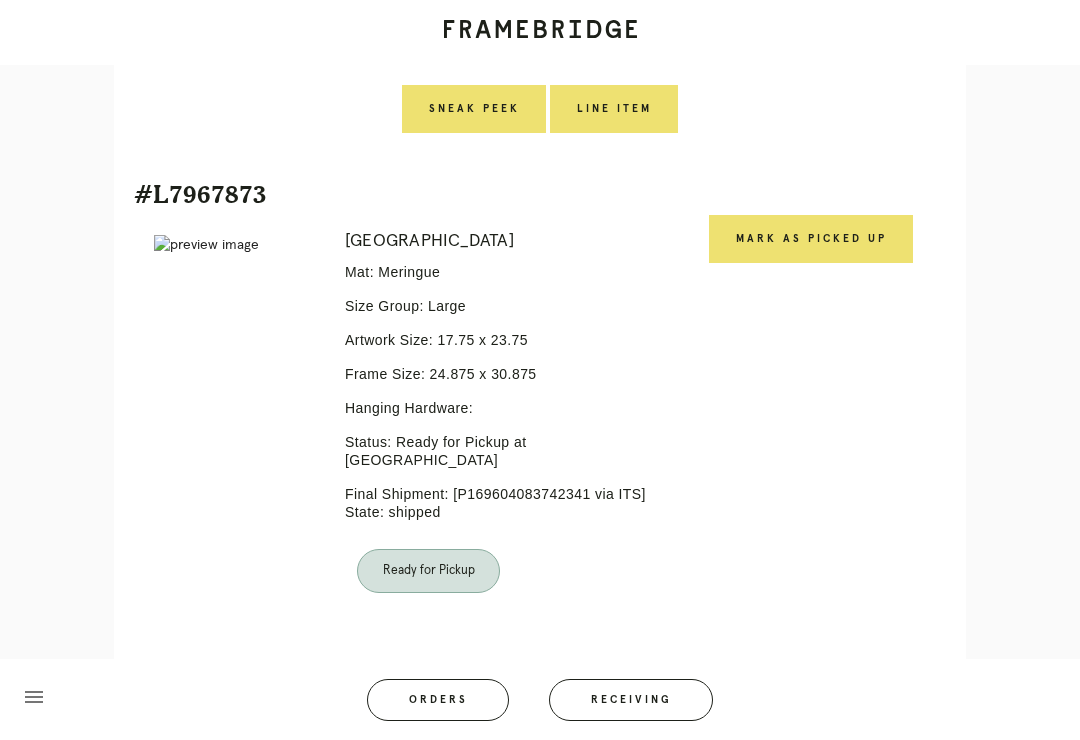 click on "Mark as Picked Up" at bounding box center [811, 239] 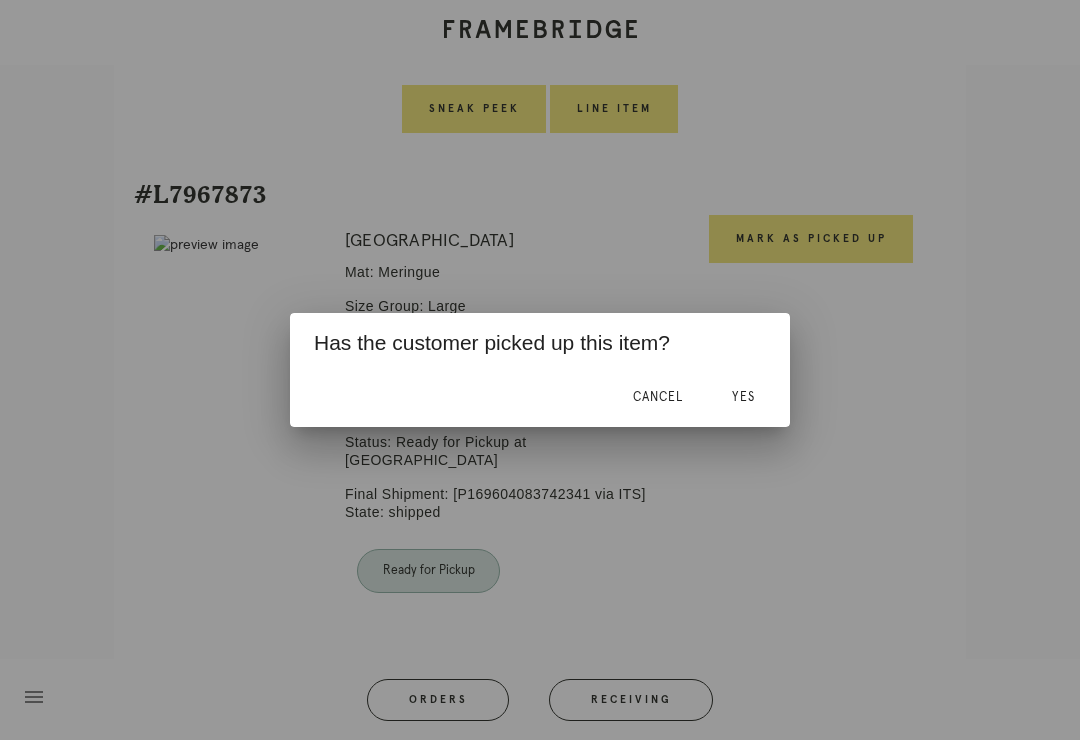 click on "Yes" at bounding box center [743, 397] 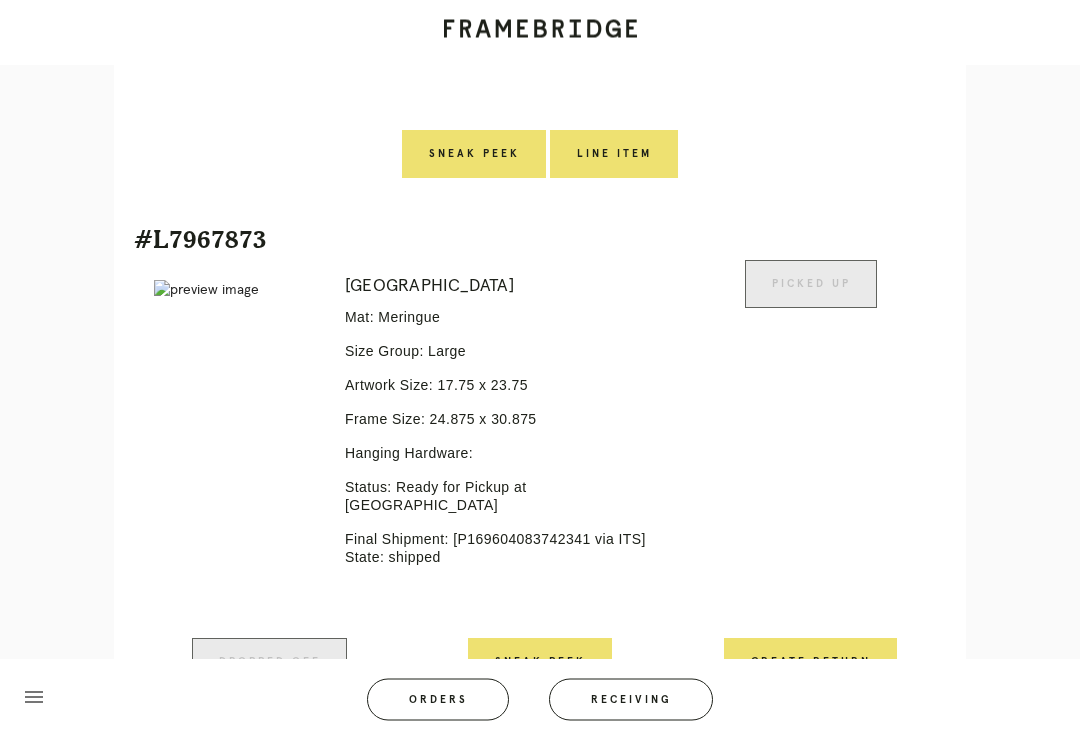 scroll, scrollTop: 920, scrollLeft: 0, axis: vertical 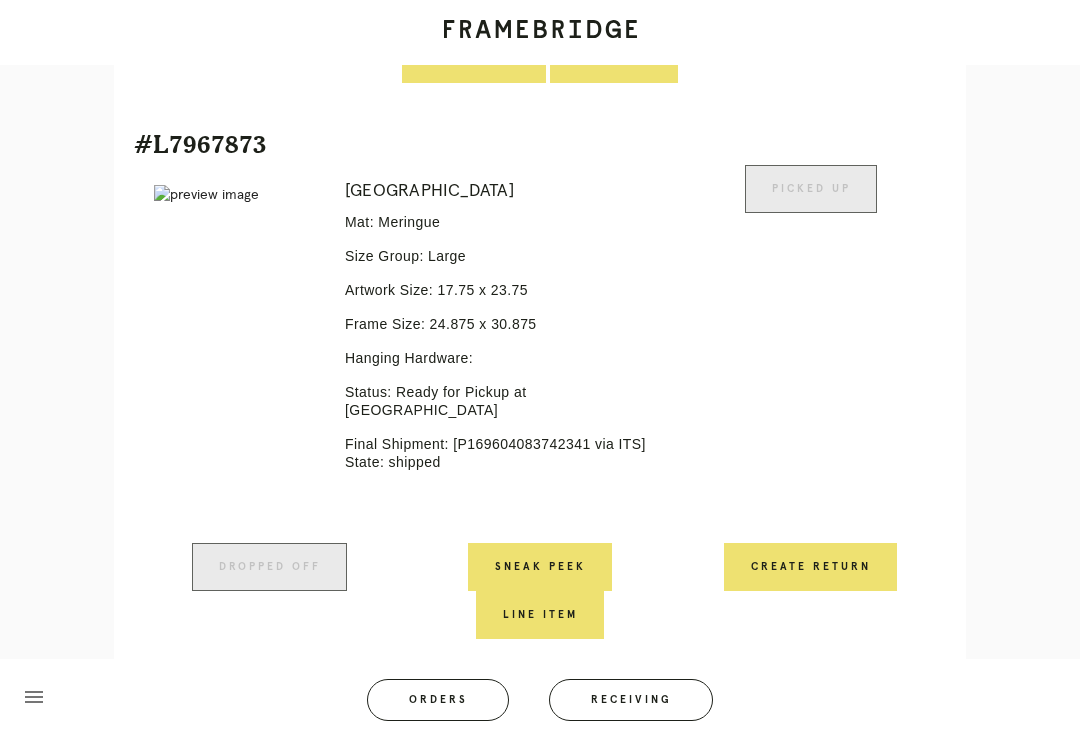 click on "Orders" at bounding box center [438, 700] 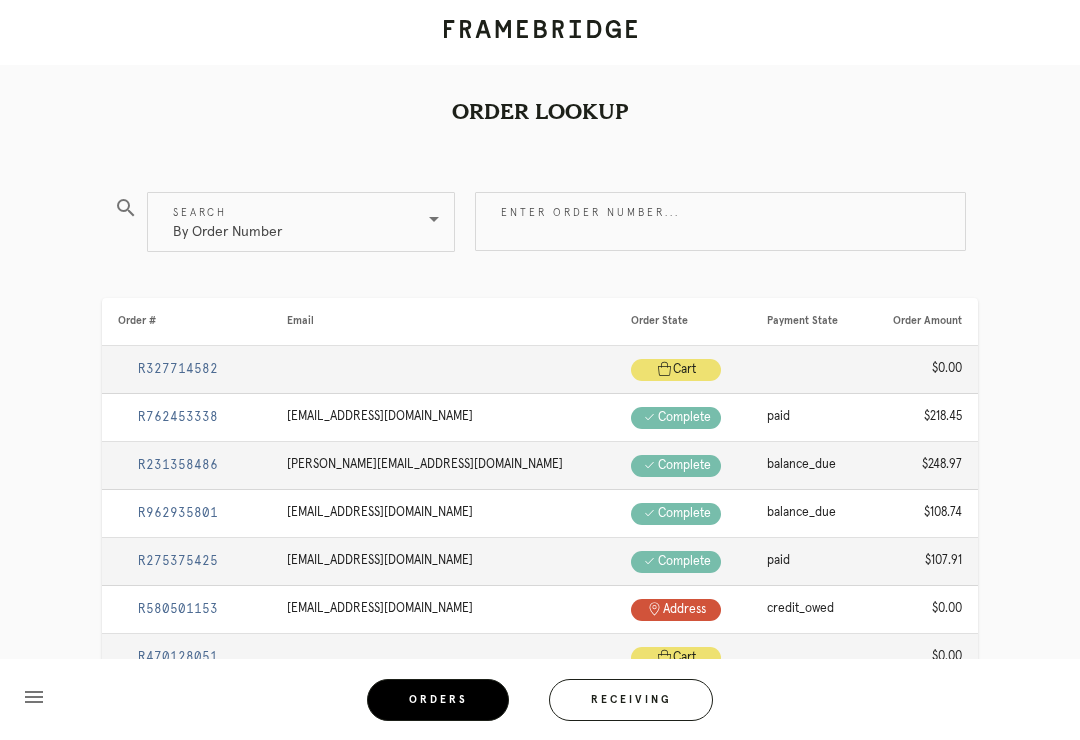 click on "Enter order number..." at bounding box center [720, 221] 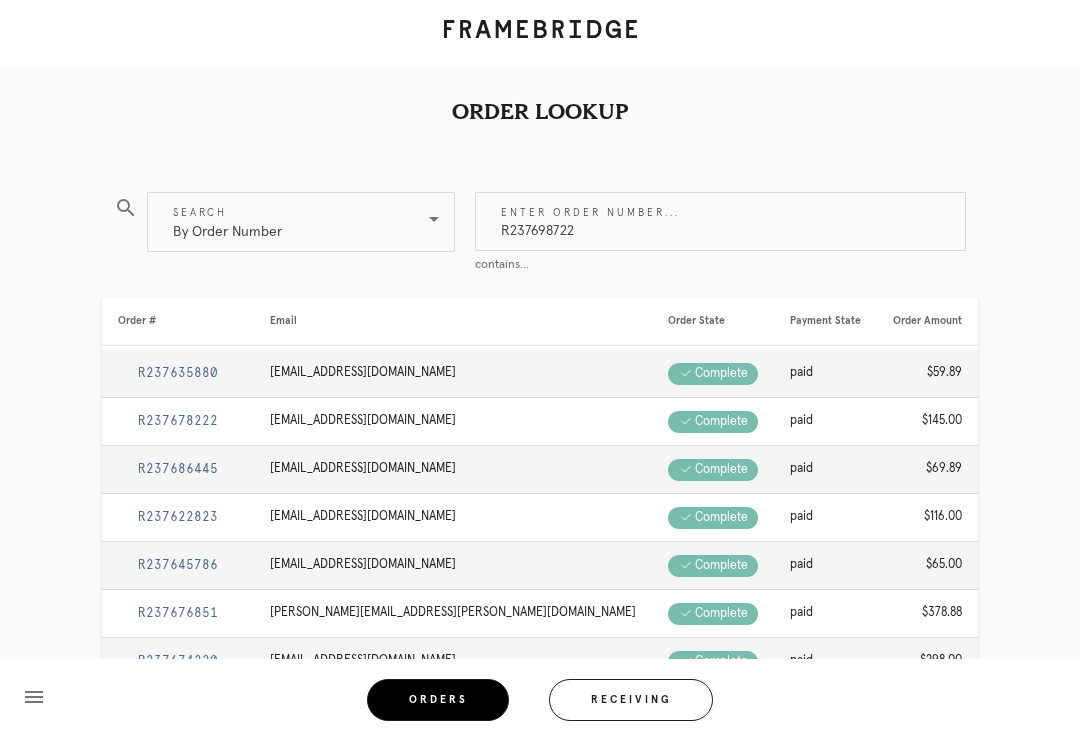 type on "R237698722" 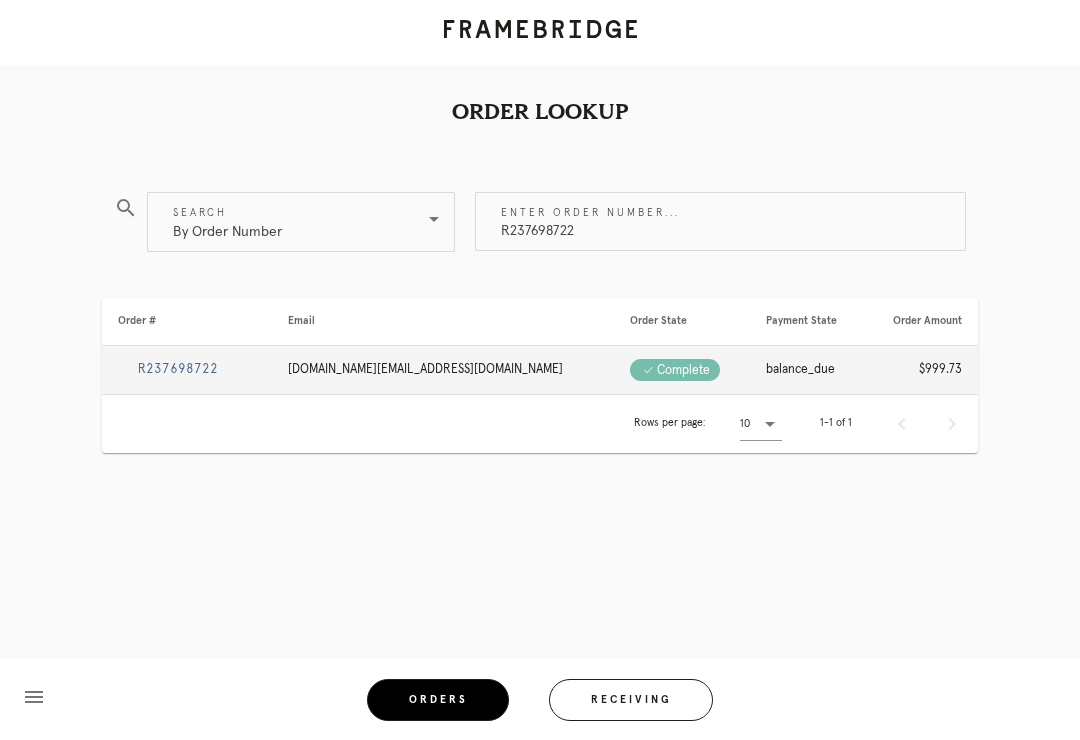 click on "R237698722" at bounding box center [178, 369] 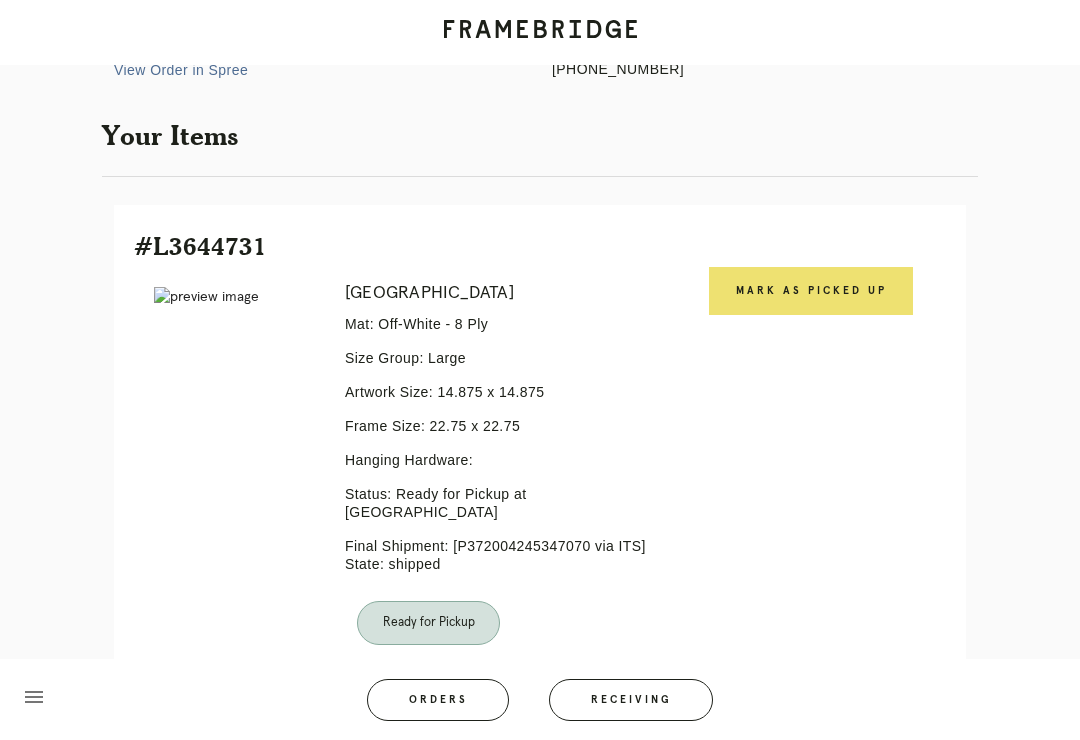 scroll, scrollTop: 329, scrollLeft: 0, axis: vertical 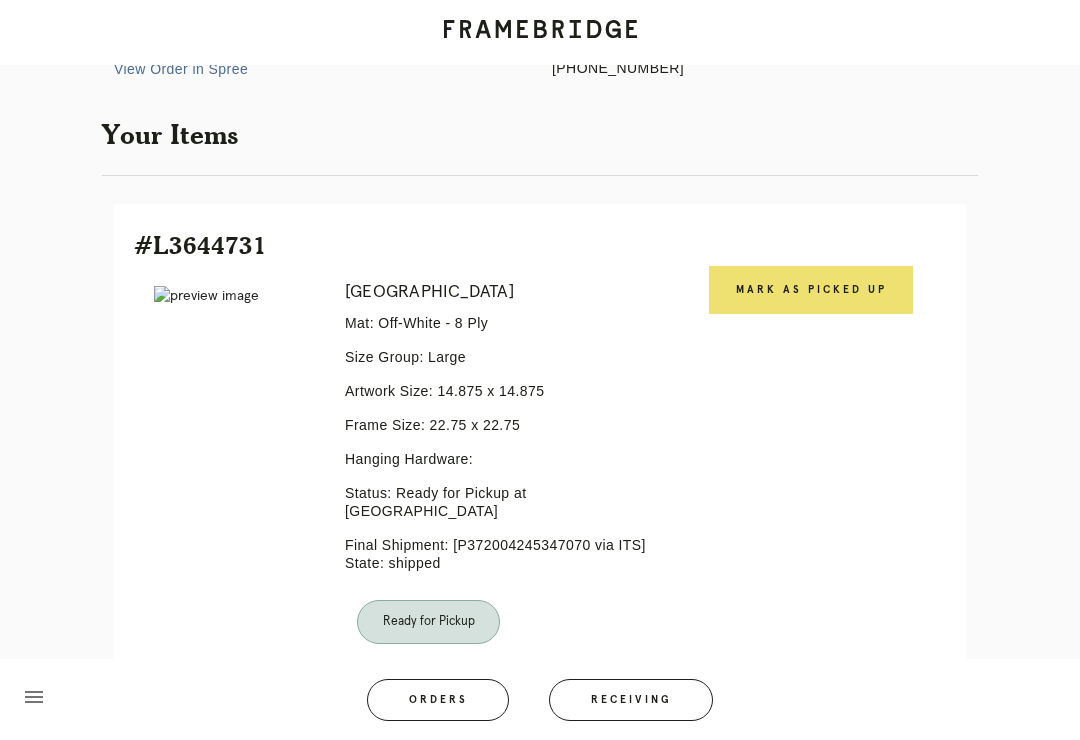 click on "Mark as Picked Up" at bounding box center [811, 290] 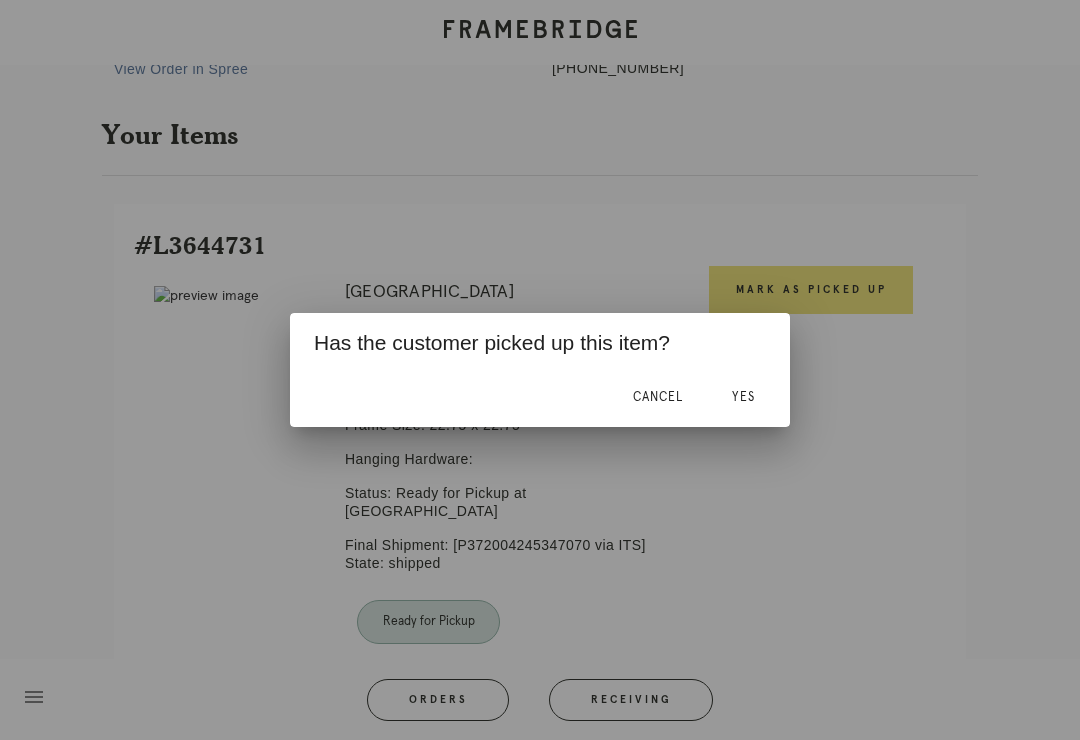 click on "Yes" at bounding box center (743, 397) 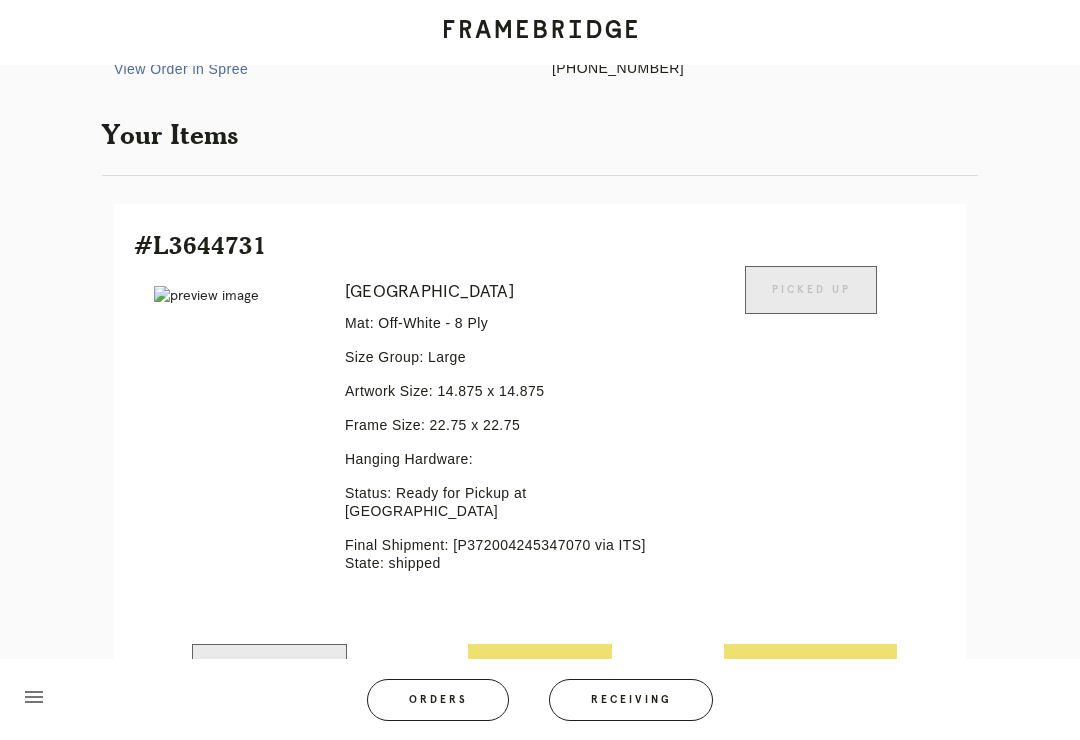 click on "Orders" at bounding box center [438, 700] 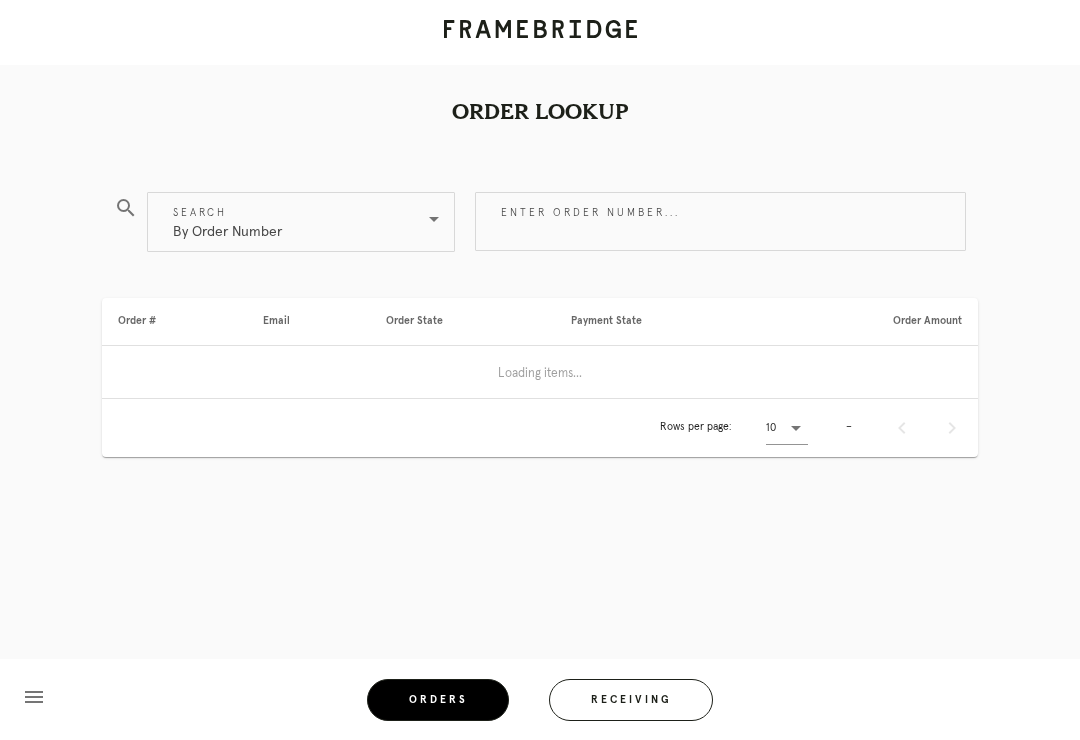 scroll, scrollTop: 31, scrollLeft: 0, axis: vertical 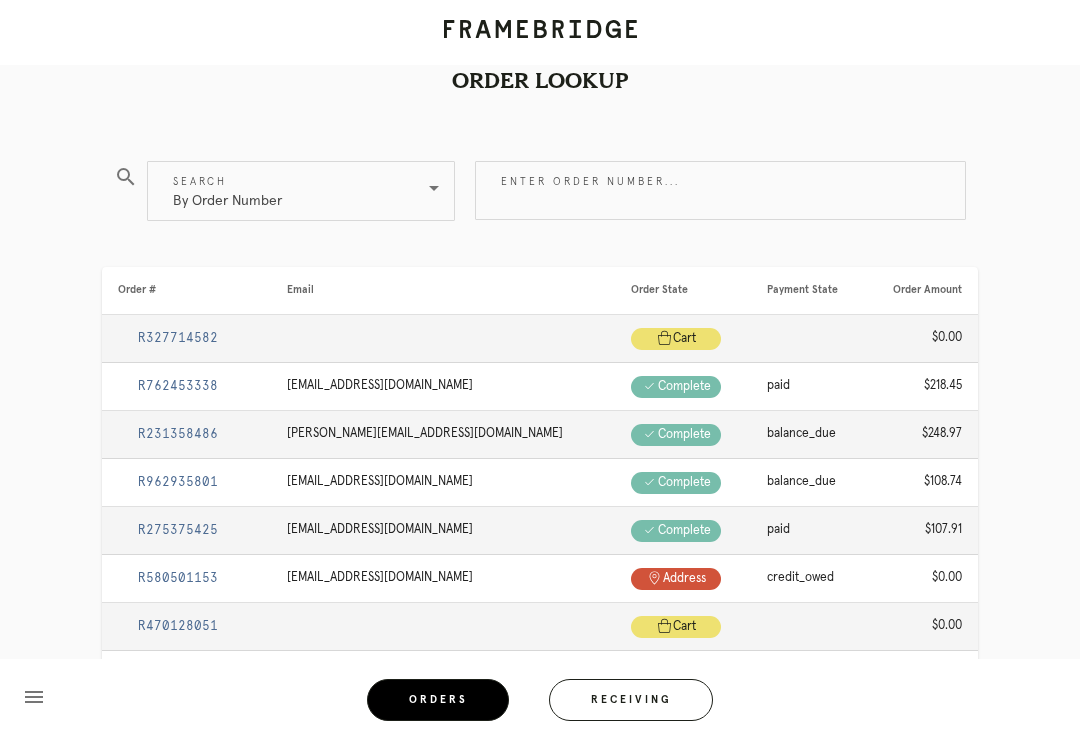 click on "Enter order number..." at bounding box center [720, 190] 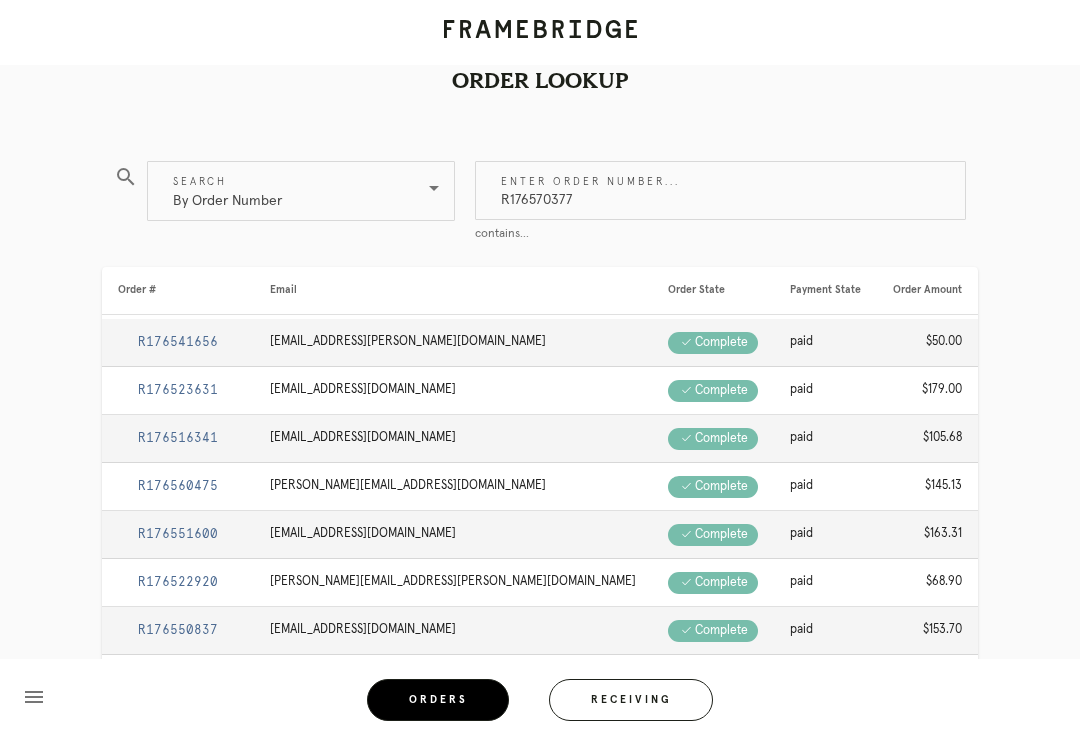 type on "R176570377" 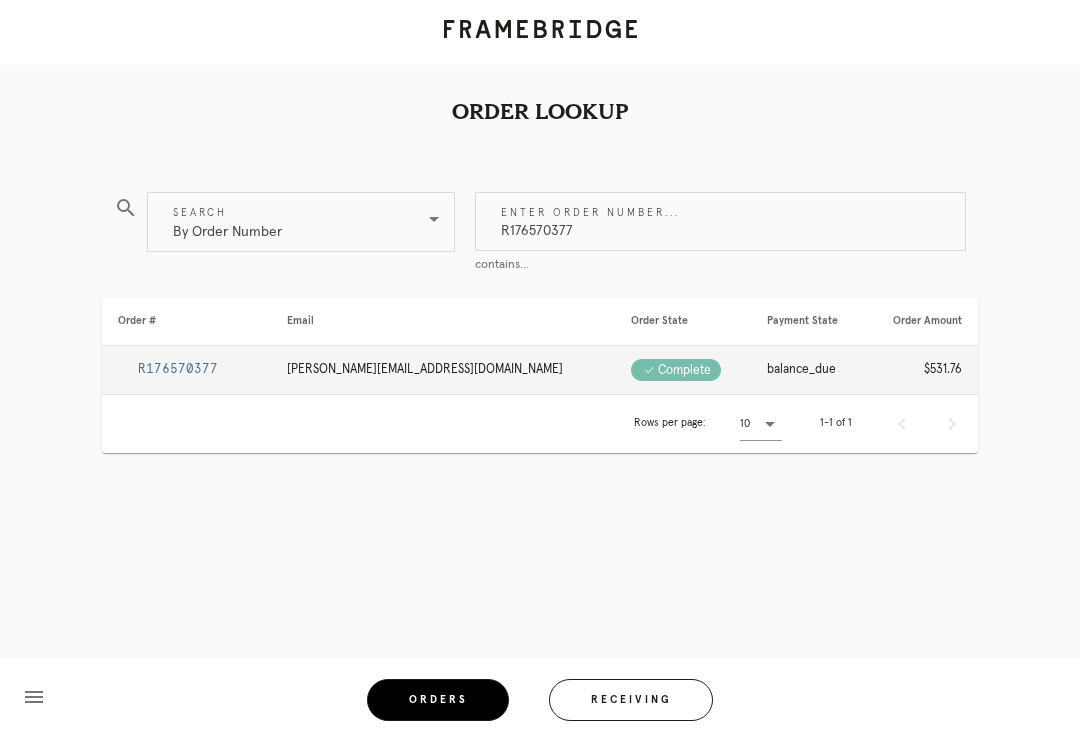 click on "R176570377" at bounding box center [178, 369] 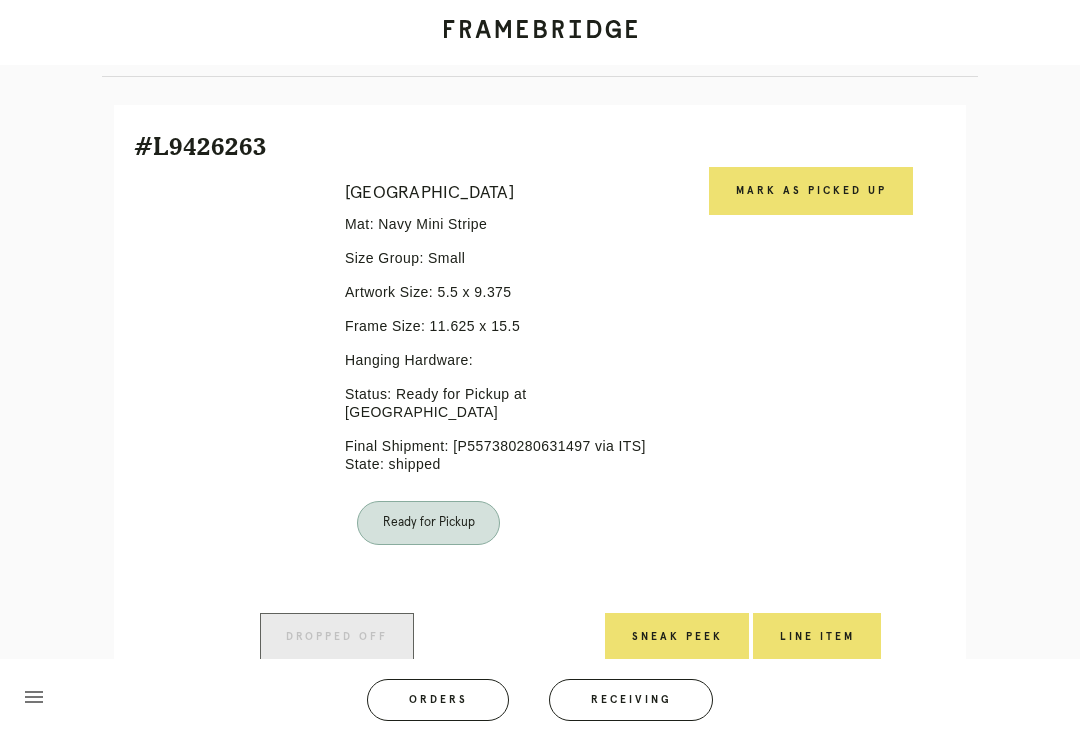 scroll, scrollTop: 459, scrollLeft: 0, axis: vertical 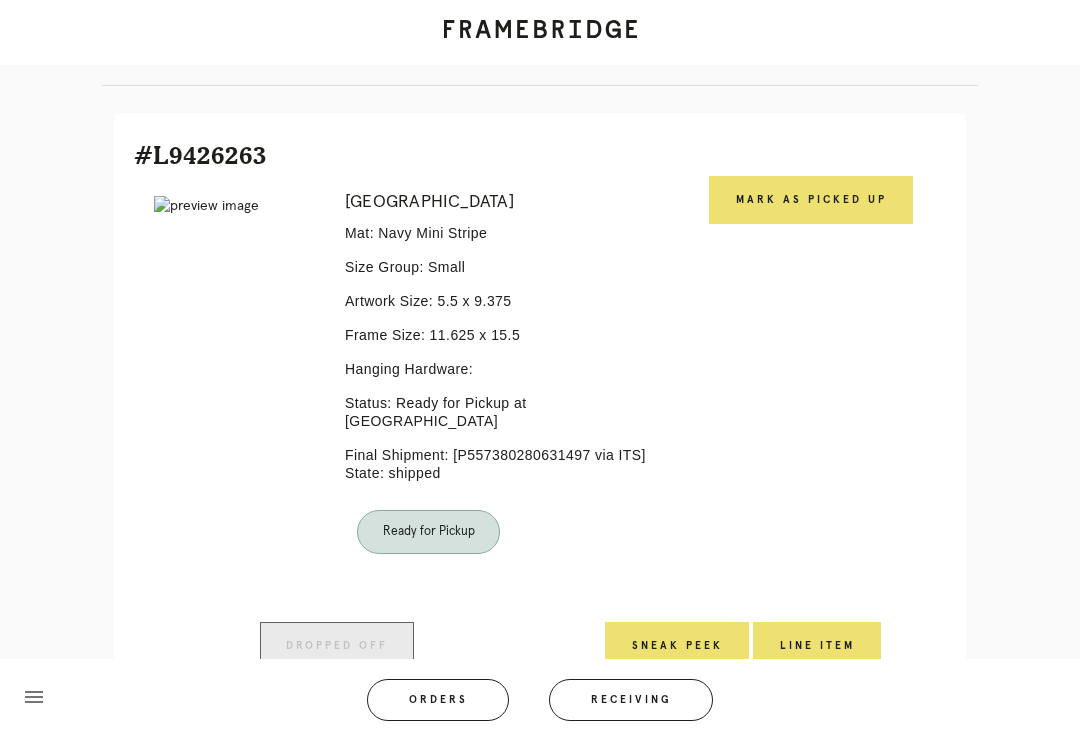 click on "Mark as Picked Up" at bounding box center (811, 200) 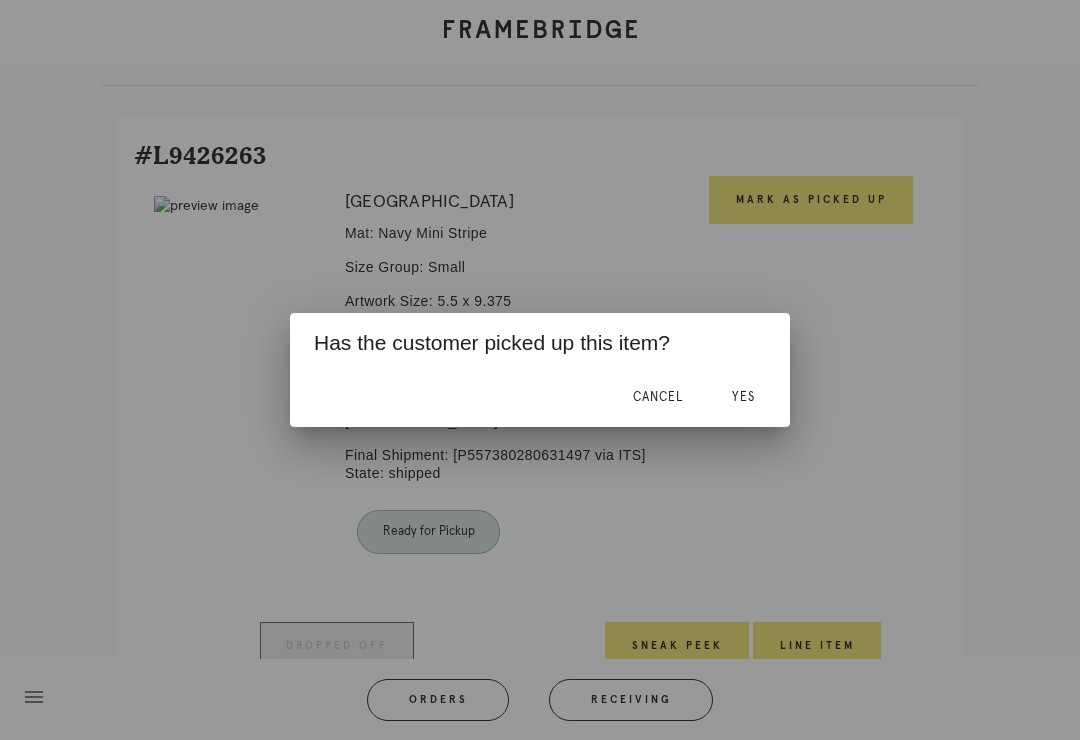 click on "Yes" at bounding box center (743, 397) 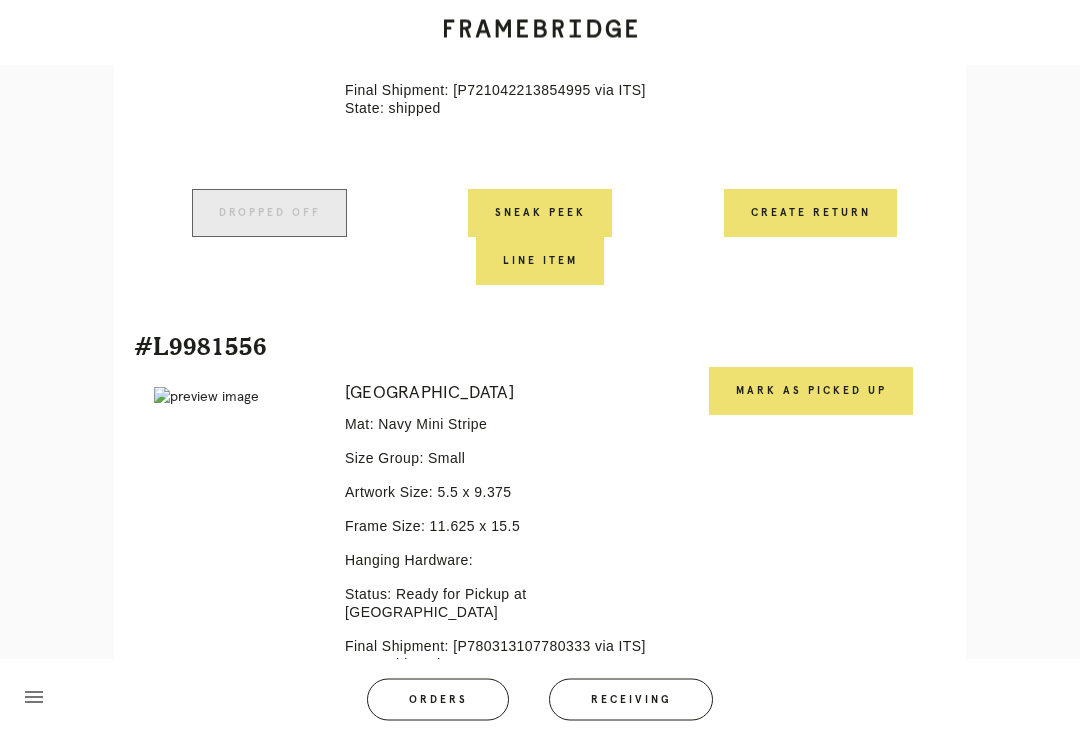 click on "Mark as Picked Up" at bounding box center [811, 392] 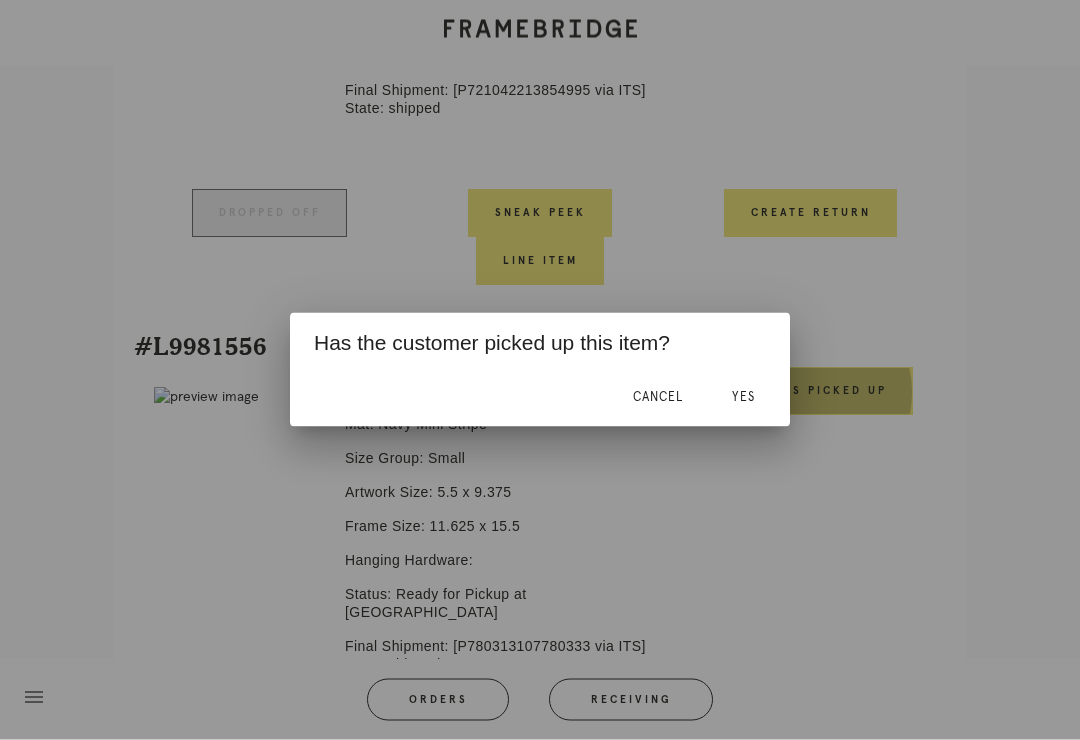 scroll, scrollTop: 1362, scrollLeft: 0, axis: vertical 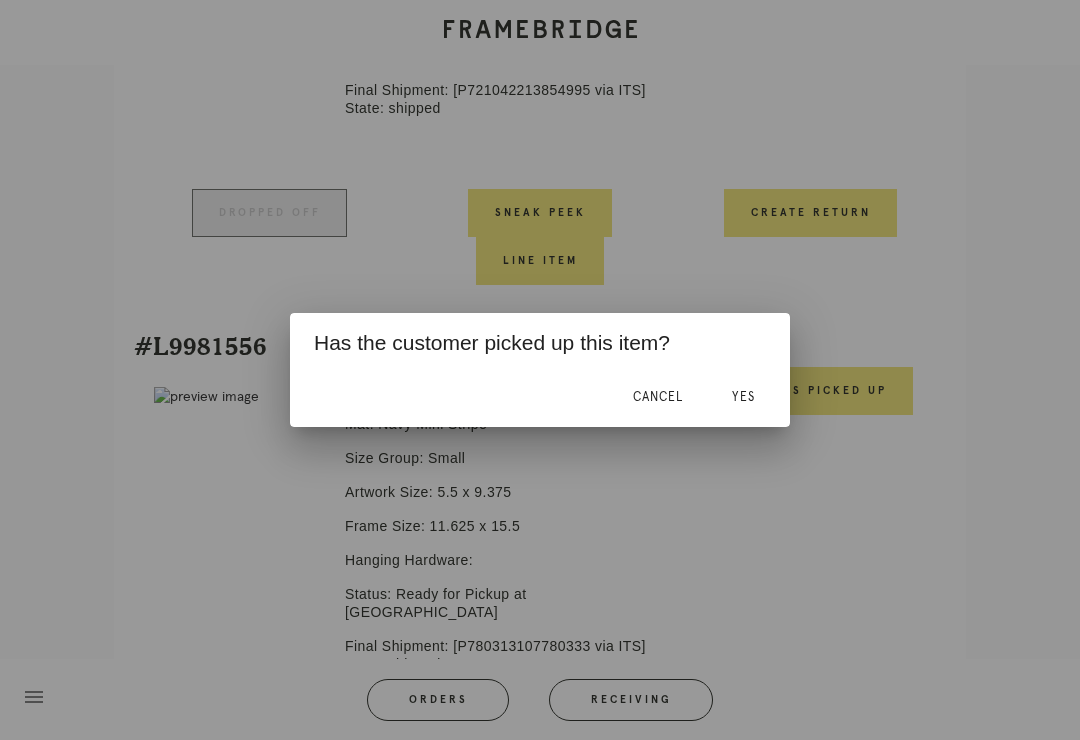 click on "Yes" at bounding box center [743, 397] 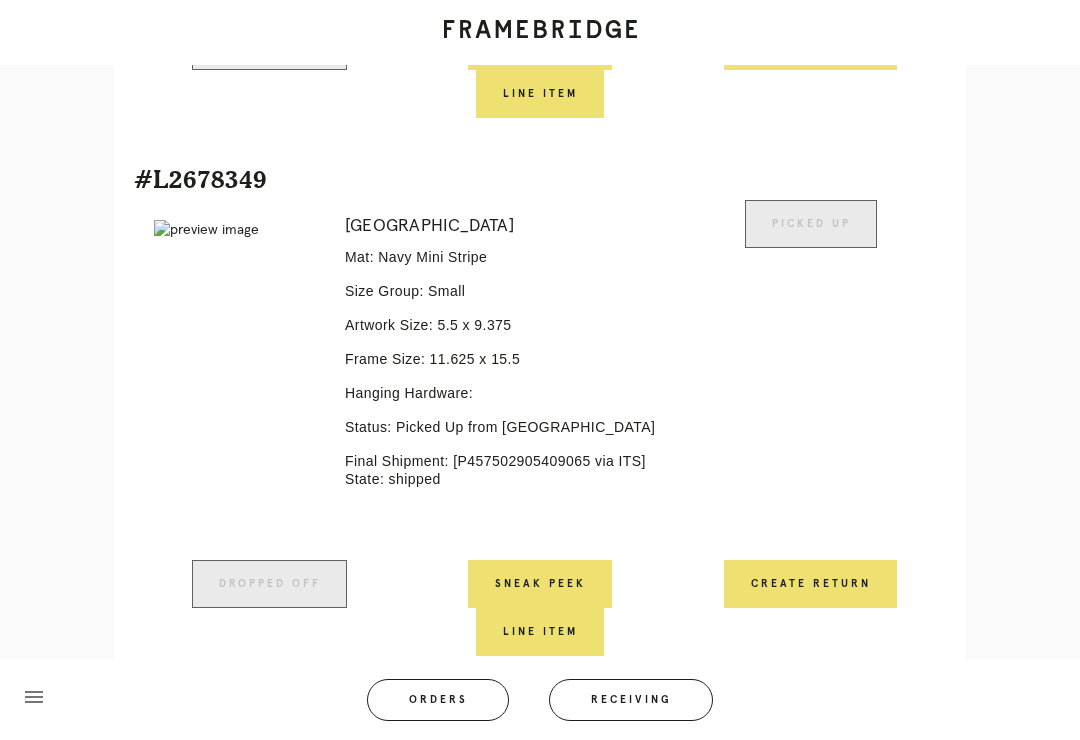scroll, scrollTop: 2093, scrollLeft: 0, axis: vertical 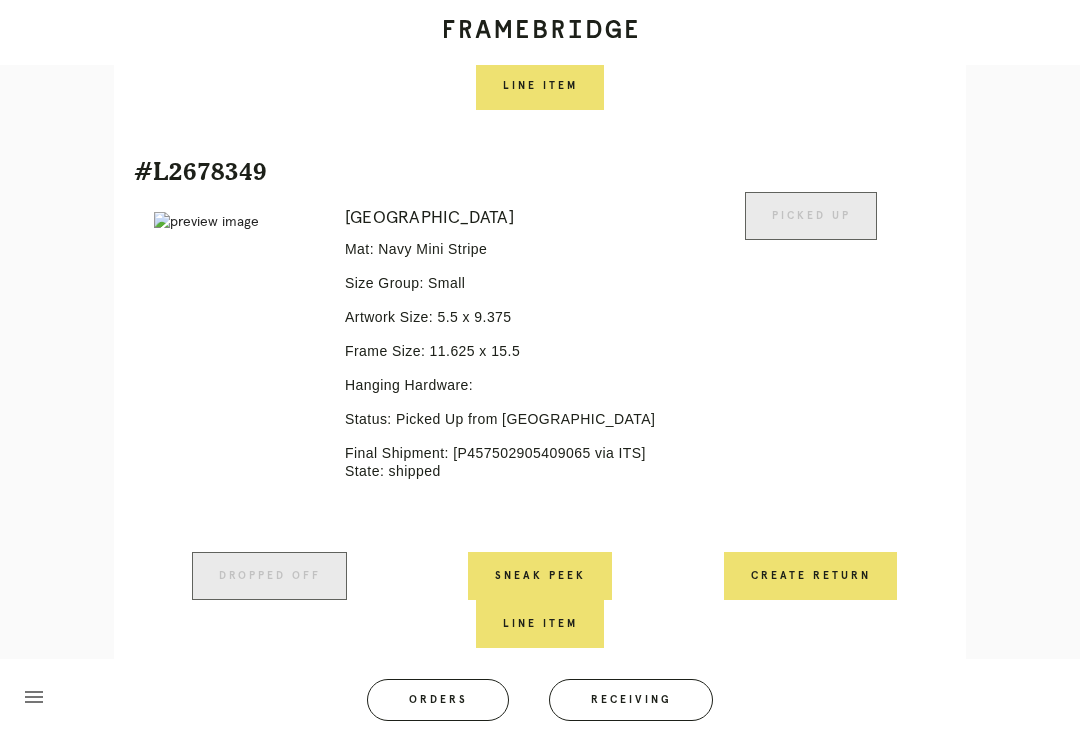 click on "Orders" at bounding box center (438, 700) 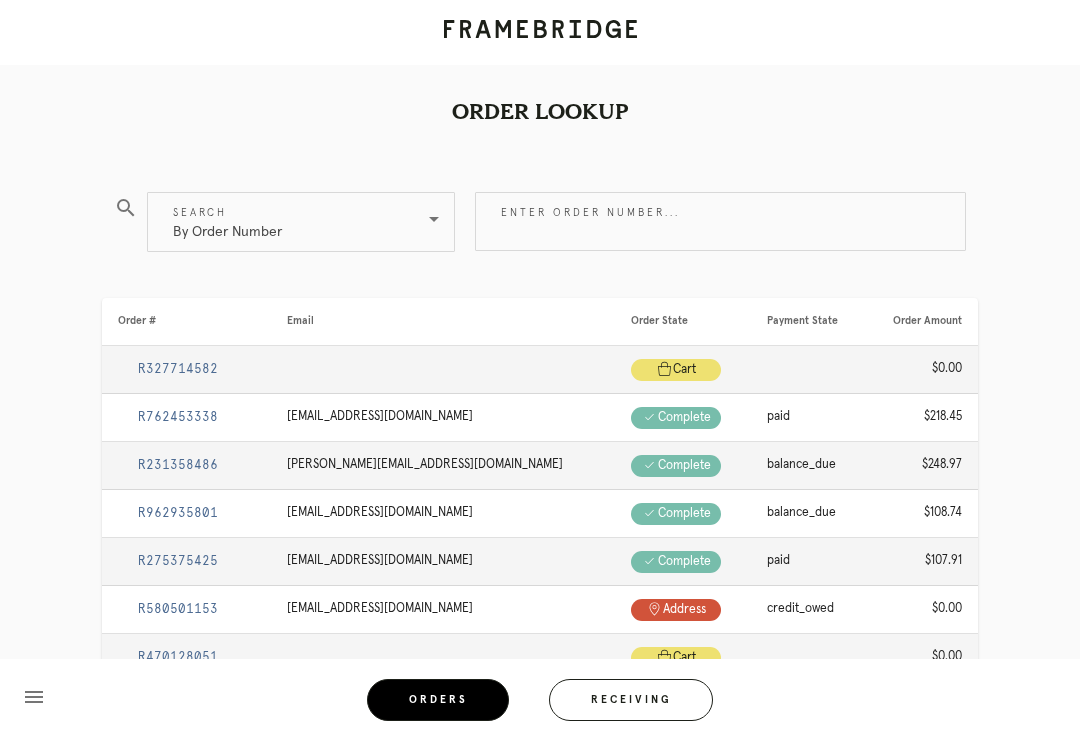 click on "Enter order number..." at bounding box center (720, 221) 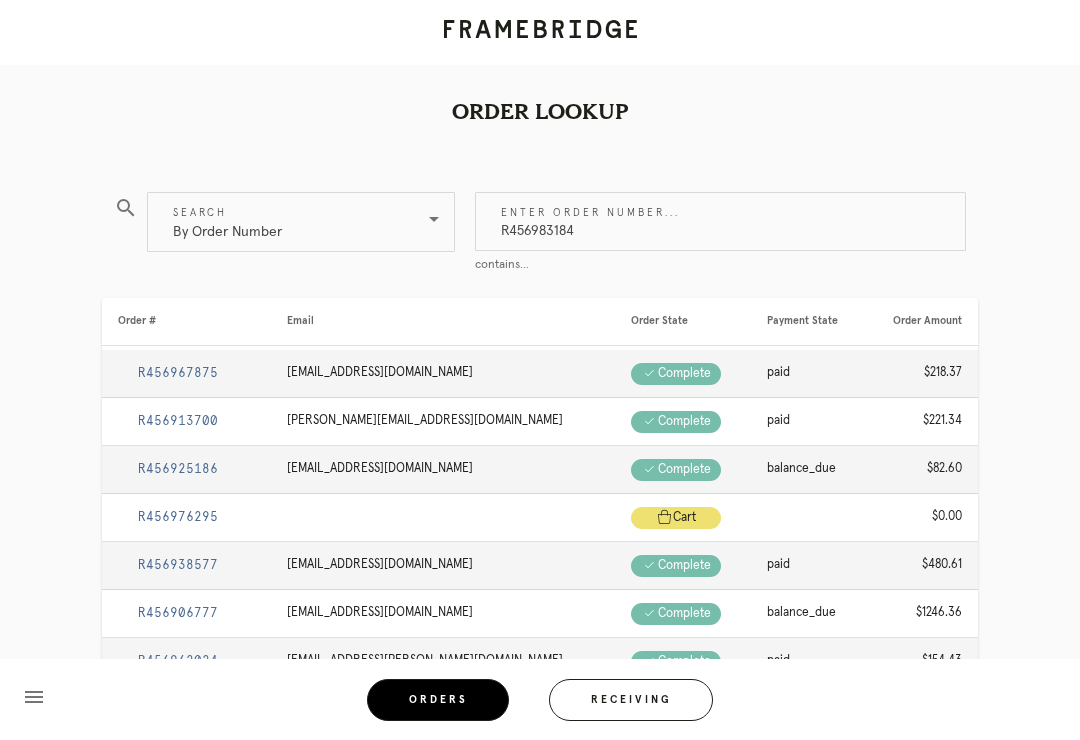 type on "R456983184" 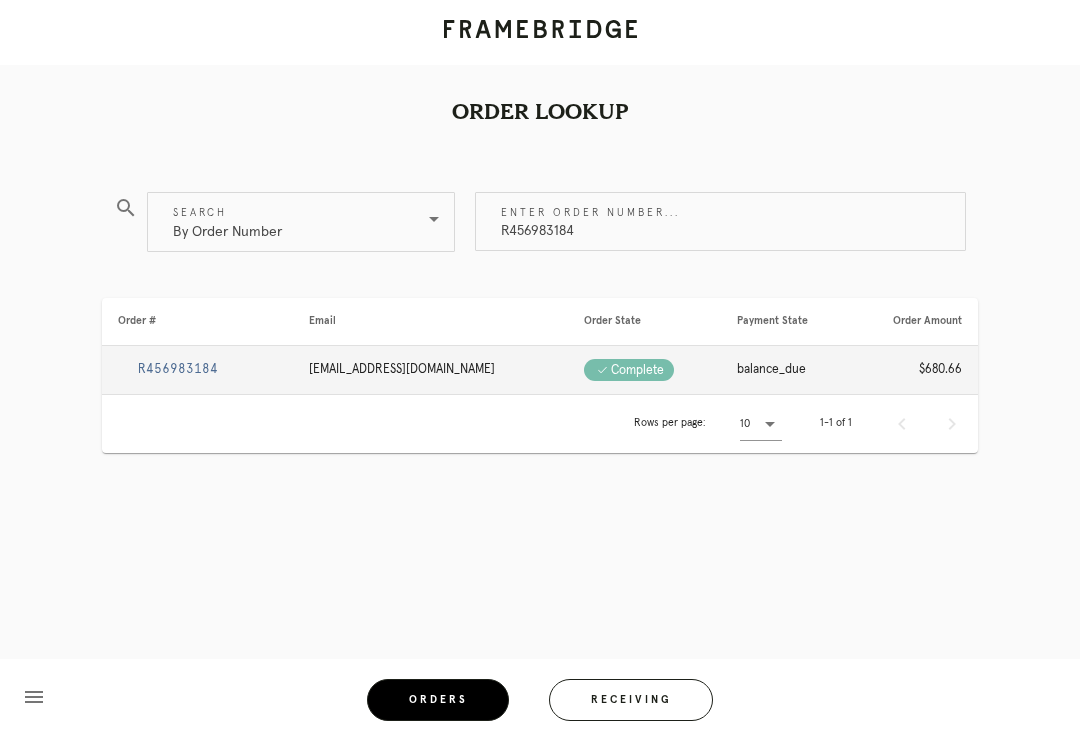 click on "R456983184" at bounding box center [178, 369] 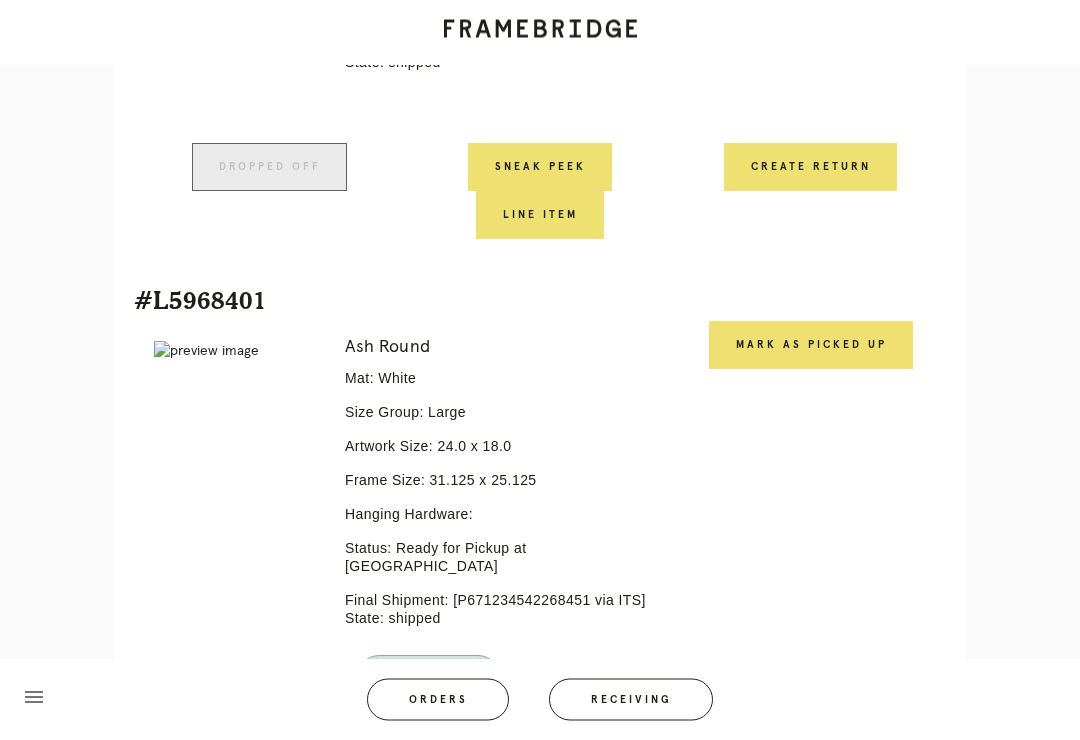 click on "Mark as Picked Up" at bounding box center [811, 346] 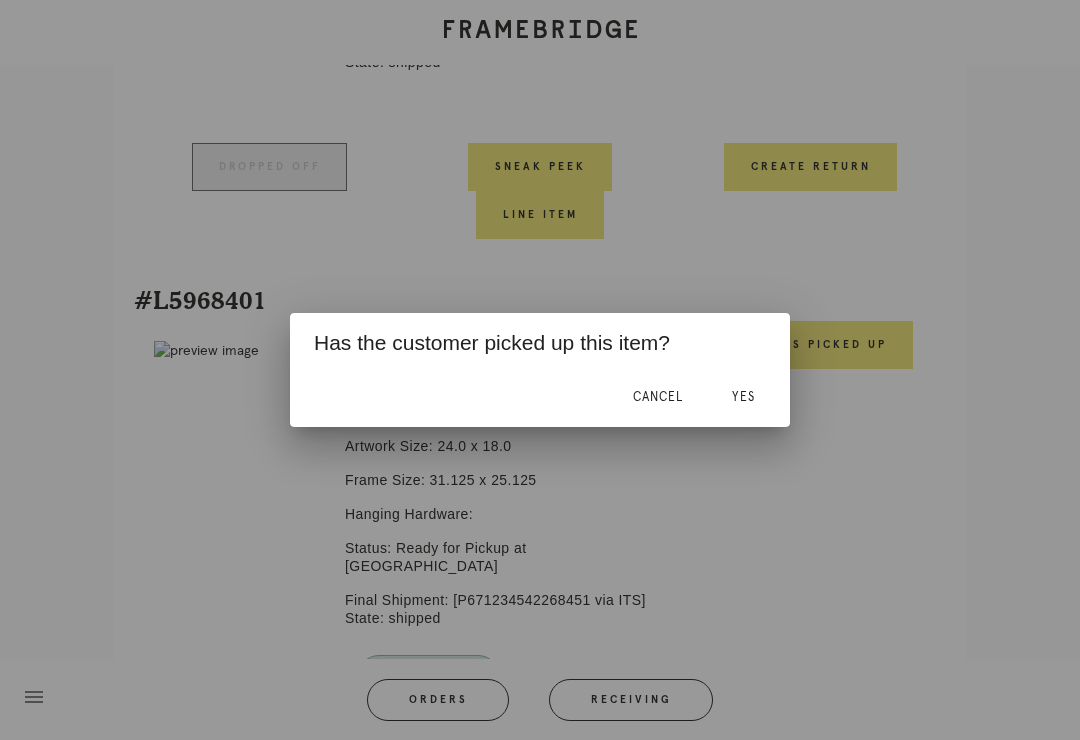 click on "Yes" at bounding box center (743, 397) 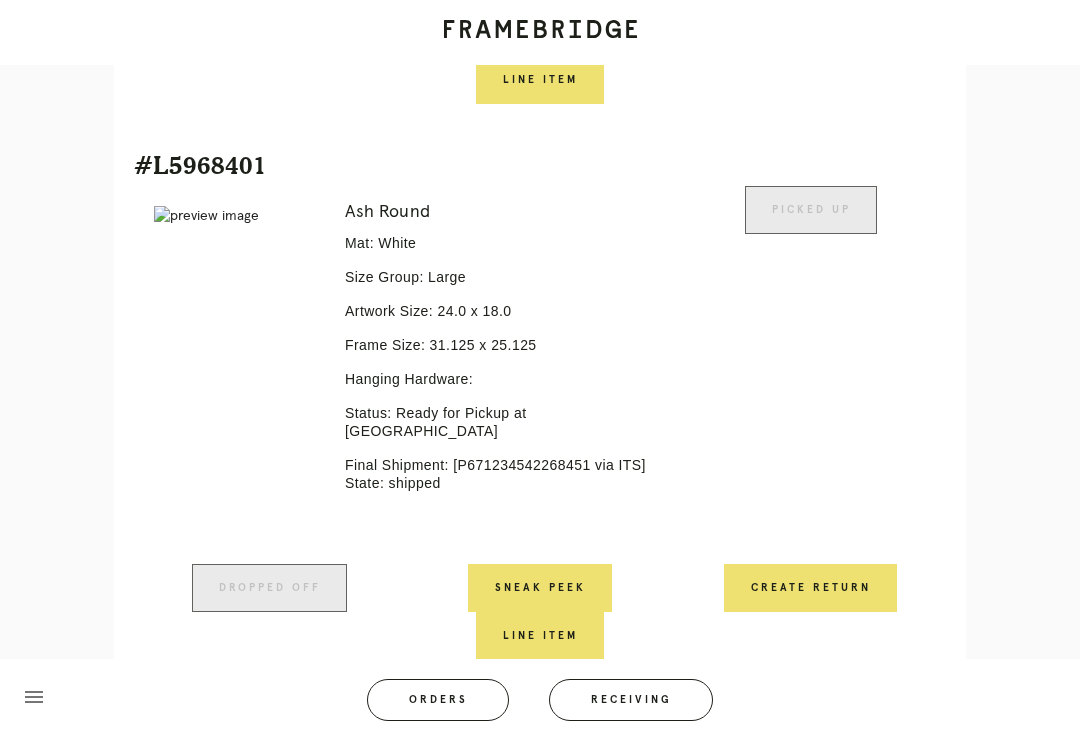 scroll, scrollTop: 957, scrollLeft: 0, axis: vertical 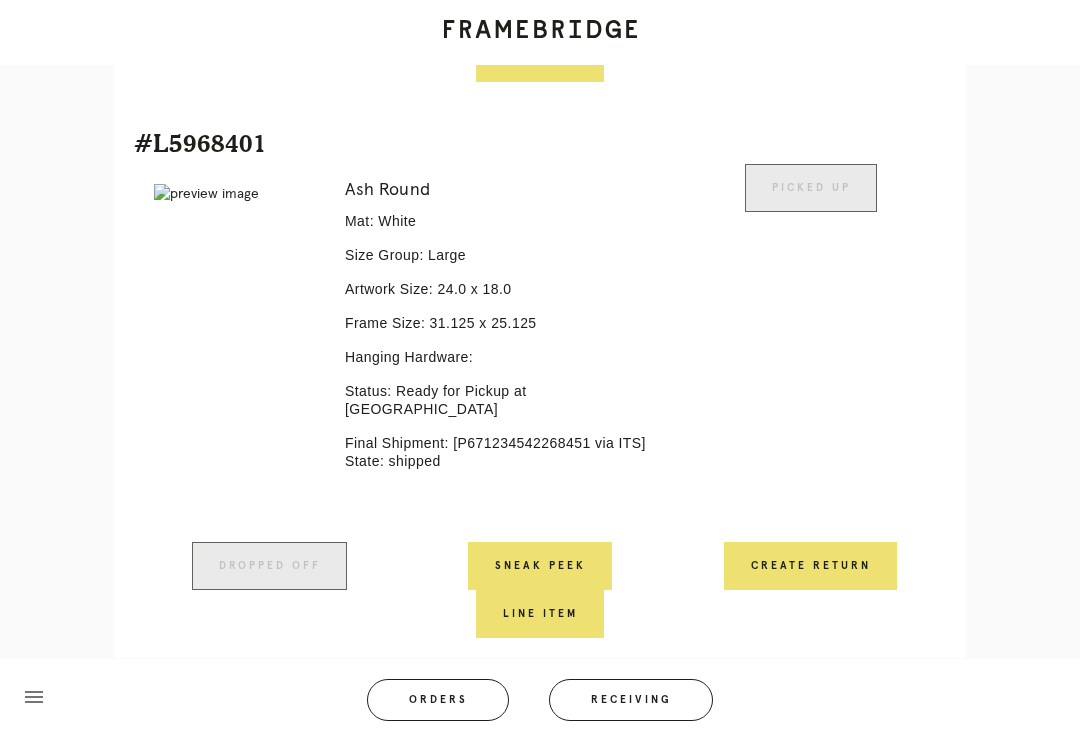 click on "Orders" at bounding box center [438, 700] 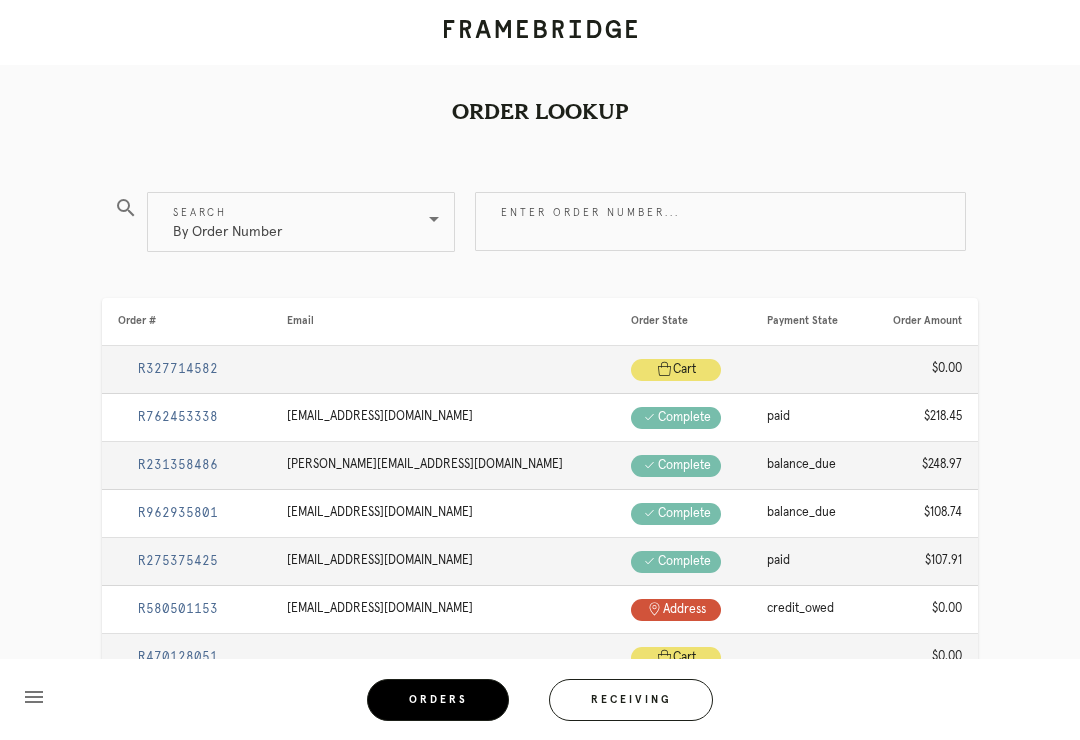 click on "Enter order number..." at bounding box center [720, 221] 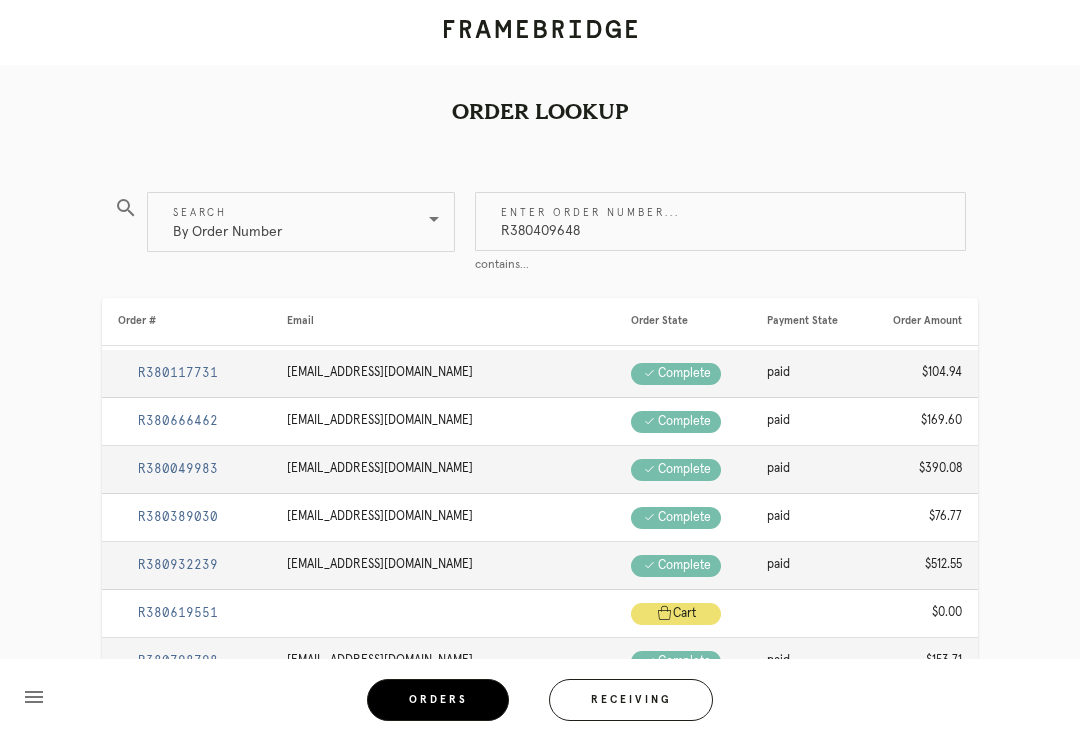 type on "R380409648" 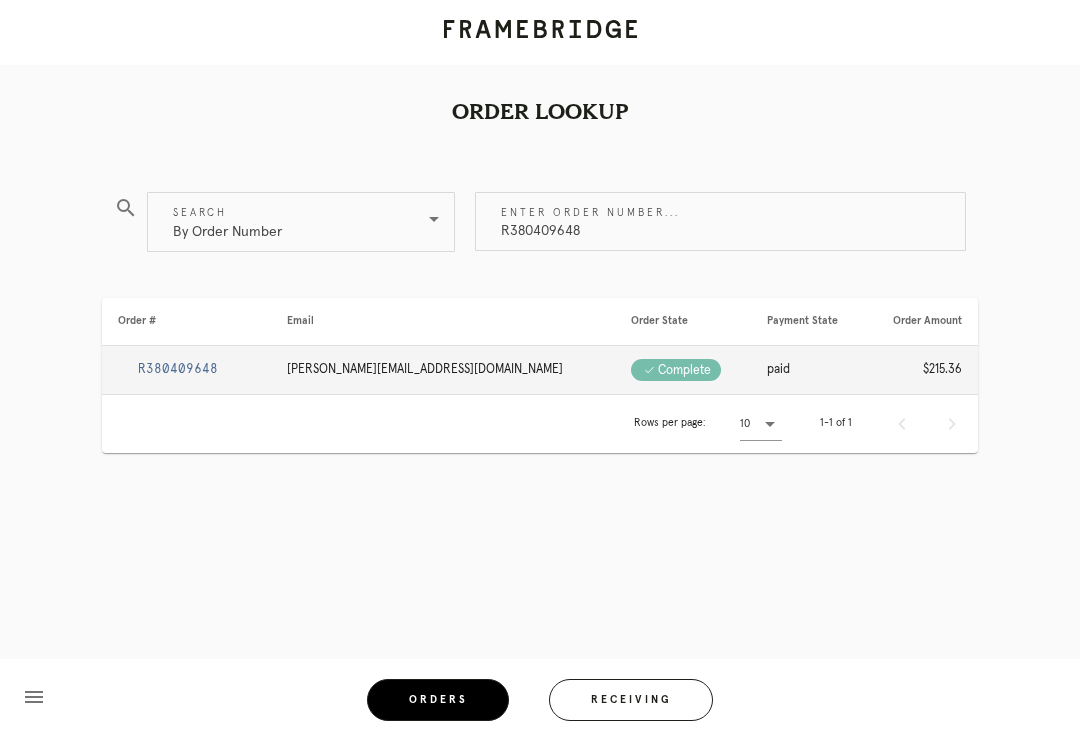 click on "R380409648" at bounding box center (178, 369) 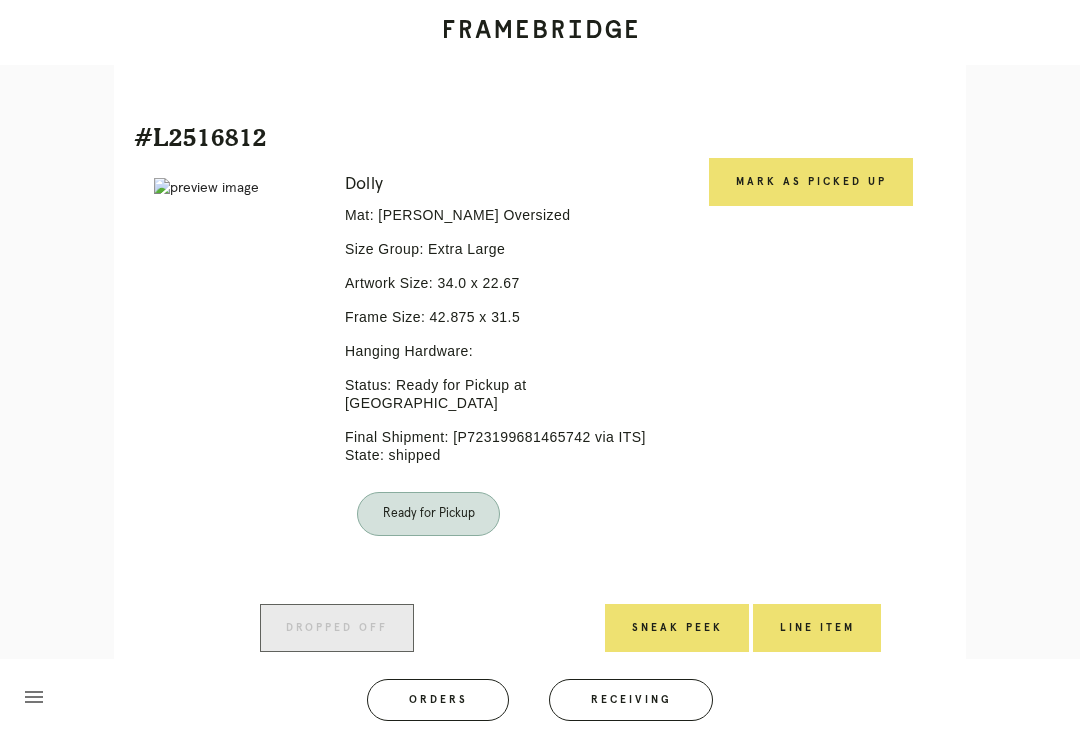 scroll, scrollTop: 622, scrollLeft: 0, axis: vertical 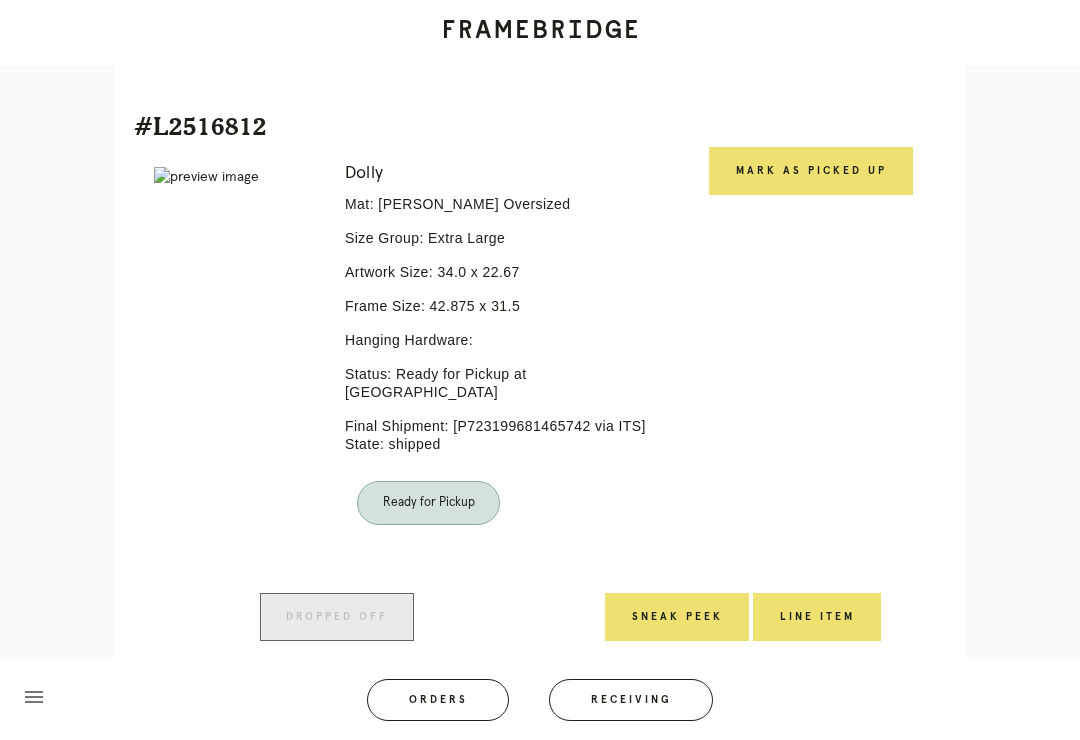 click on "Mark as Picked Up" at bounding box center [811, 171] 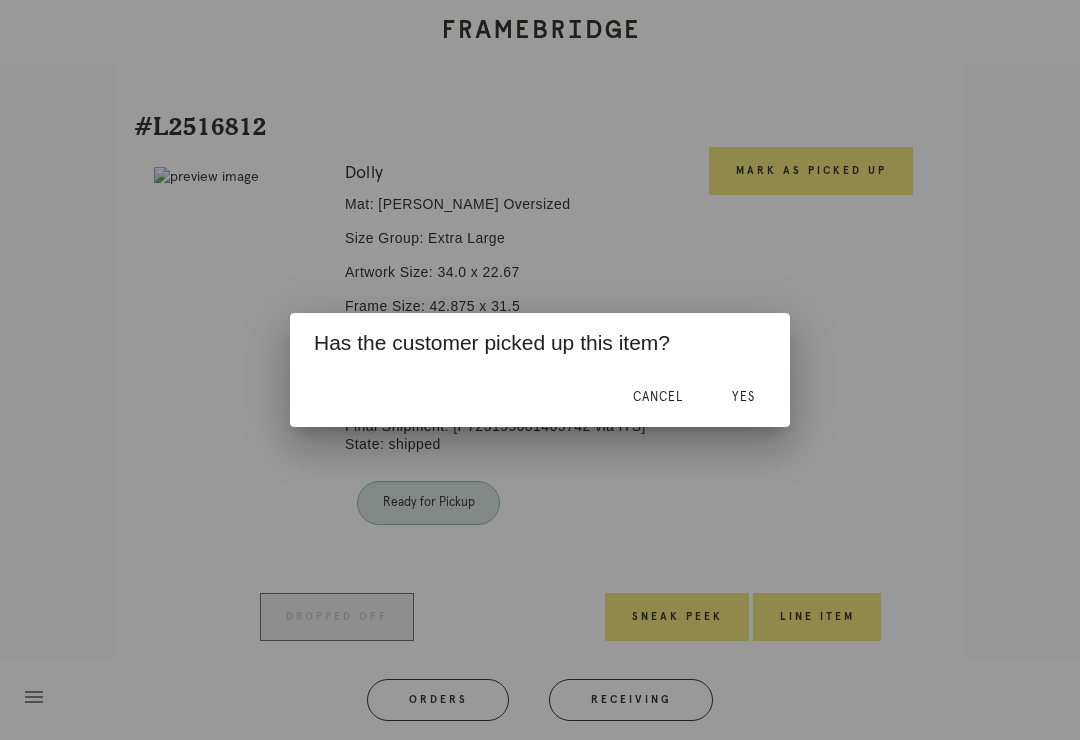 click on "Yes" at bounding box center [743, 397] 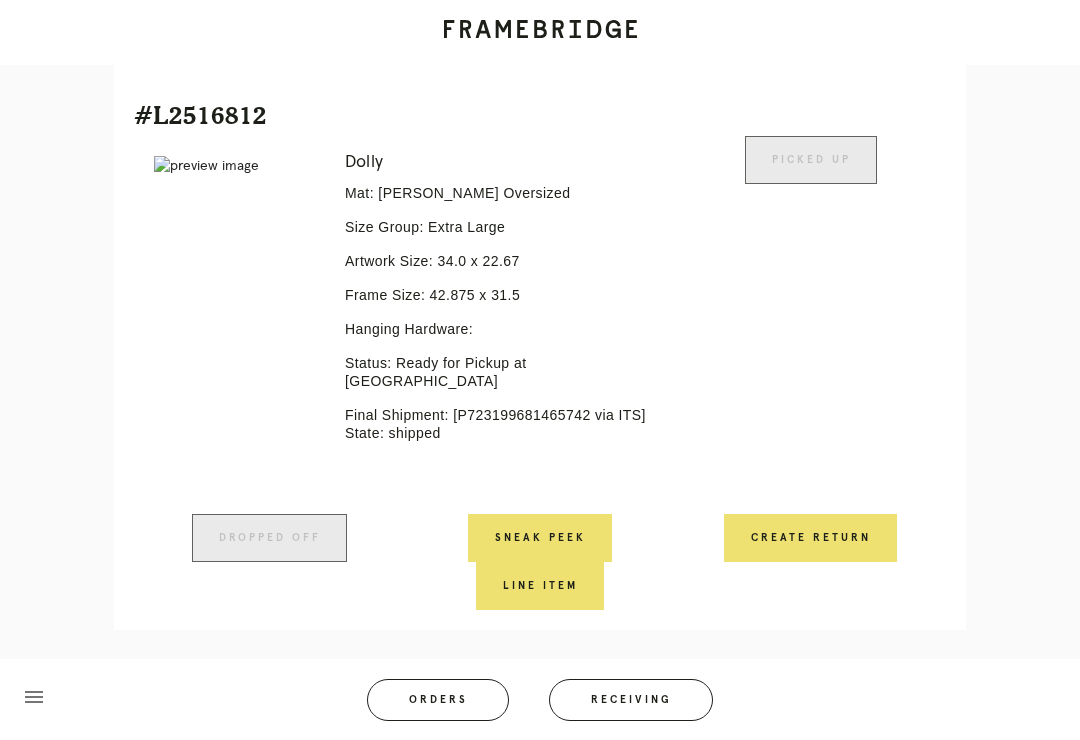 scroll, scrollTop: 635, scrollLeft: 0, axis: vertical 